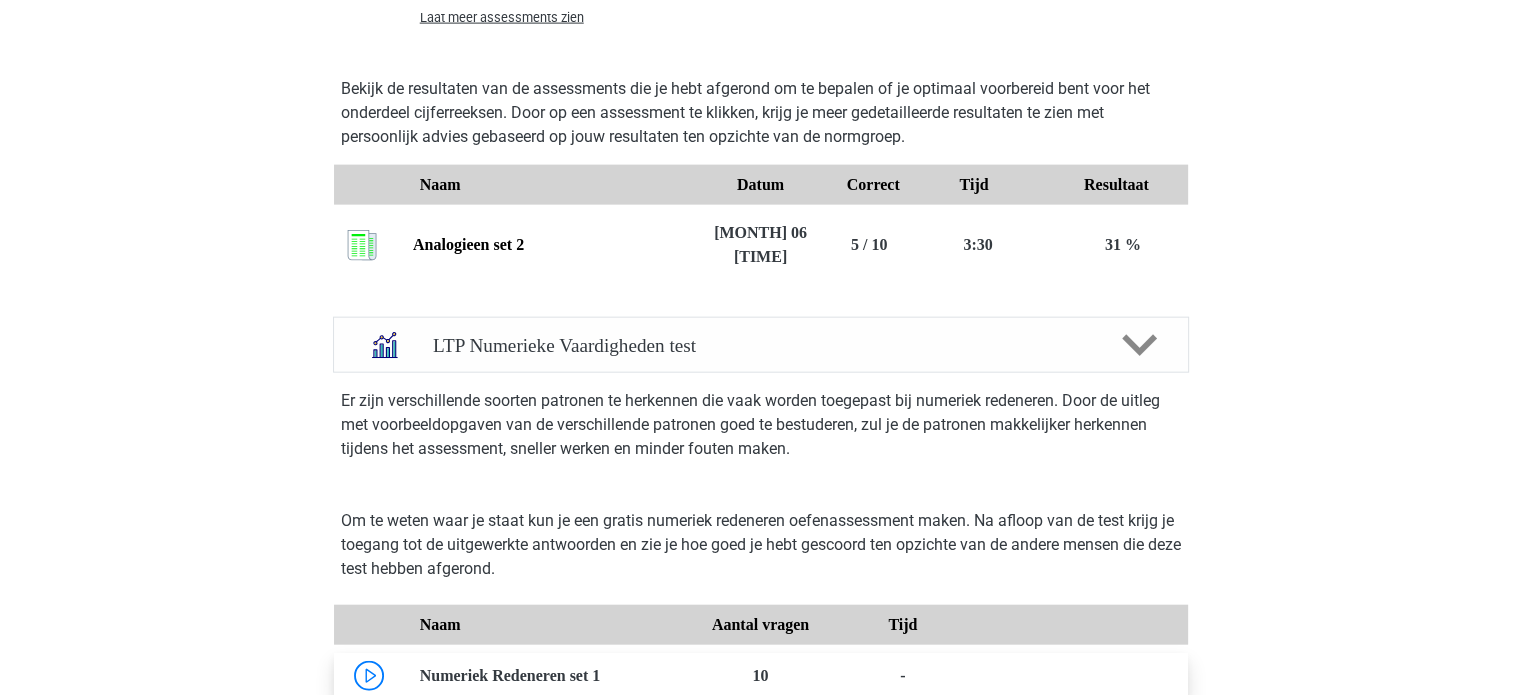 scroll, scrollTop: 4559, scrollLeft: 0, axis: vertical 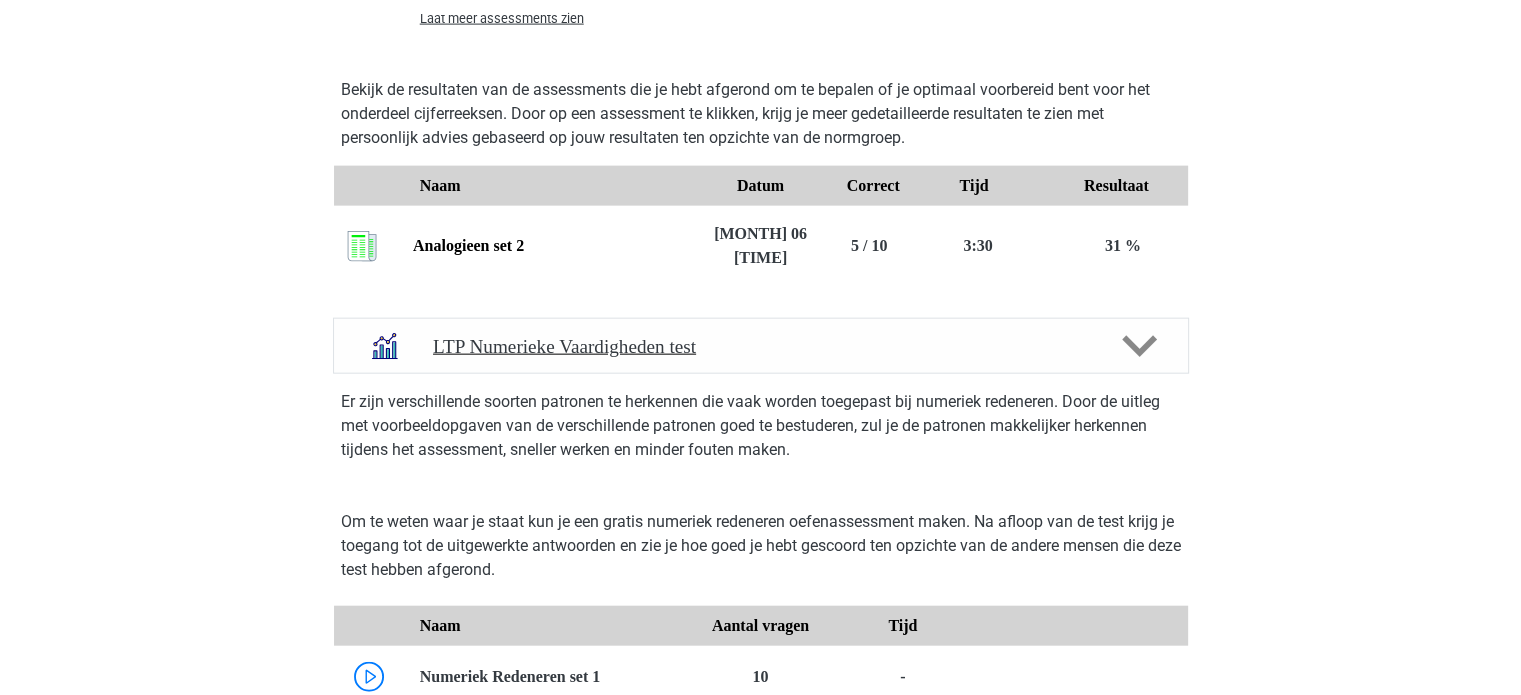 click on "LTP Numerieke Vaardigheden test" at bounding box center (760, 346) 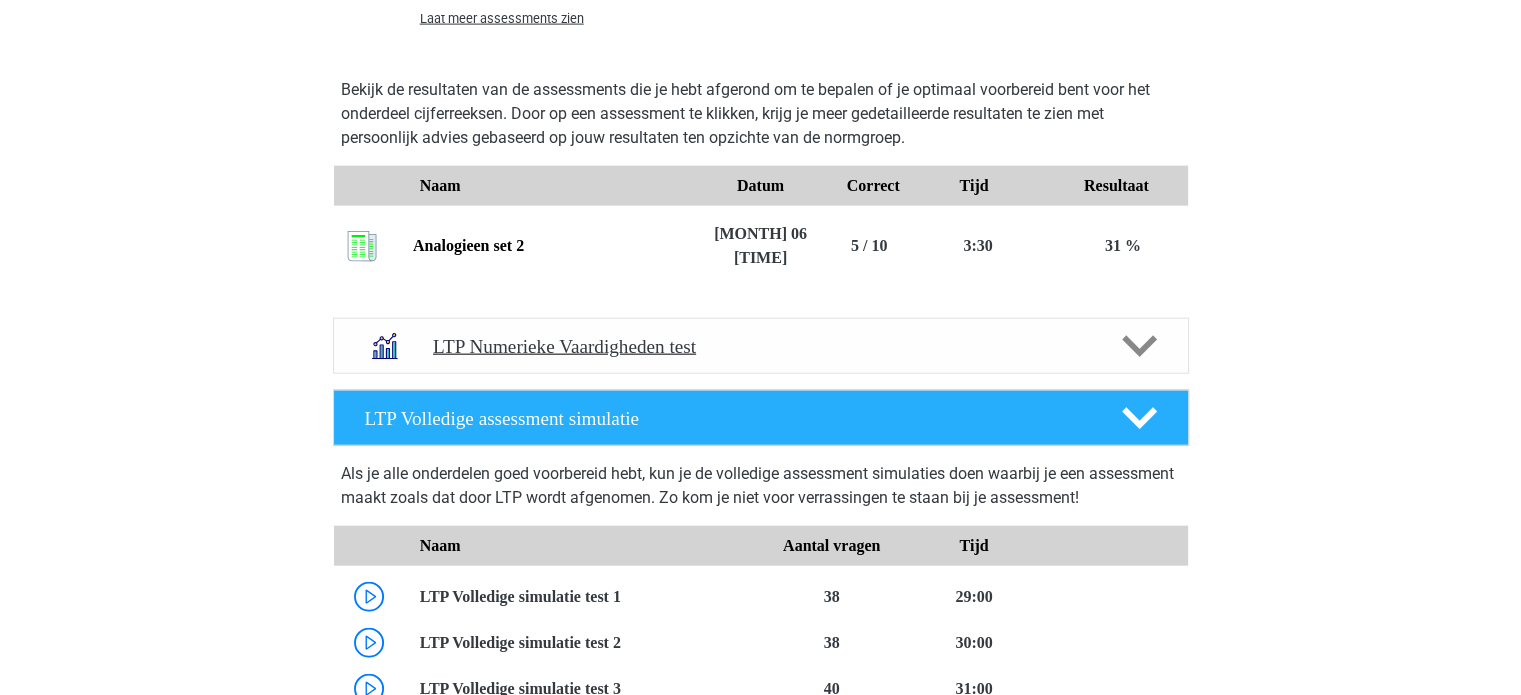 click on "LTP Numerieke Vaardigheden test" at bounding box center (761, 346) 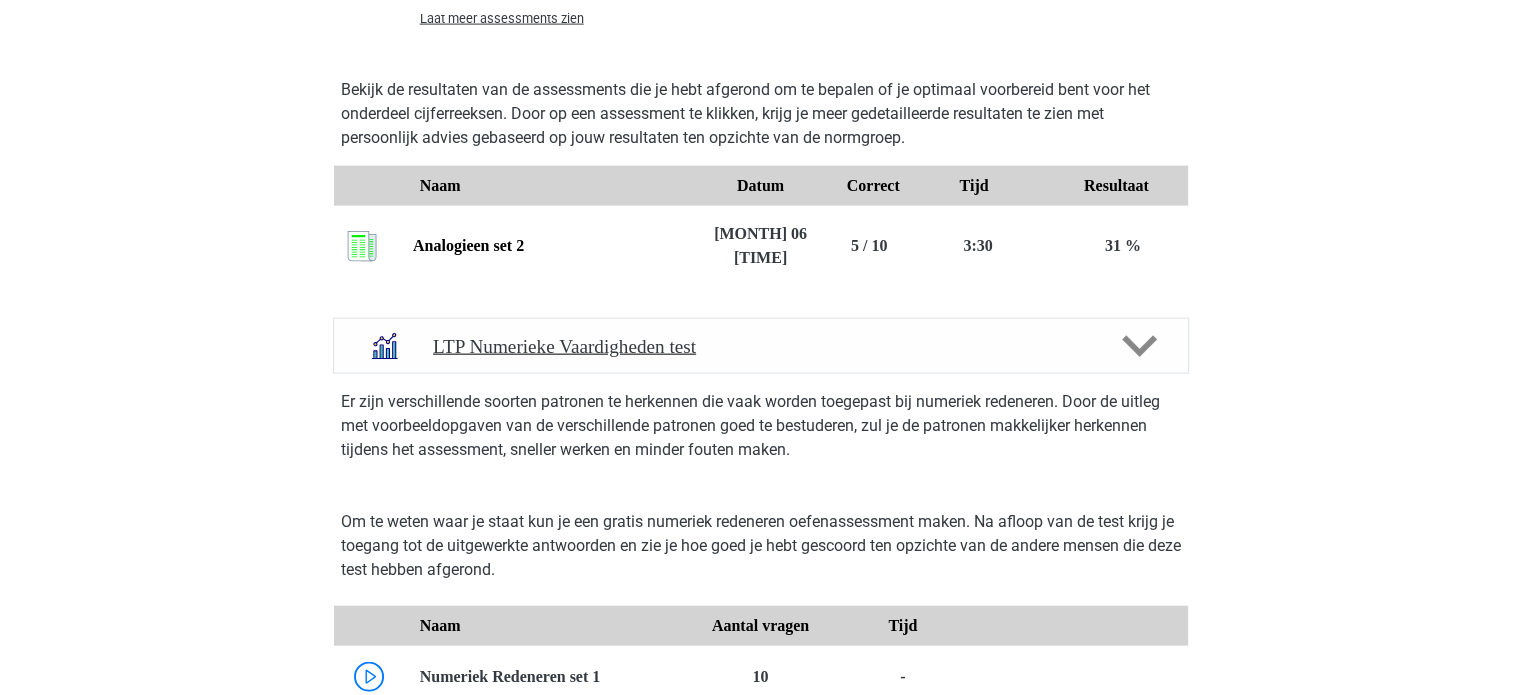 click on "LTP Numerieke Vaardigheden test" at bounding box center (761, 346) 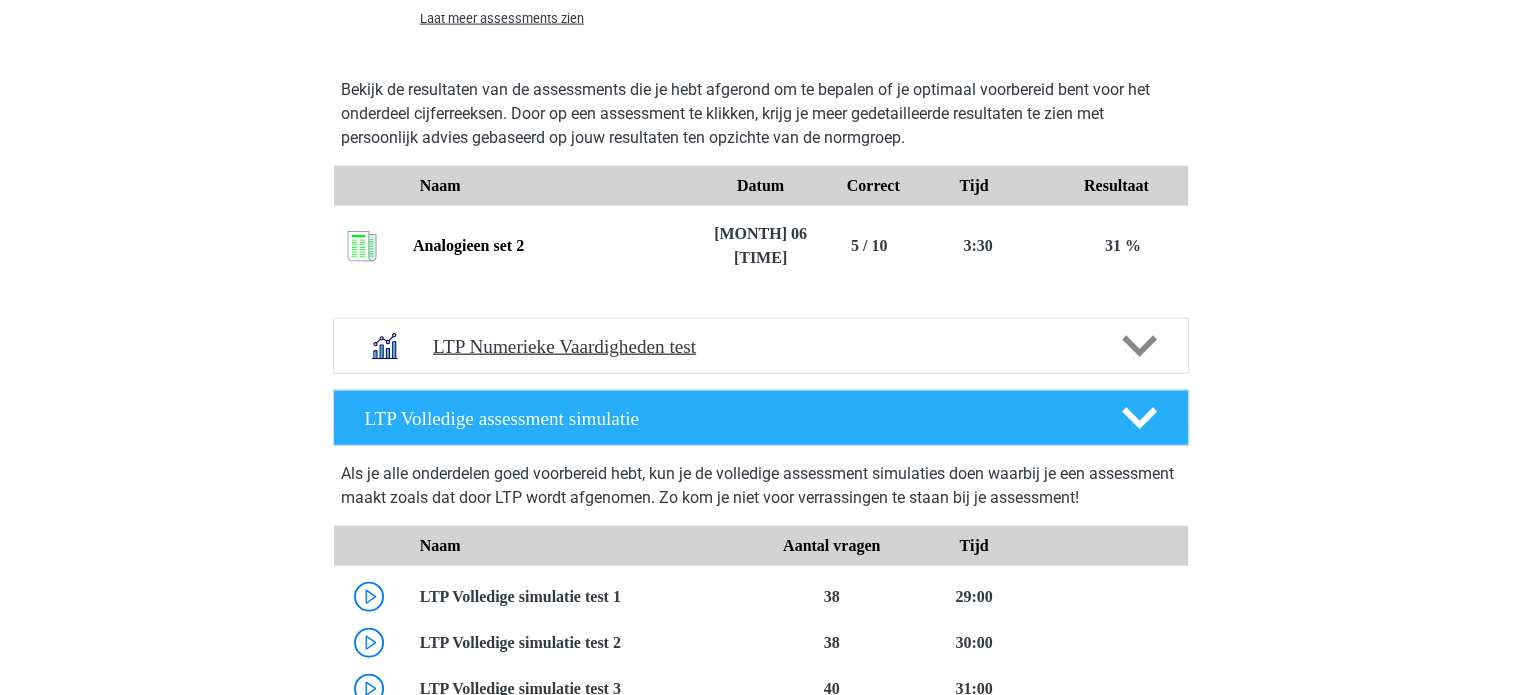 click on "LTP Numerieke Vaardigheden test" at bounding box center (761, 346) 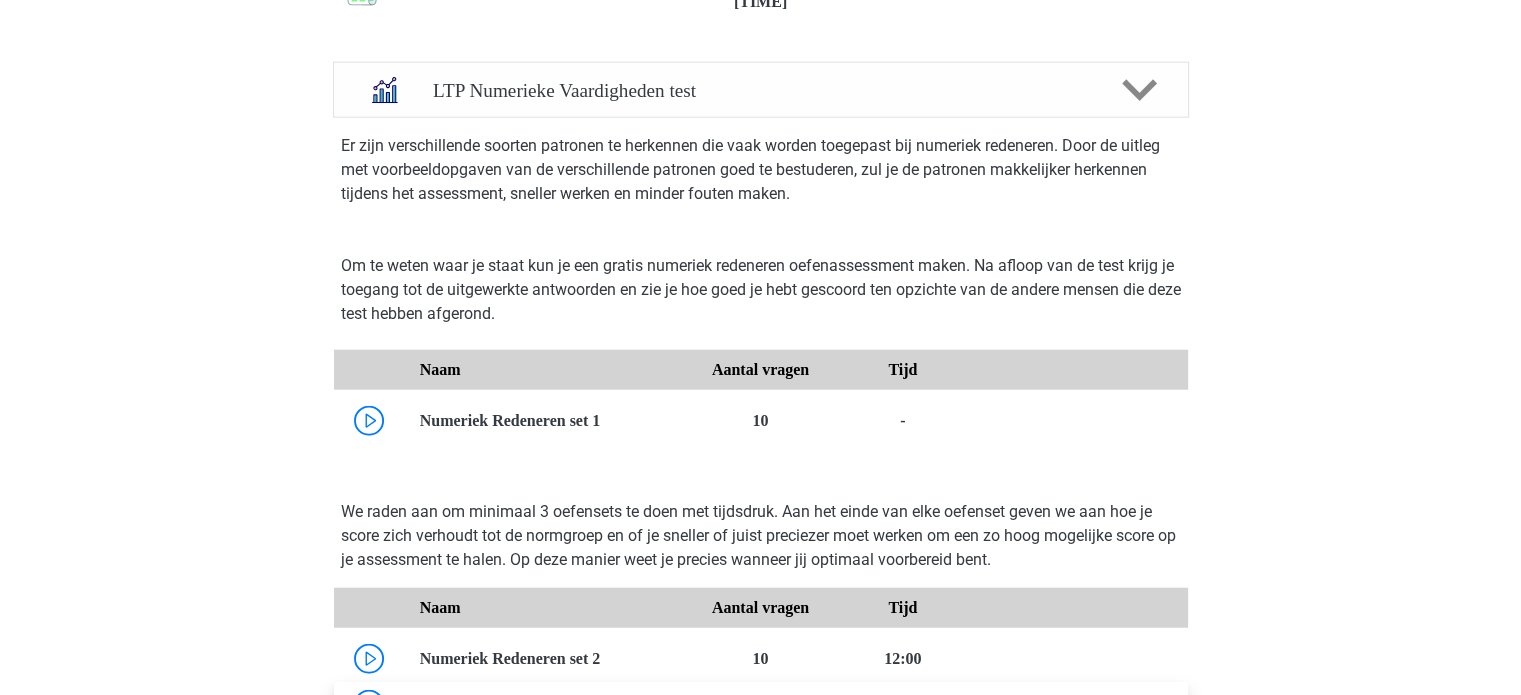 scroll, scrollTop: 4808, scrollLeft: 0, axis: vertical 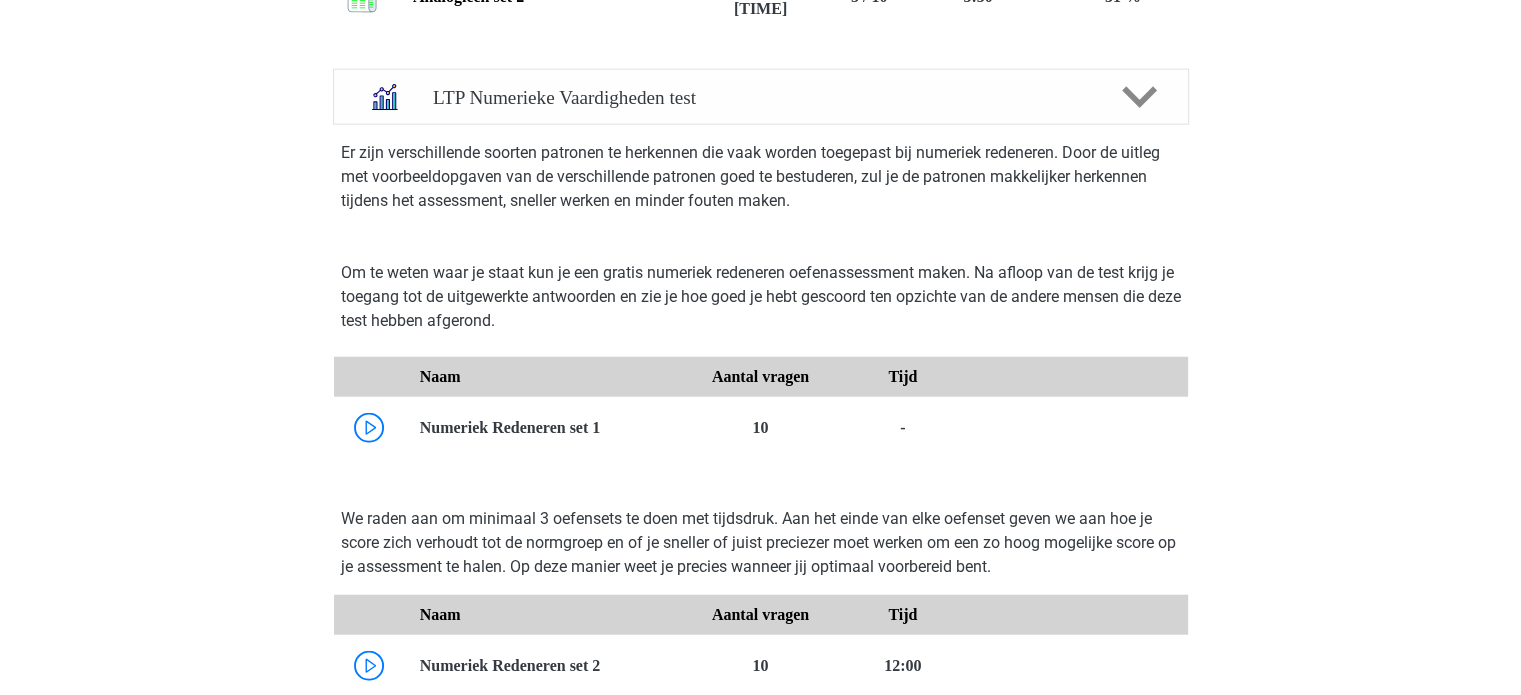 drag, startPoint x: 1016, startPoint y: 267, endPoint x: 1308, endPoint y: 304, distance: 294.33484 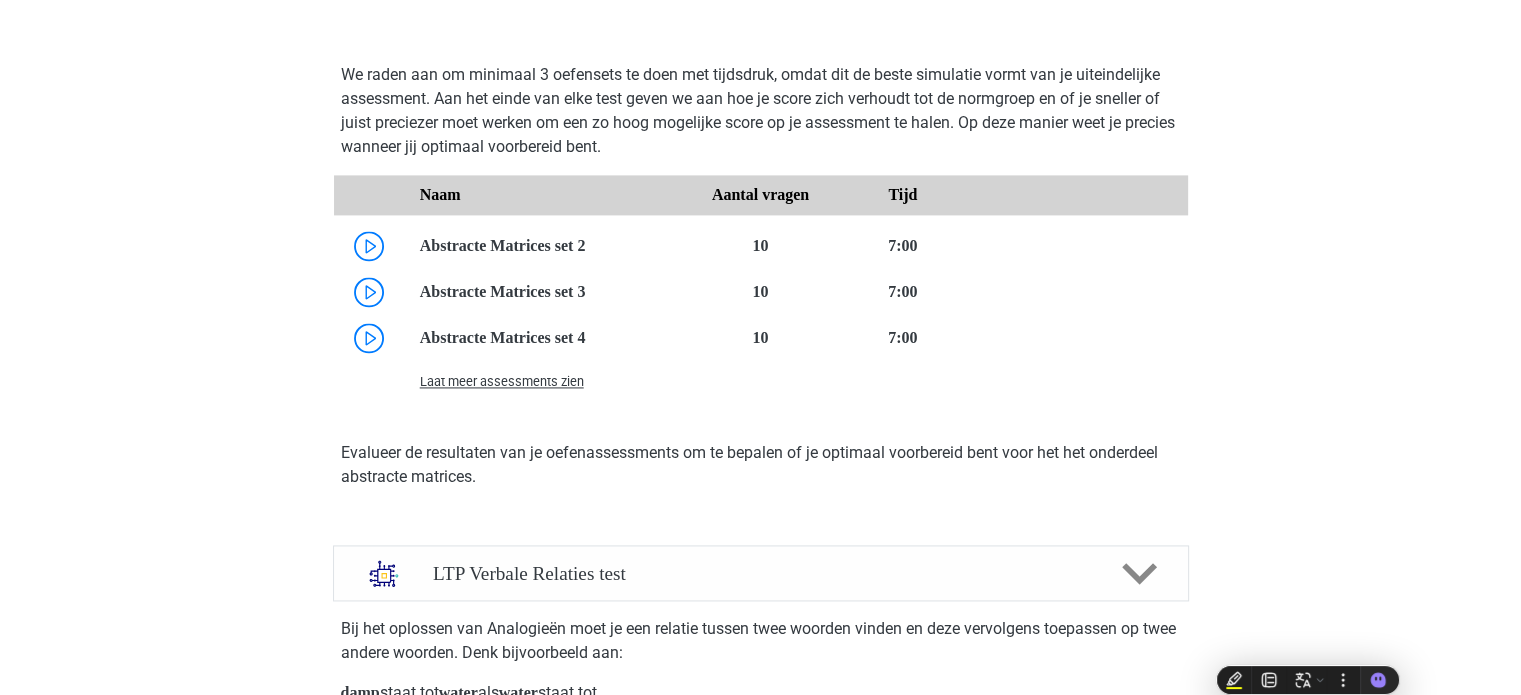scroll, scrollTop: 2823, scrollLeft: 0, axis: vertical 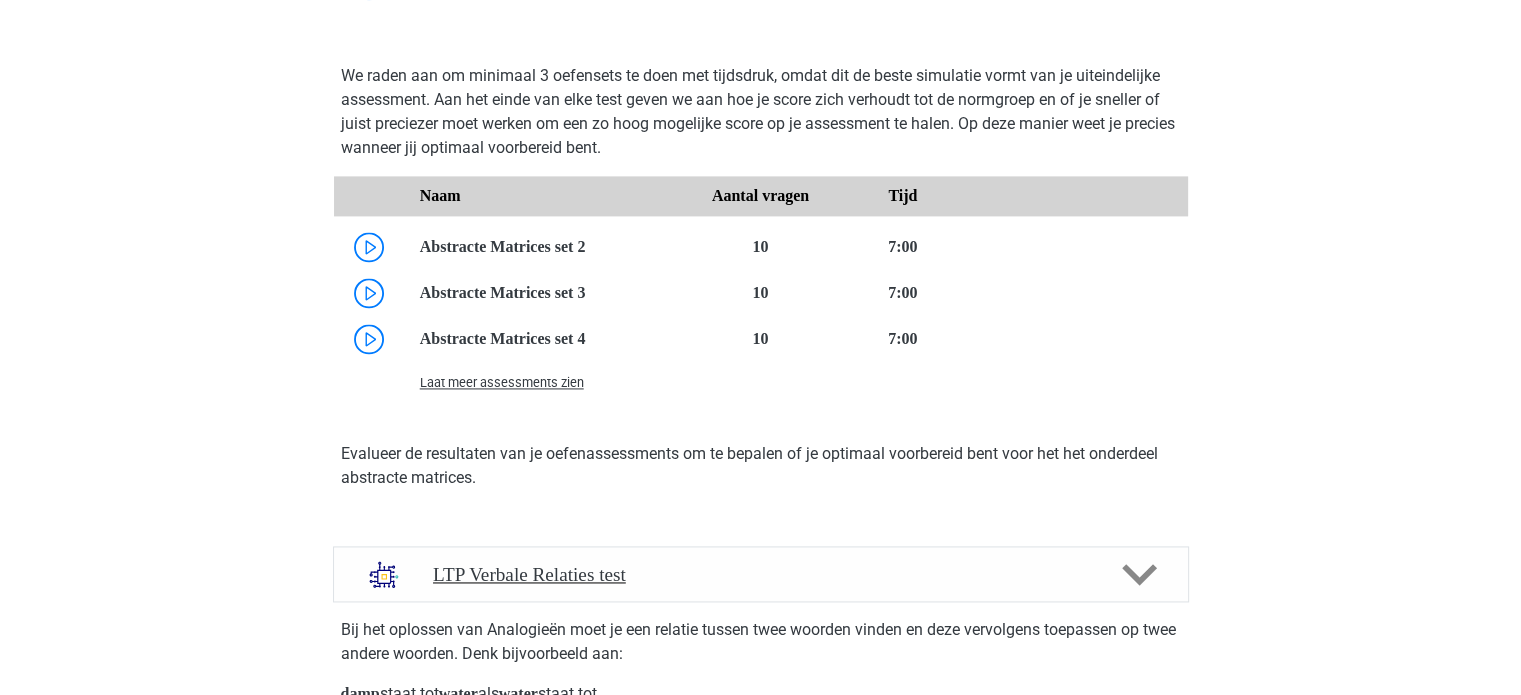 click on "LTP Verbale Relaties test" at bounding box center (761, 574) 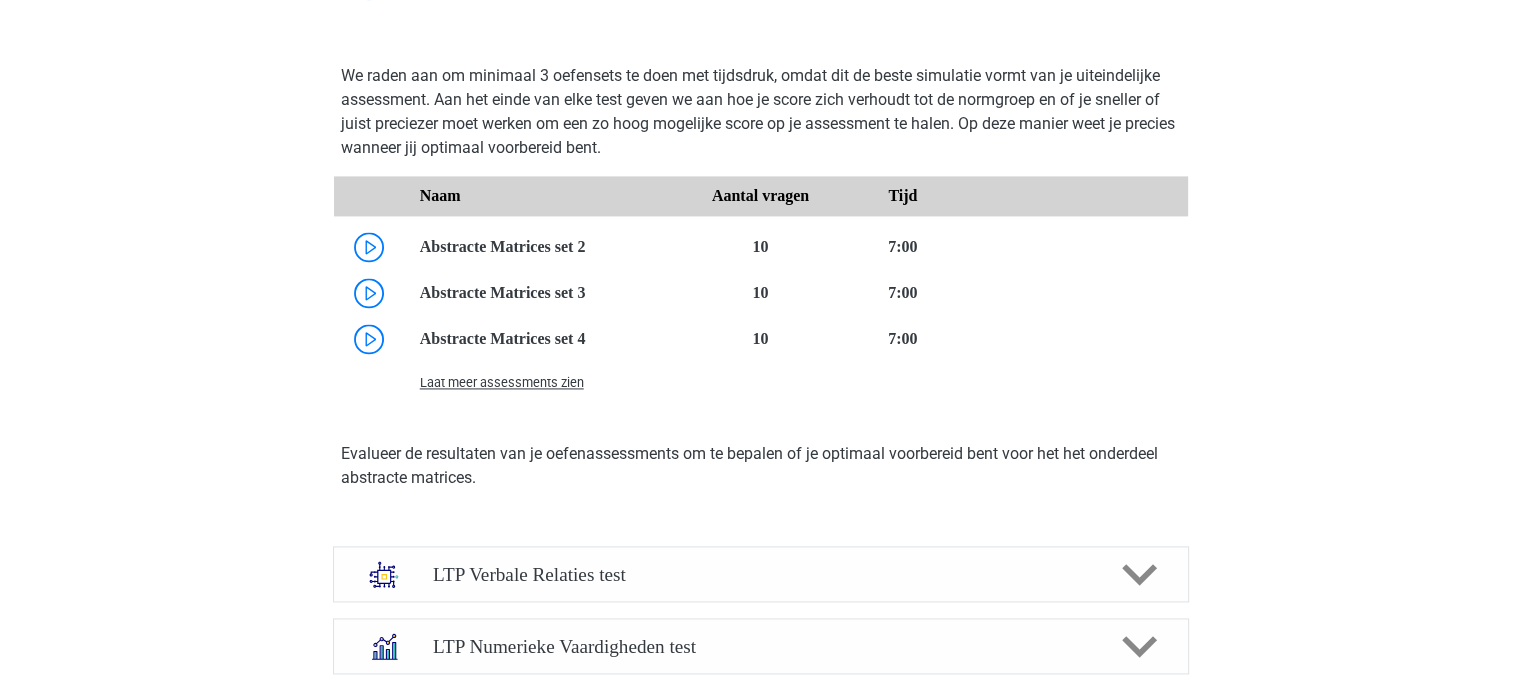 drag, startPoint x: 1320, startPoint y: 423, endPoint x: 1378, endPoint y: 218, distance: 213.04694 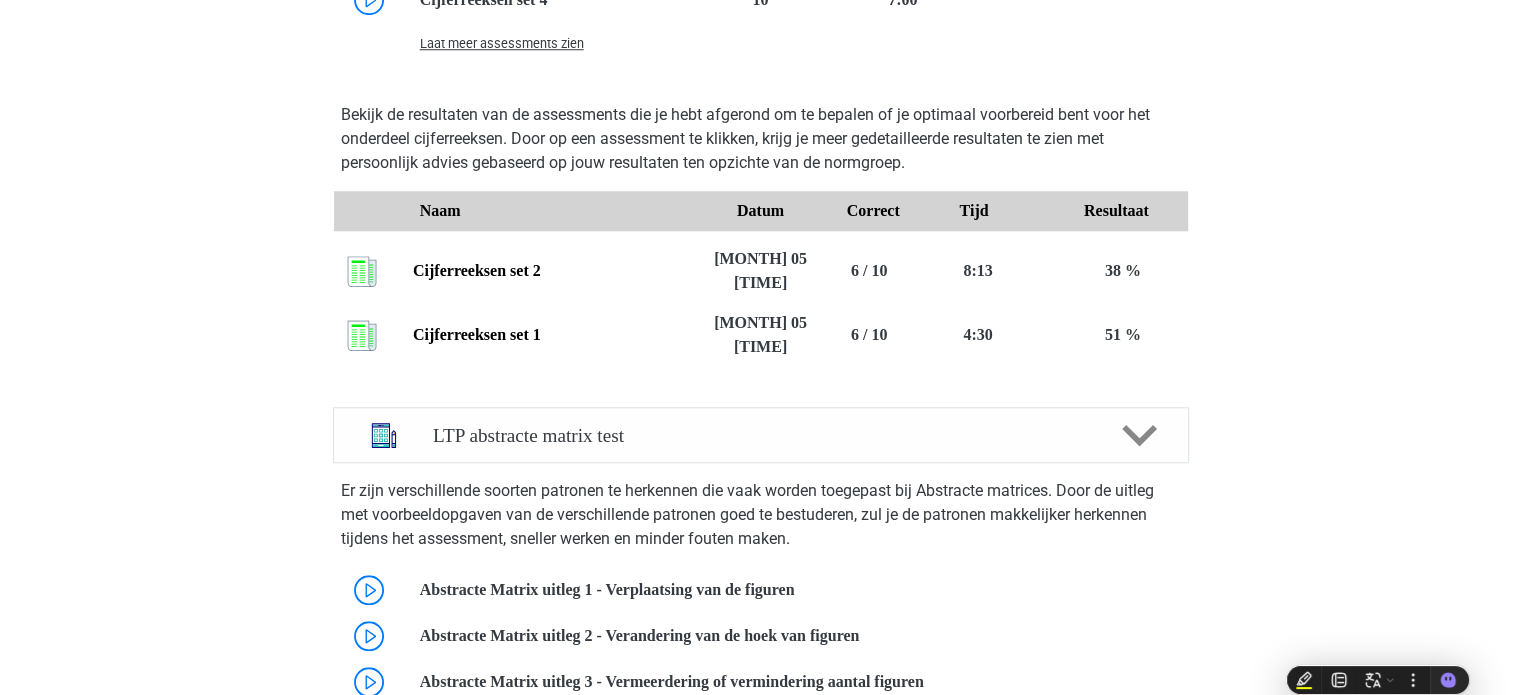 scroll, scrollTop: 1824, scrollLeft: 0, axis: vertical 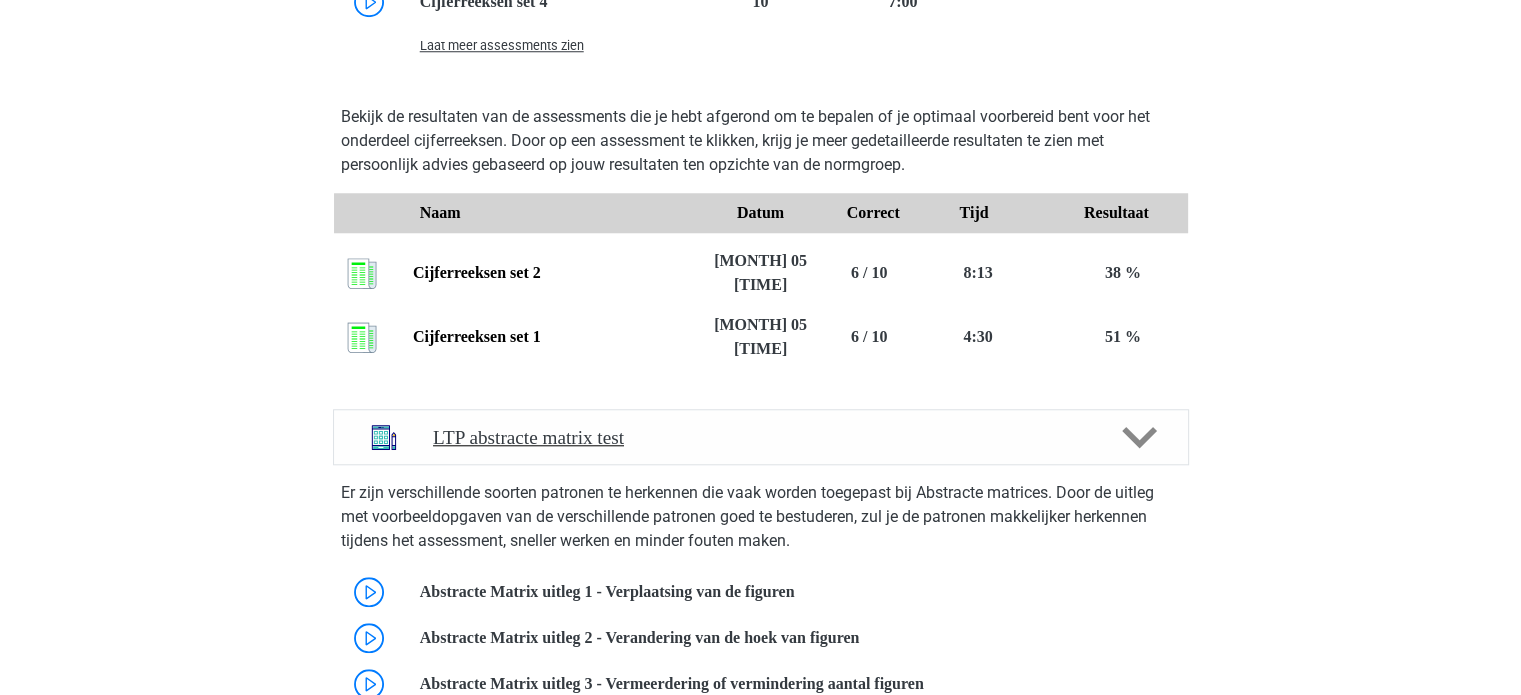 click on "LTP abstracte matrix test" at bounding box center [761, 437] 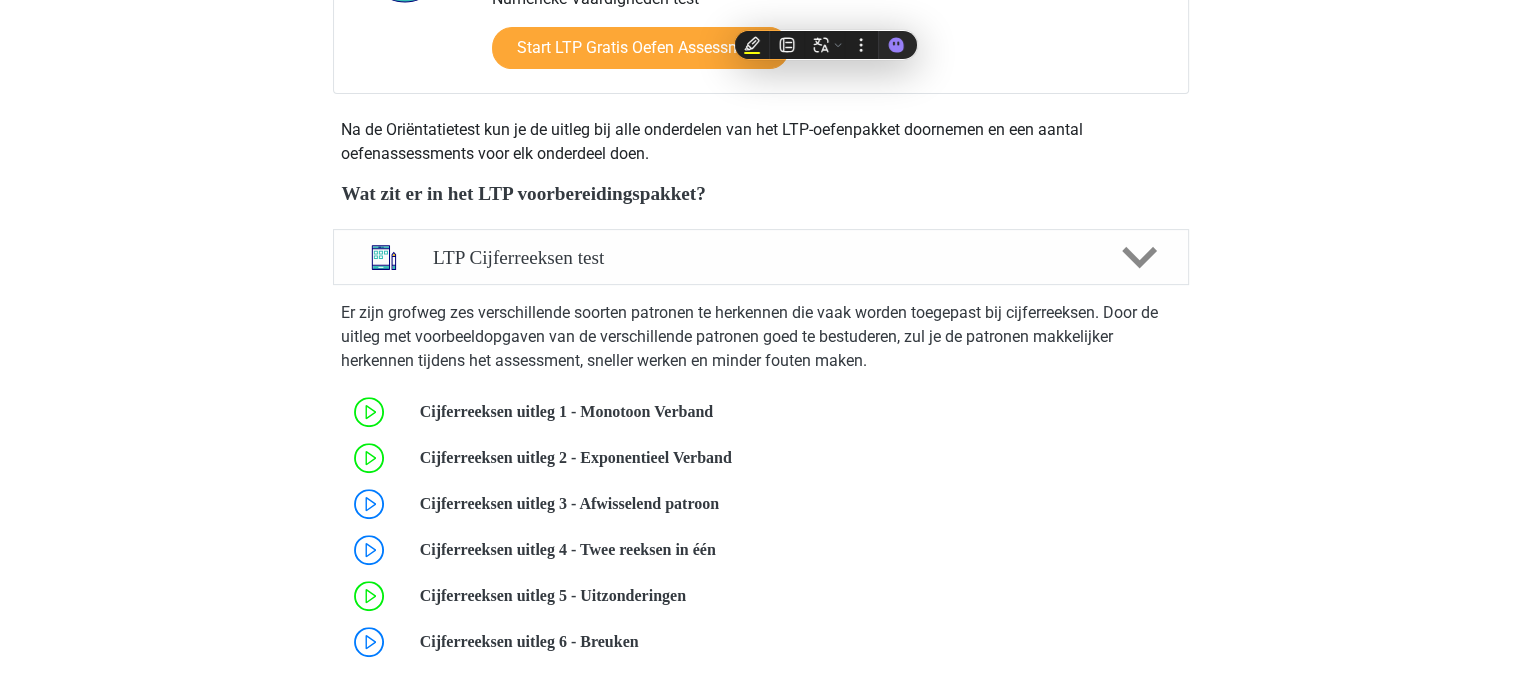 scroll, scrollTop: 620, scrollLeft: 0, axis: vertical 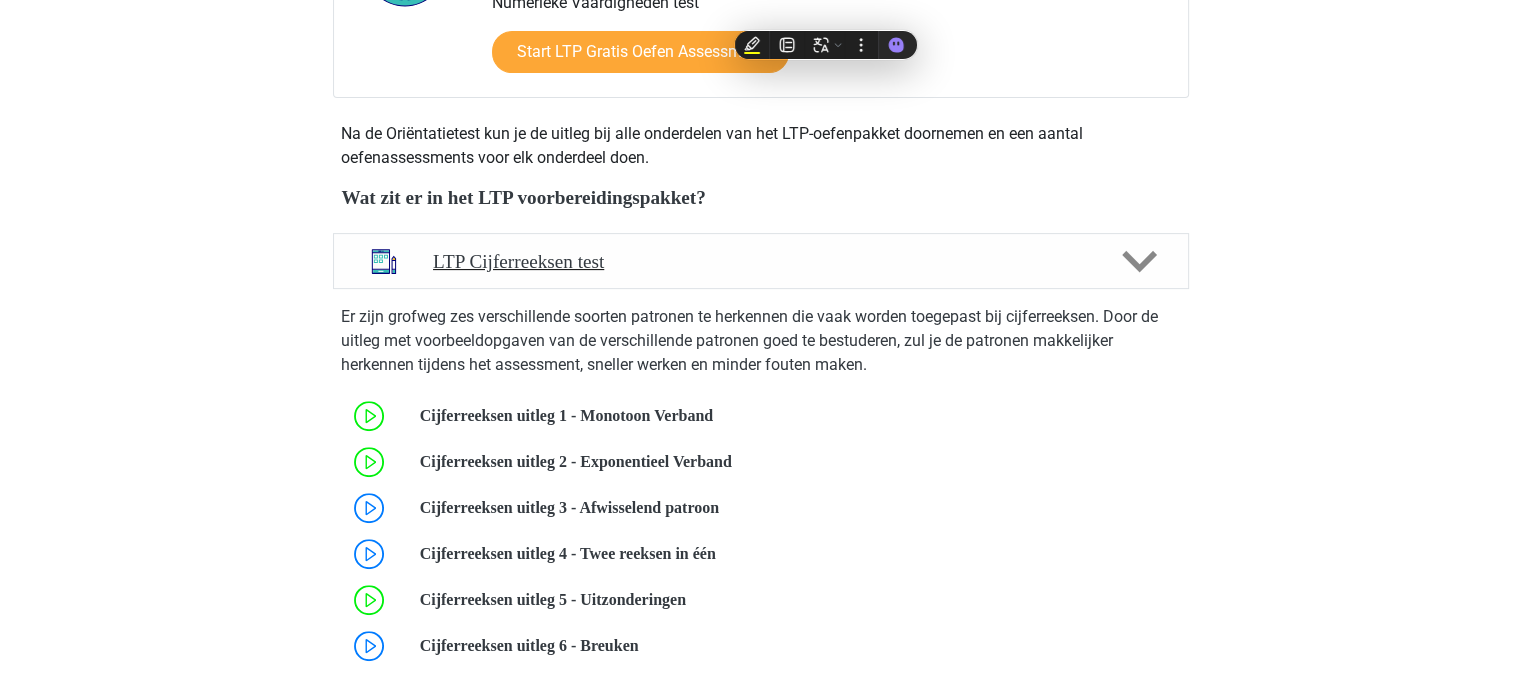 click on "LTP Cijferreeksen test" at bounding box center (761, 261) 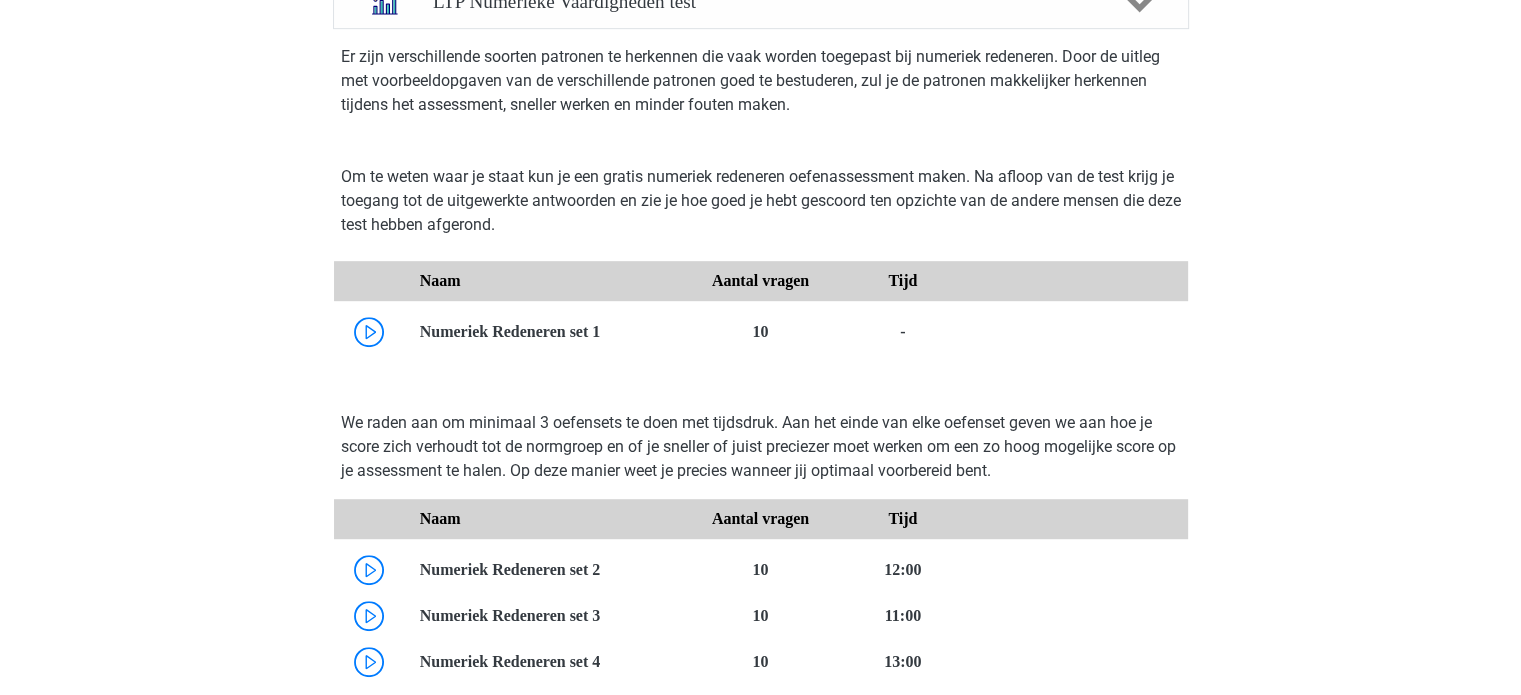 scroll, scrollTop: 1151, scrollLeft: 0, axis: vertical 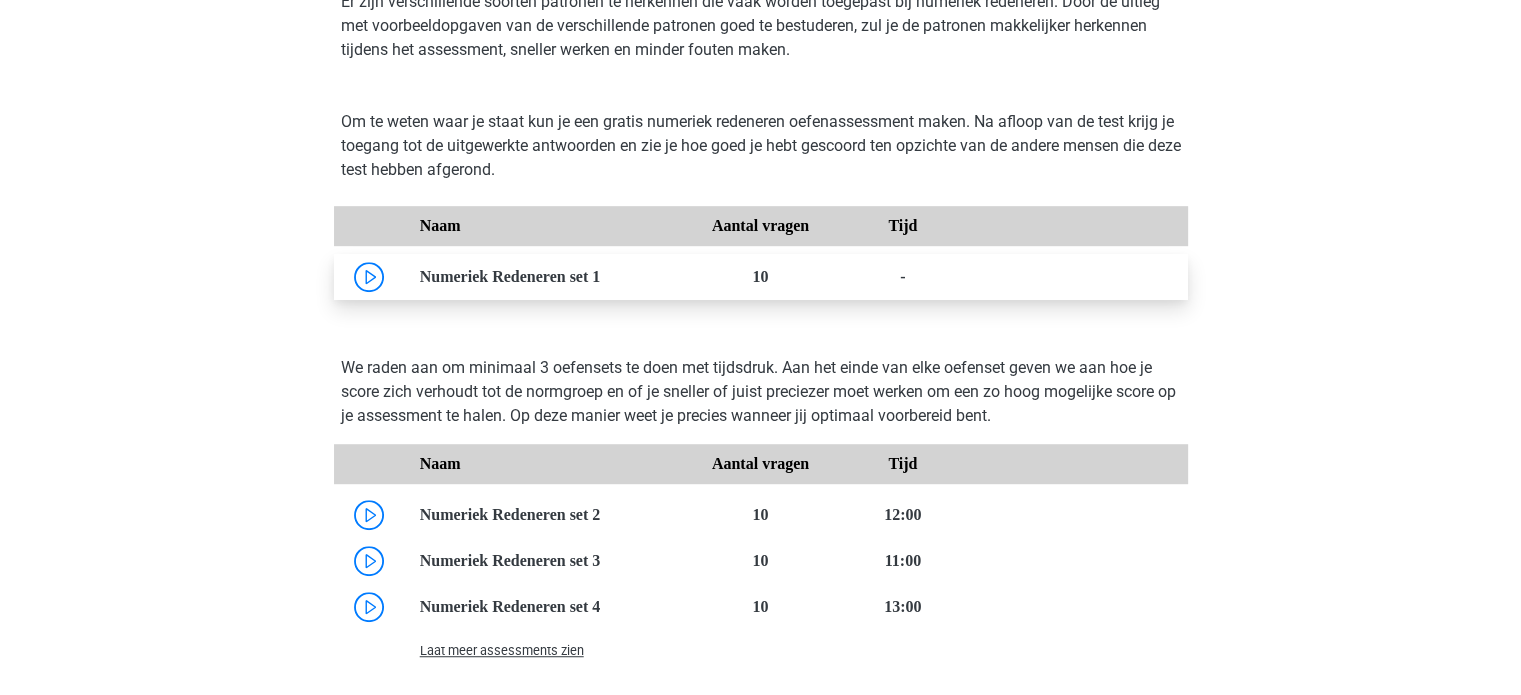 click at bounding box center (600, 276) 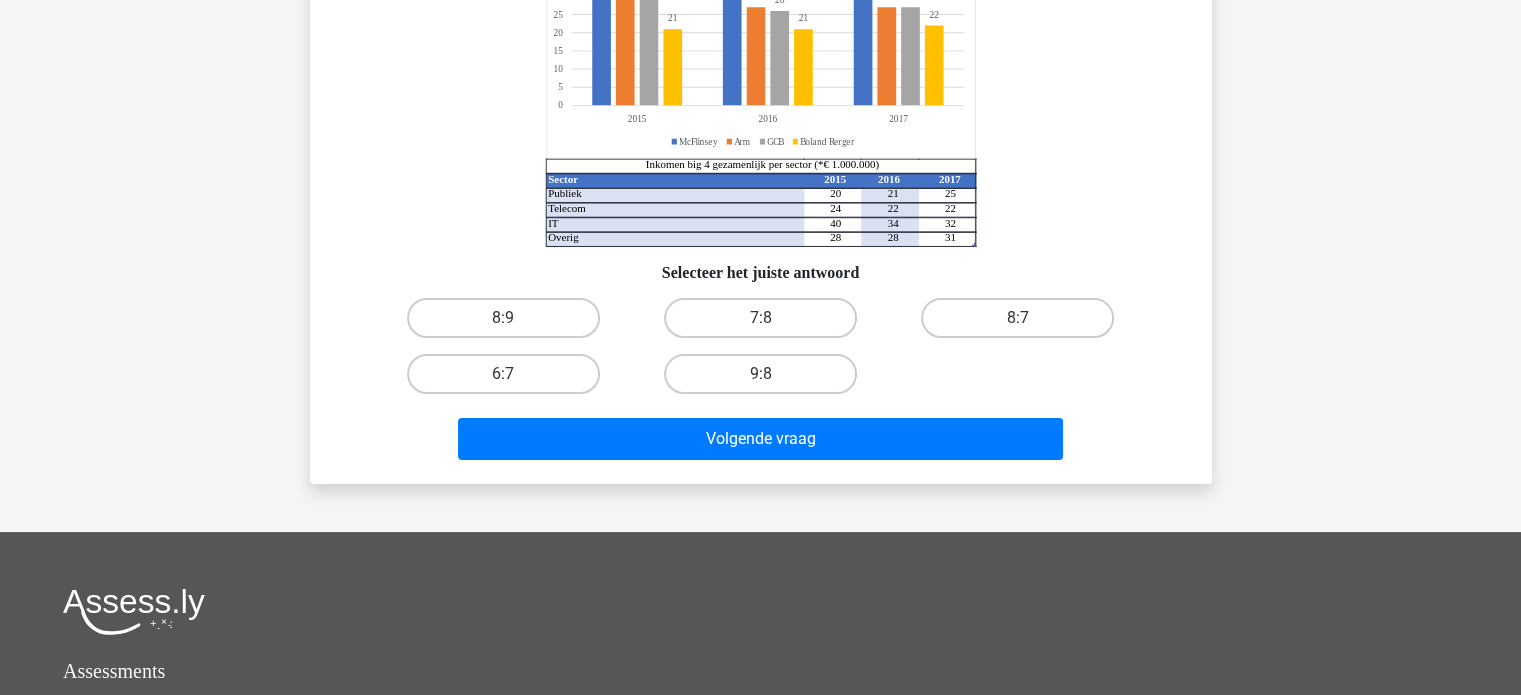 scroll, scrollTop: 266, scrollLeft: 0, axis: vertical 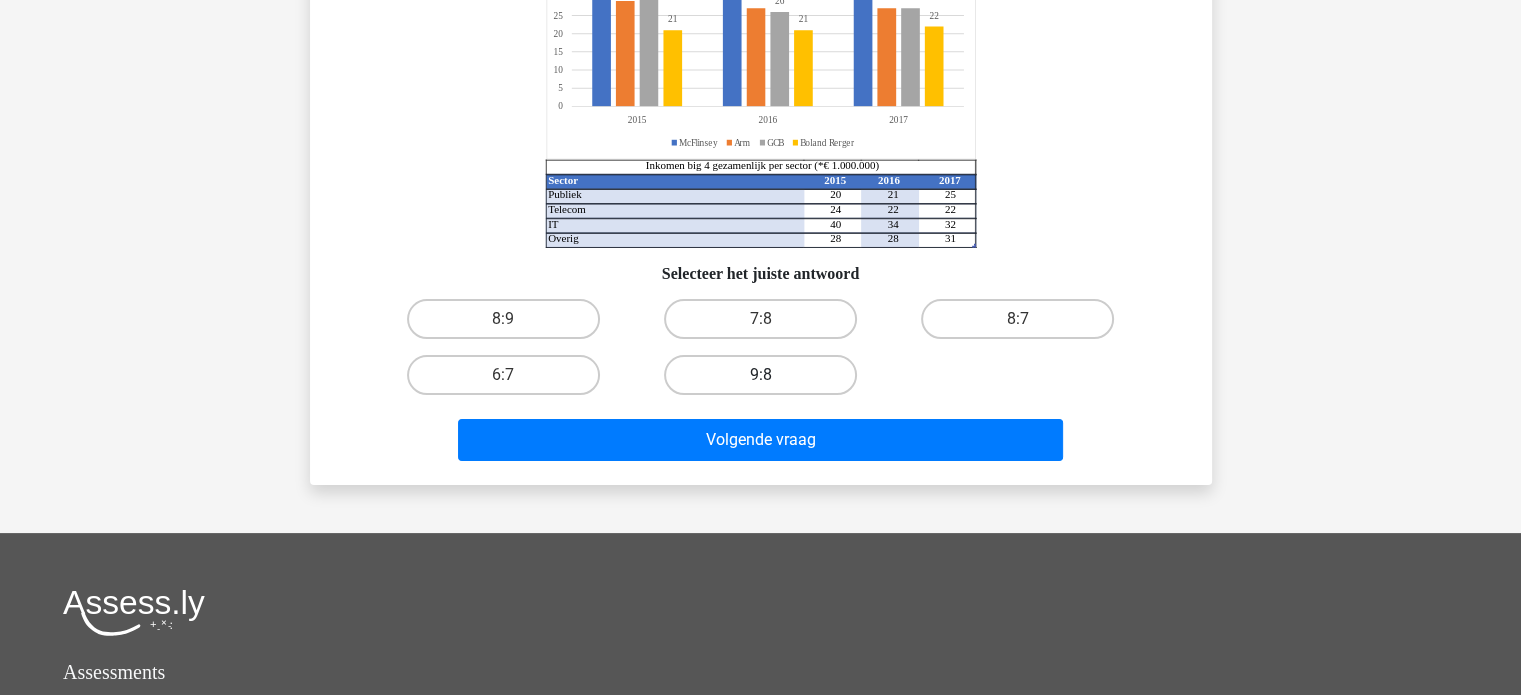click on "9:8" at bounding box center [760, 375] 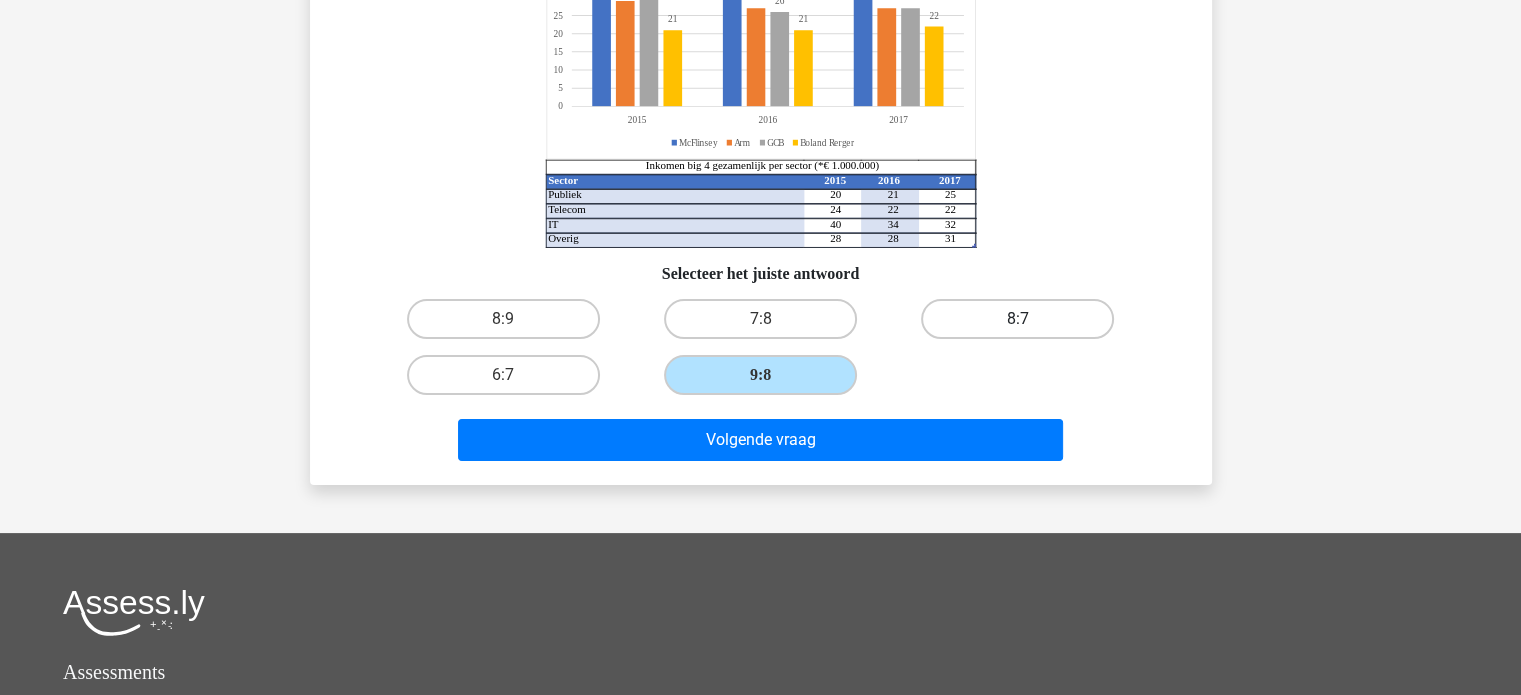 click on "8:7" at bounding box center (1017, 319) 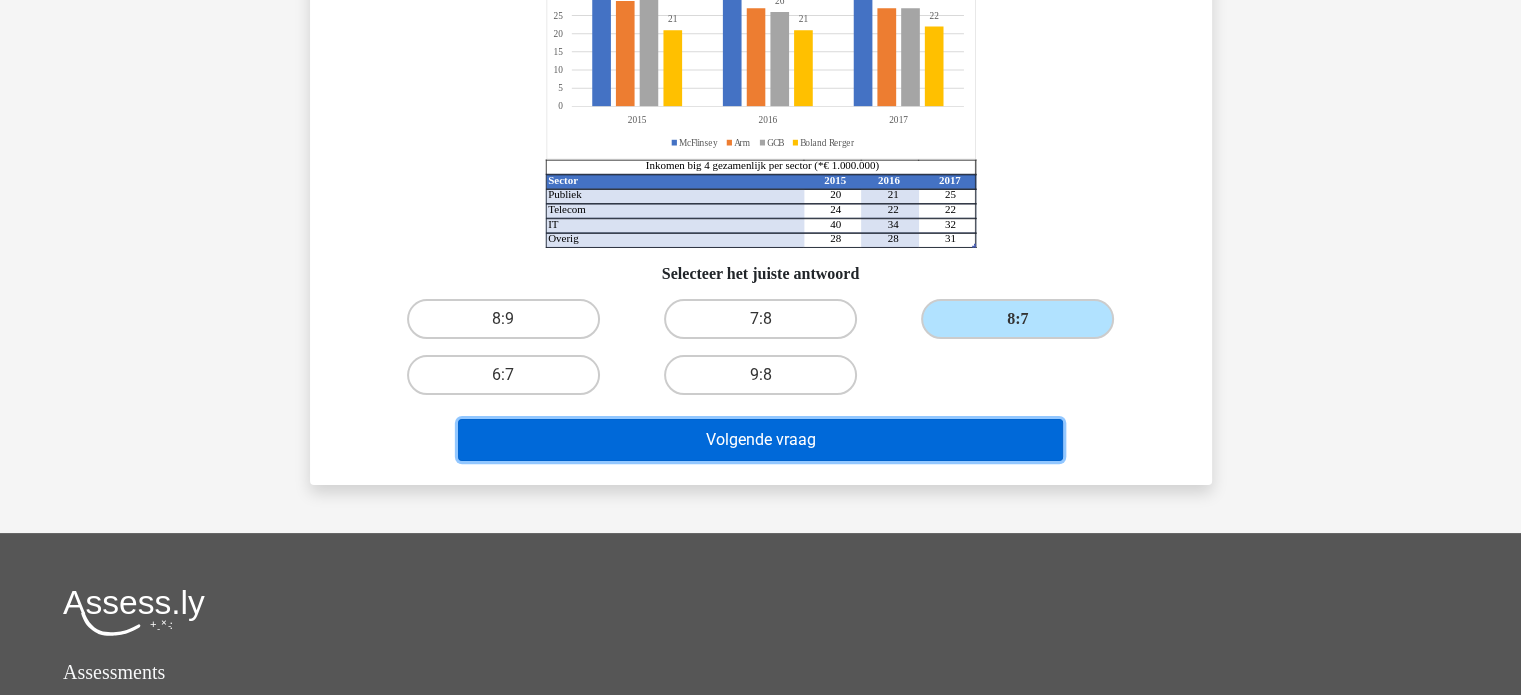 click on "Volgende vraag" at bounding box center [760, 440] 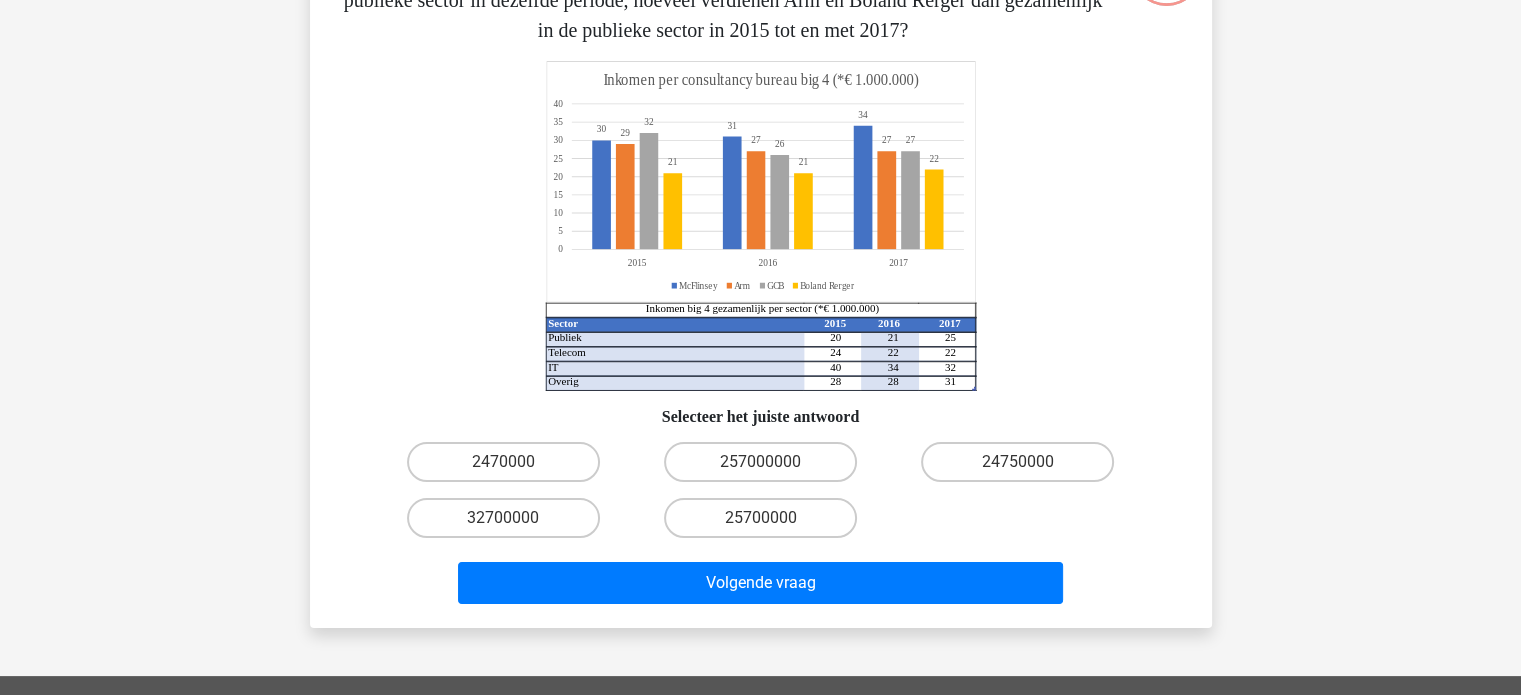 scroll, scrollTop: 0, scrollLeft: 0, axis: both 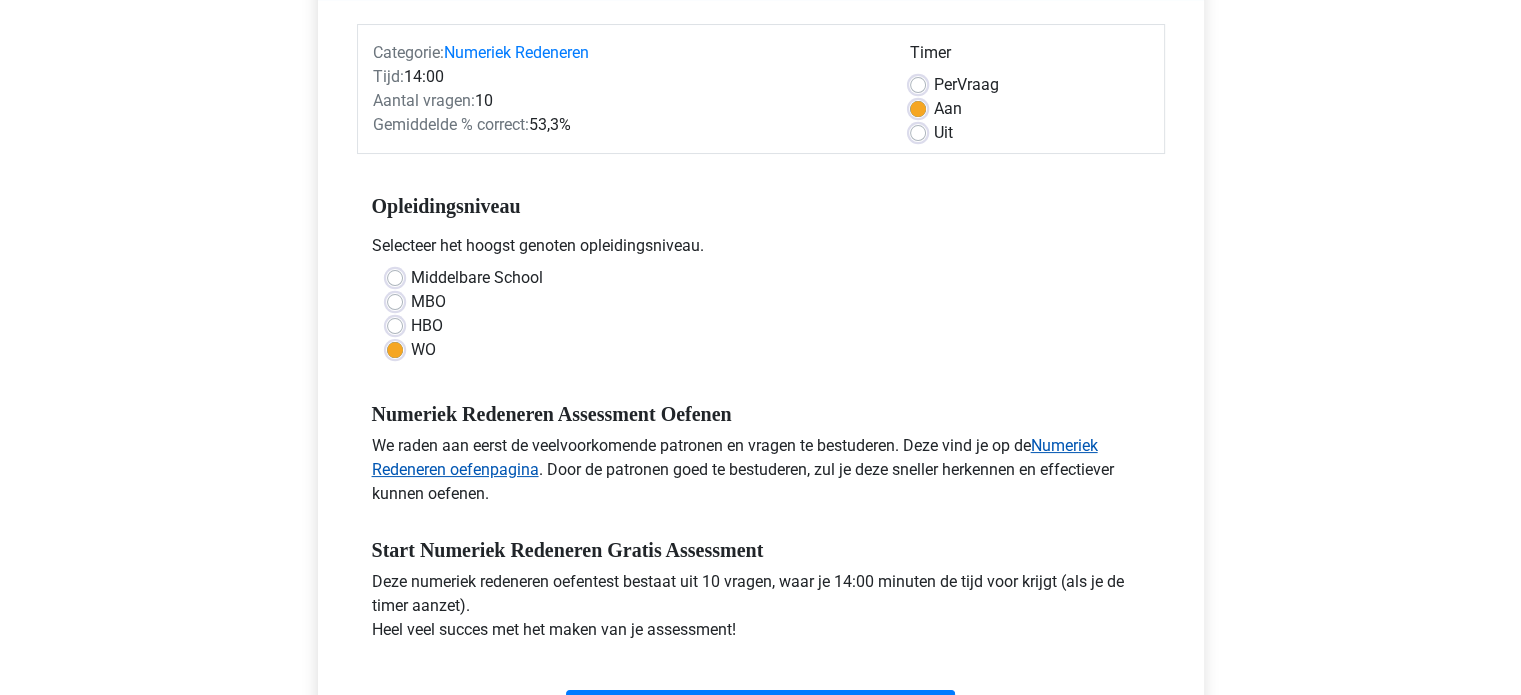 click on "Numeriek Redeneren
oefenpagina" at bounding box center (735, 457) 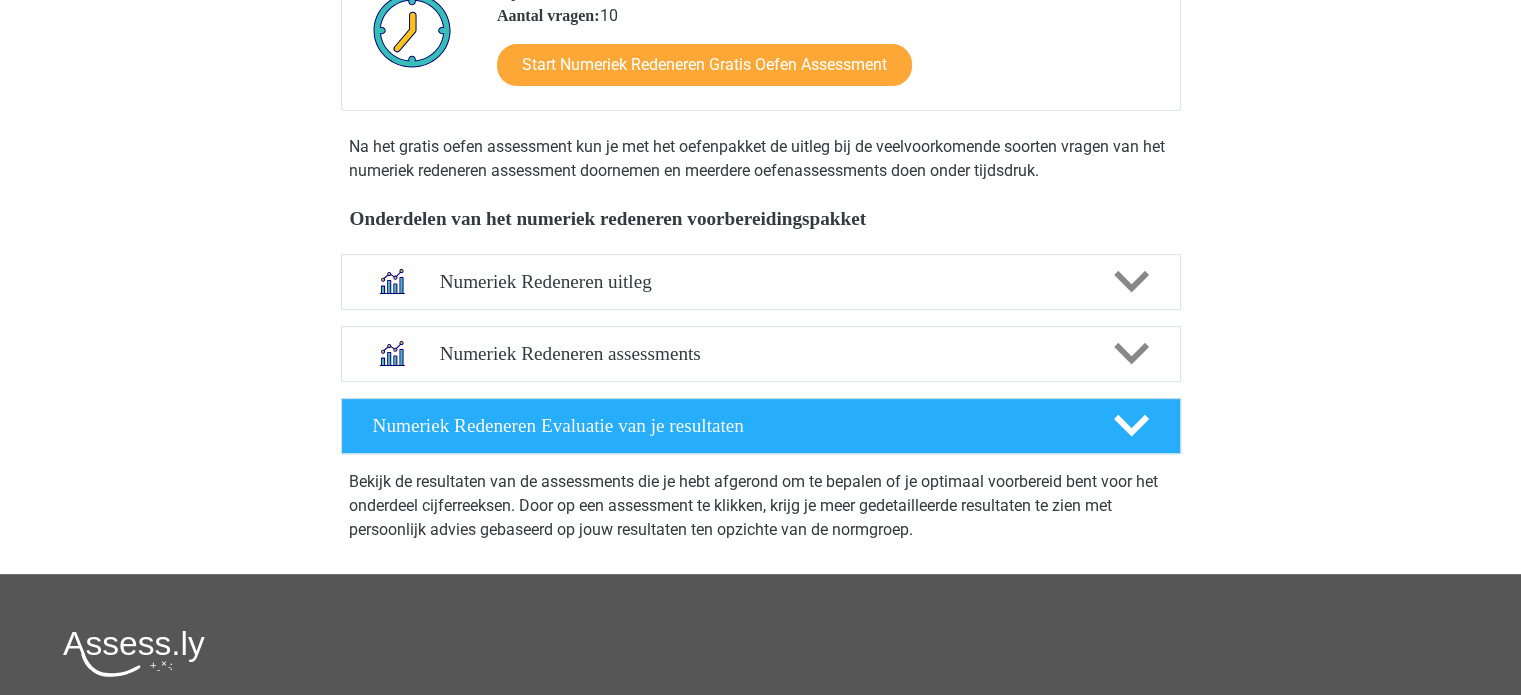 scroll, scrollTop: 688, scrollLeft: 0, axis: vertical 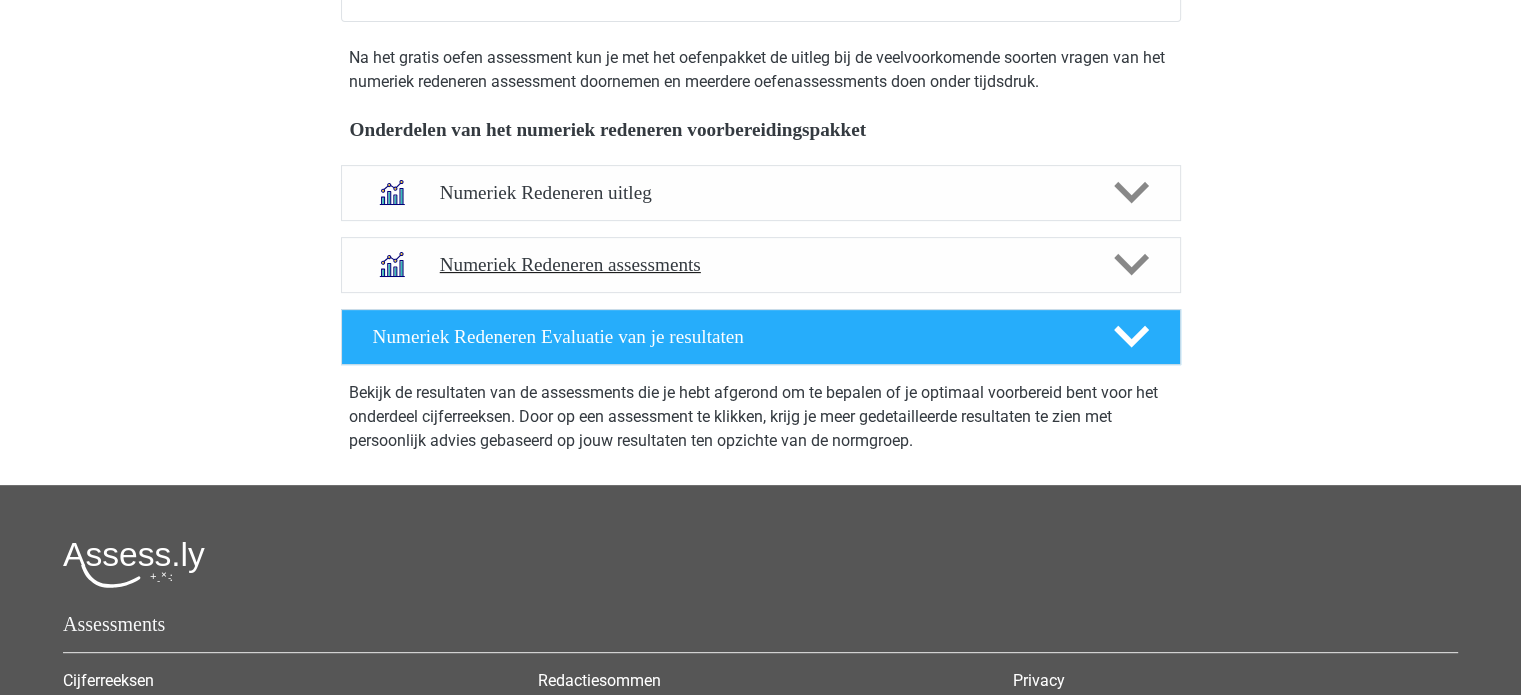 click on "Numeriek Redeneren assessments" at bounding box center (761, 265) 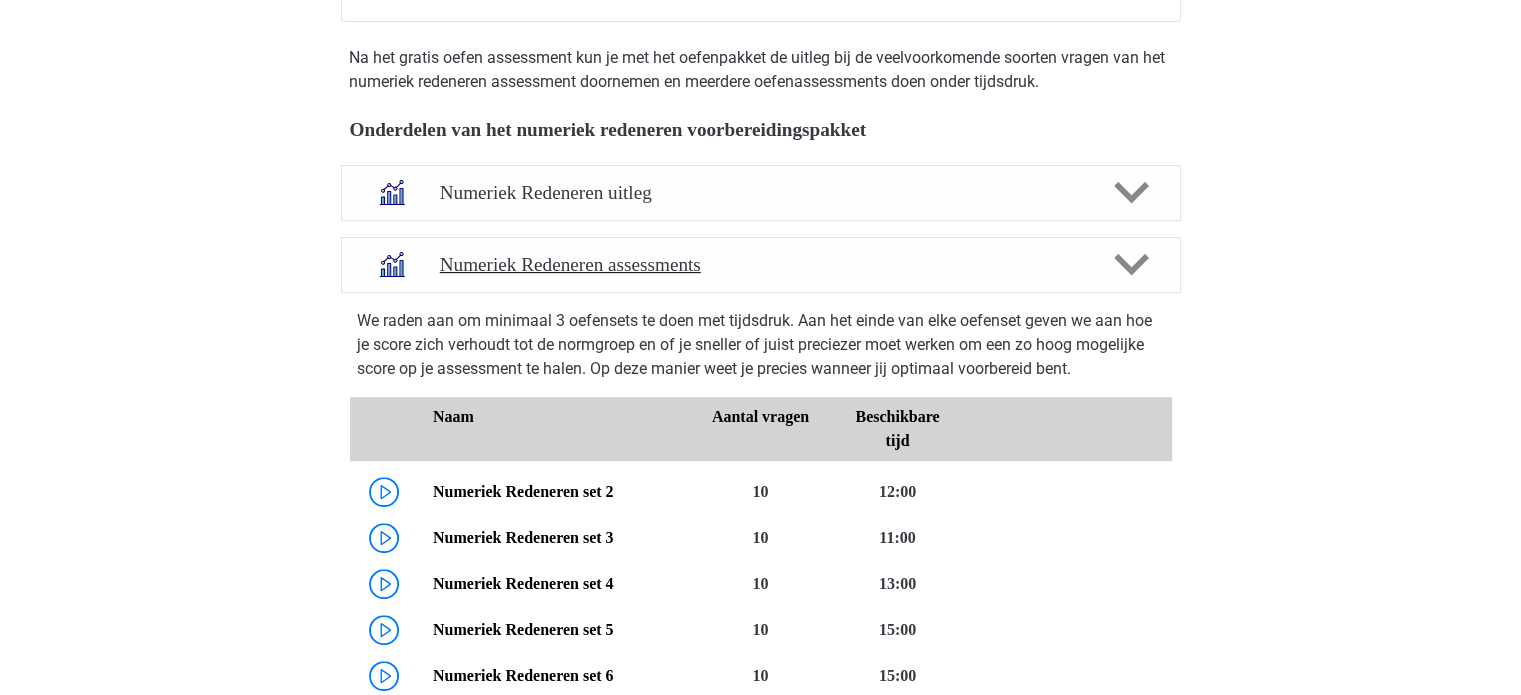 click on "Numeriek Redeneren assessments" at bounding box center [761, 265] 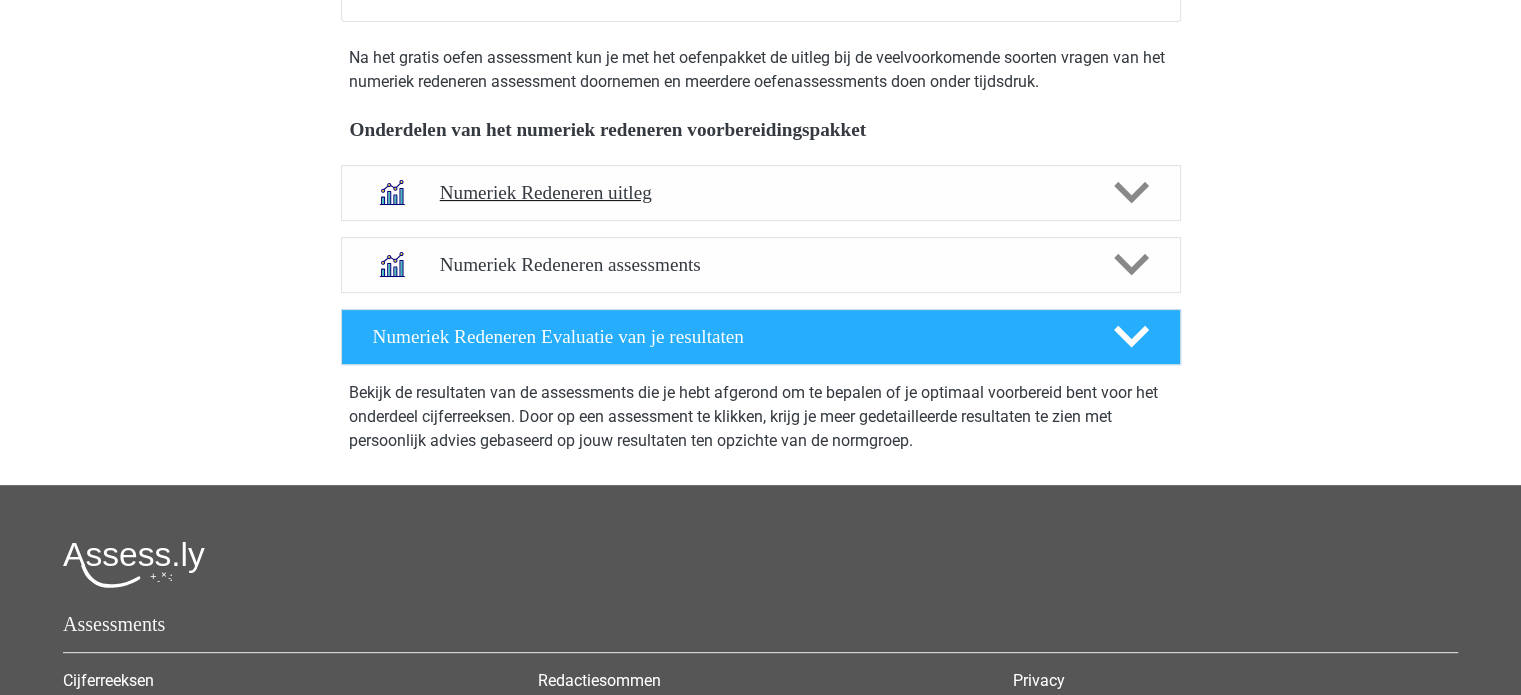 click on "Numeriek Redeneren uitleg" at bounding box center (761, 193) 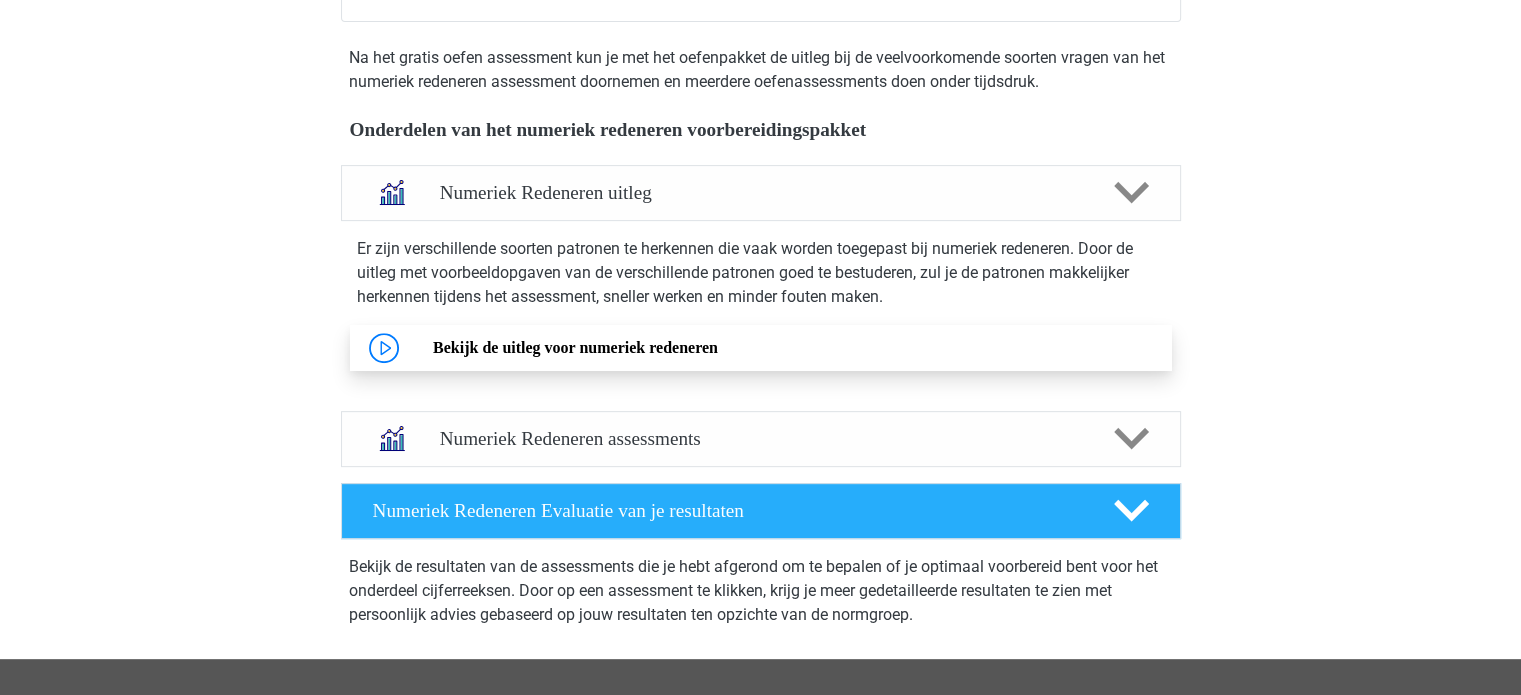 click on "Bekijk de uitleg voor
numeriek redeneren" at bounding box center (575, 347) 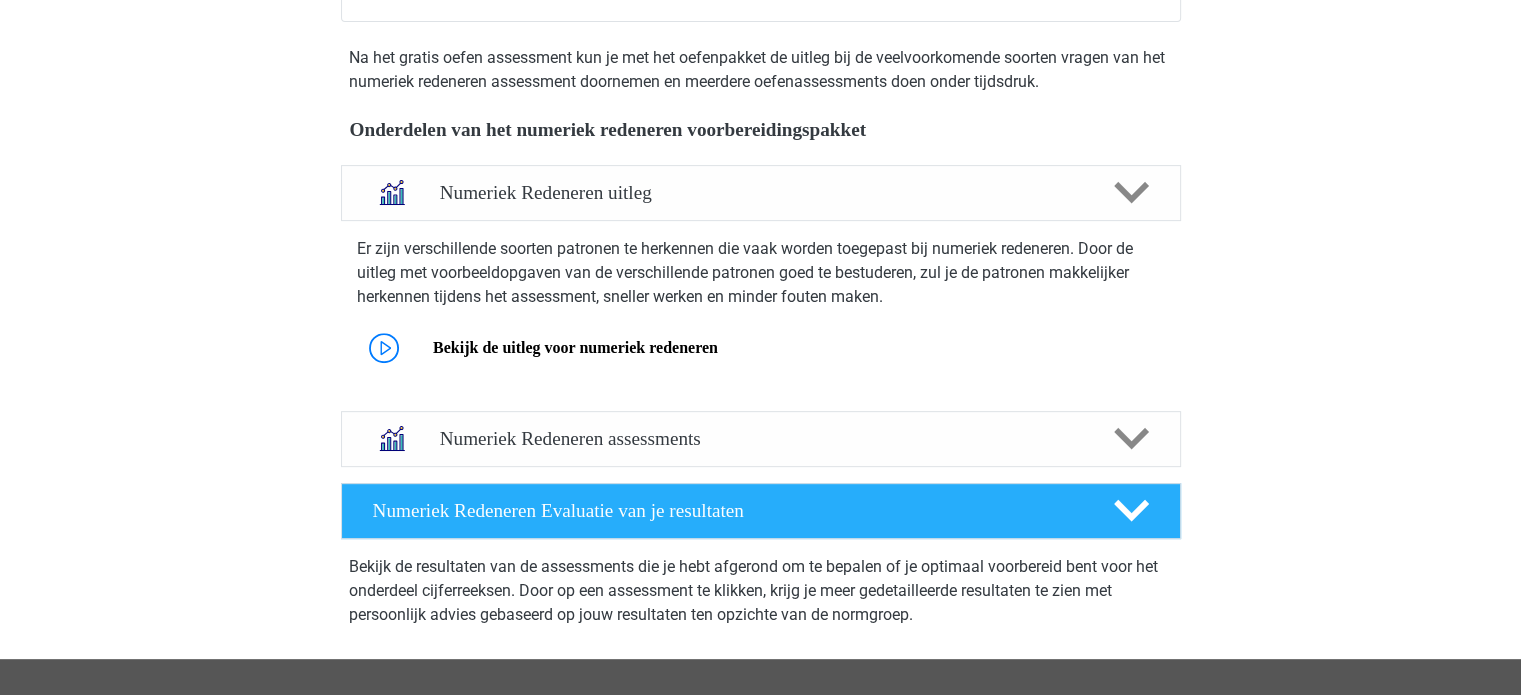 scroll, scrollTop: 970, scrollLeft: 0, axis: vertical 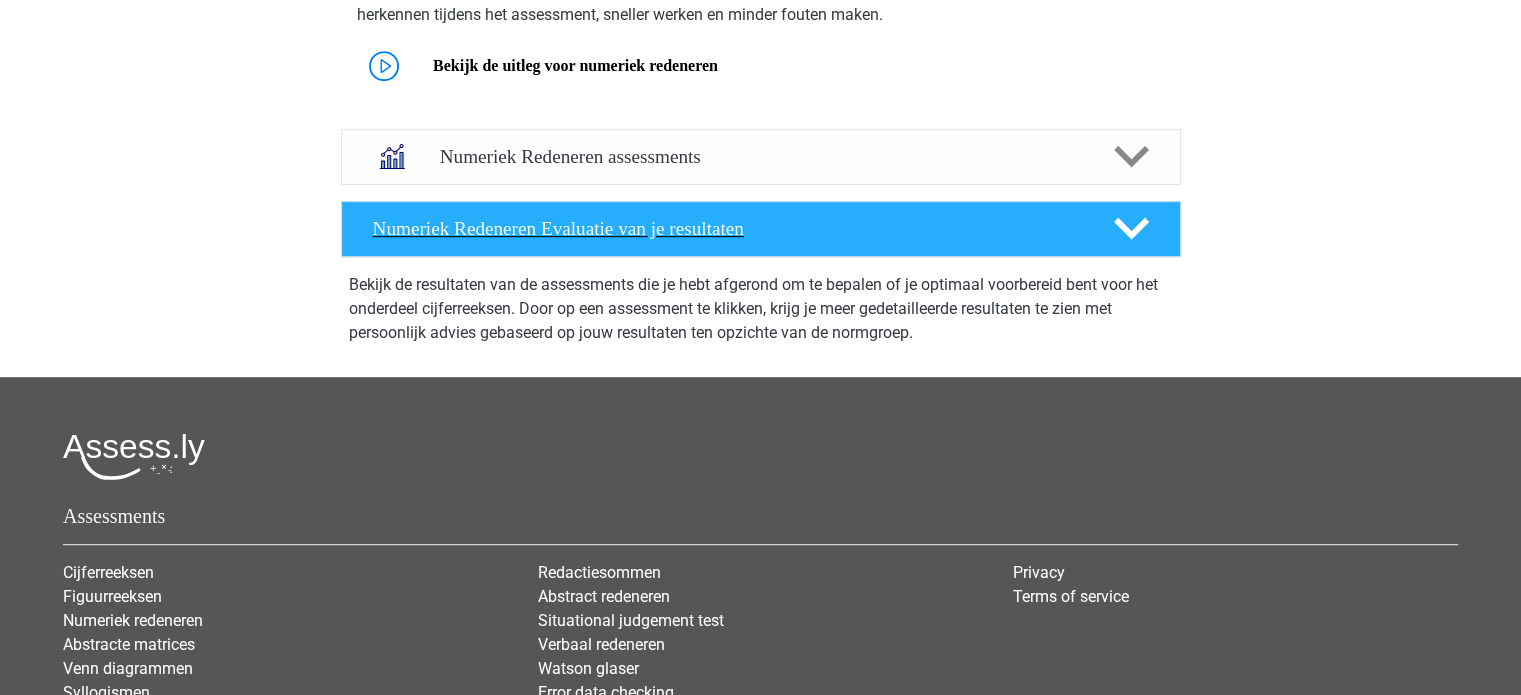 click on "Numeriek Redeneren
Evaluatie van je resultaten" at bounding box center (761, 229) 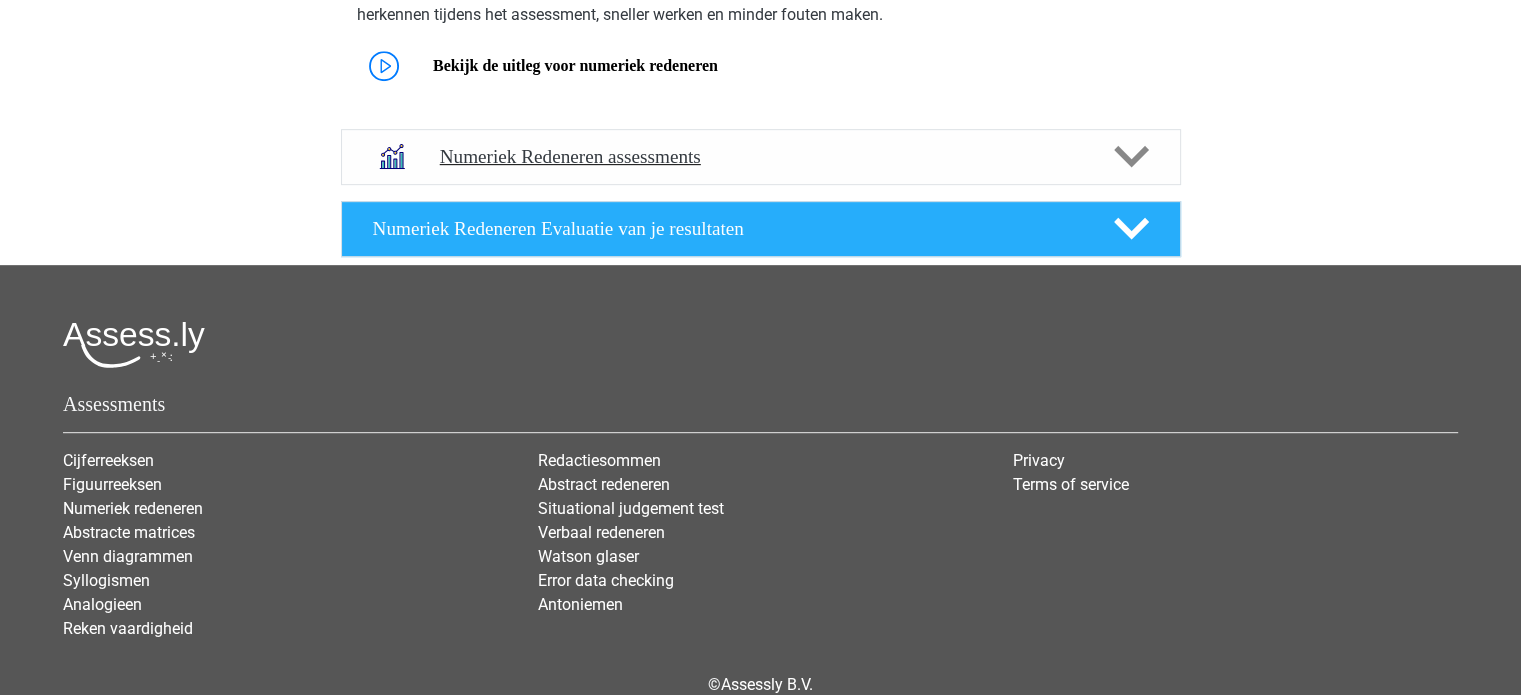 click on "Numeriek Redeneren assessments" at bounding box center (761, 157) 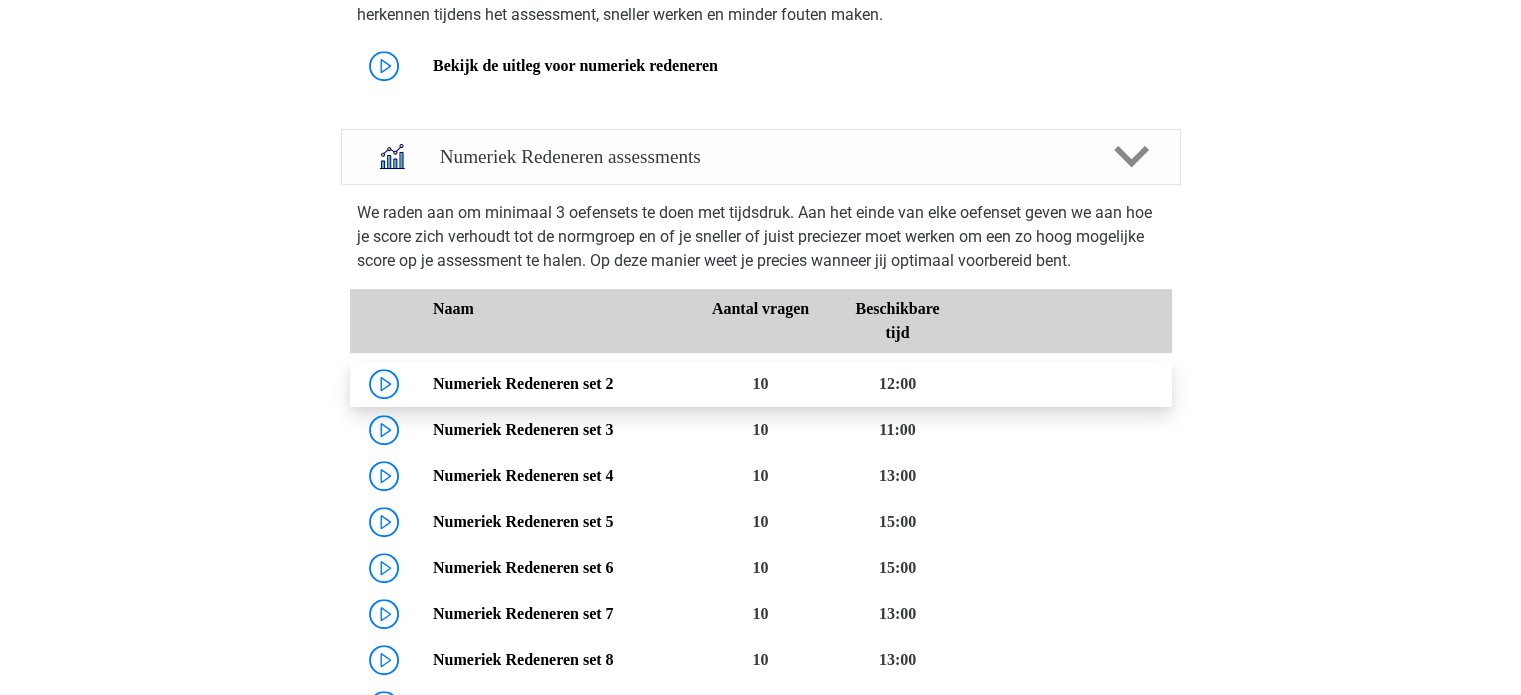 click on "Numeriek Redeneren
set 2" at bounding box center (523, 383) 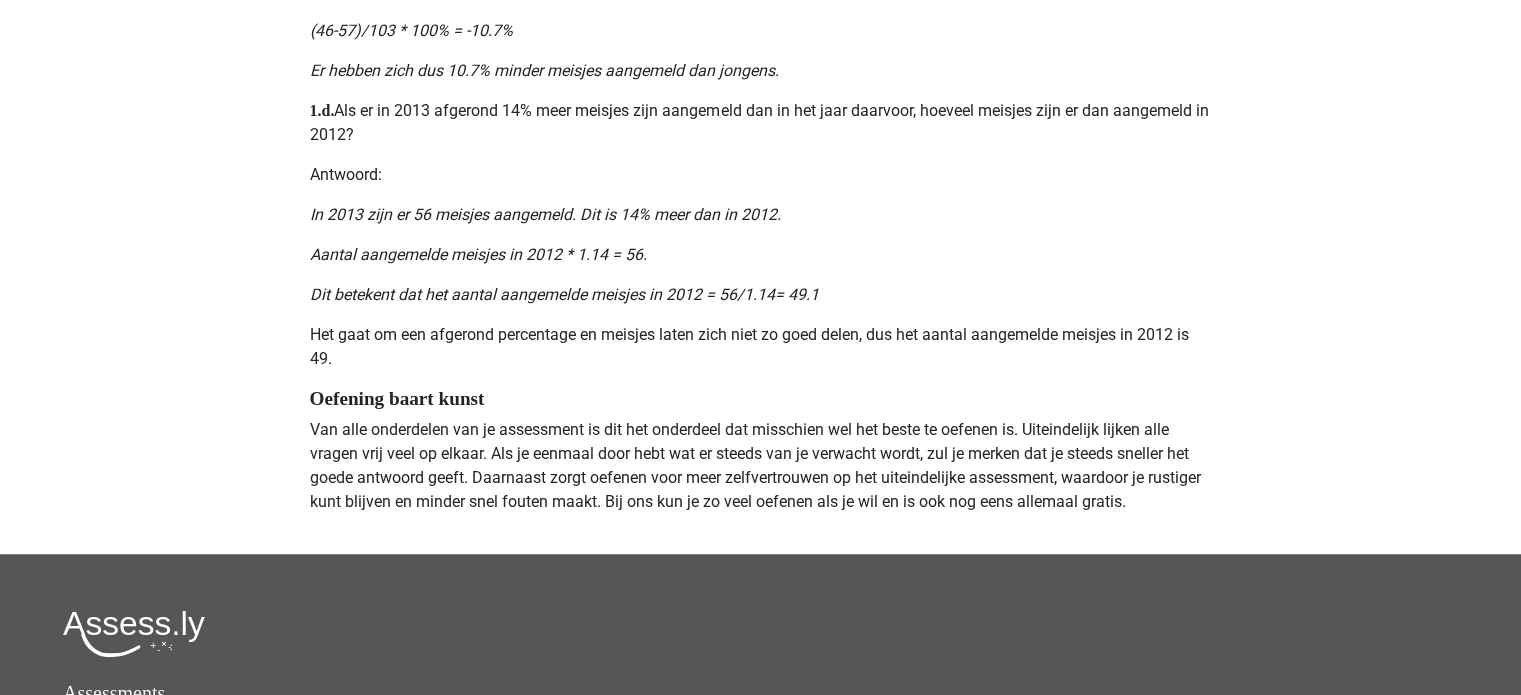 scroll, scrollTop: 1688, scrollLeft: 0, axis: vertical 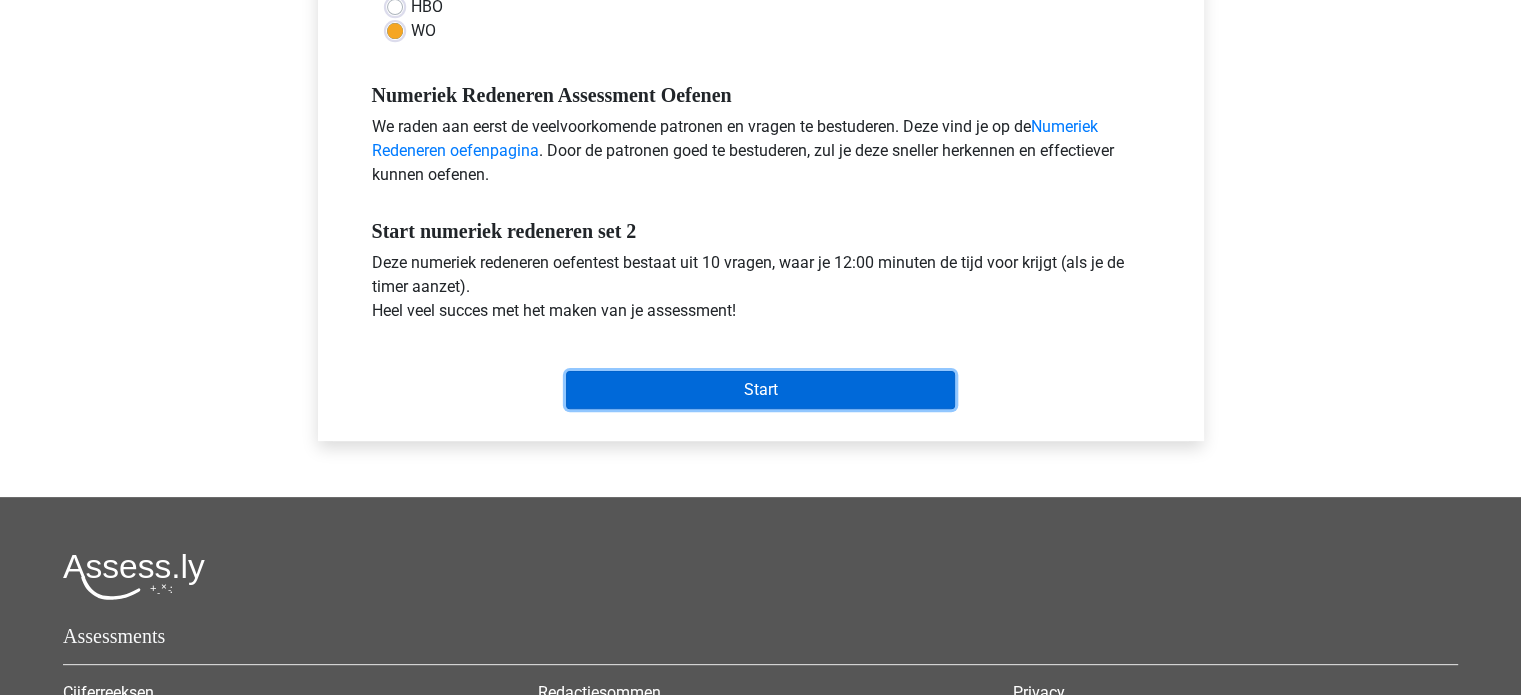click on "Start" at bounding box center (760, 390) 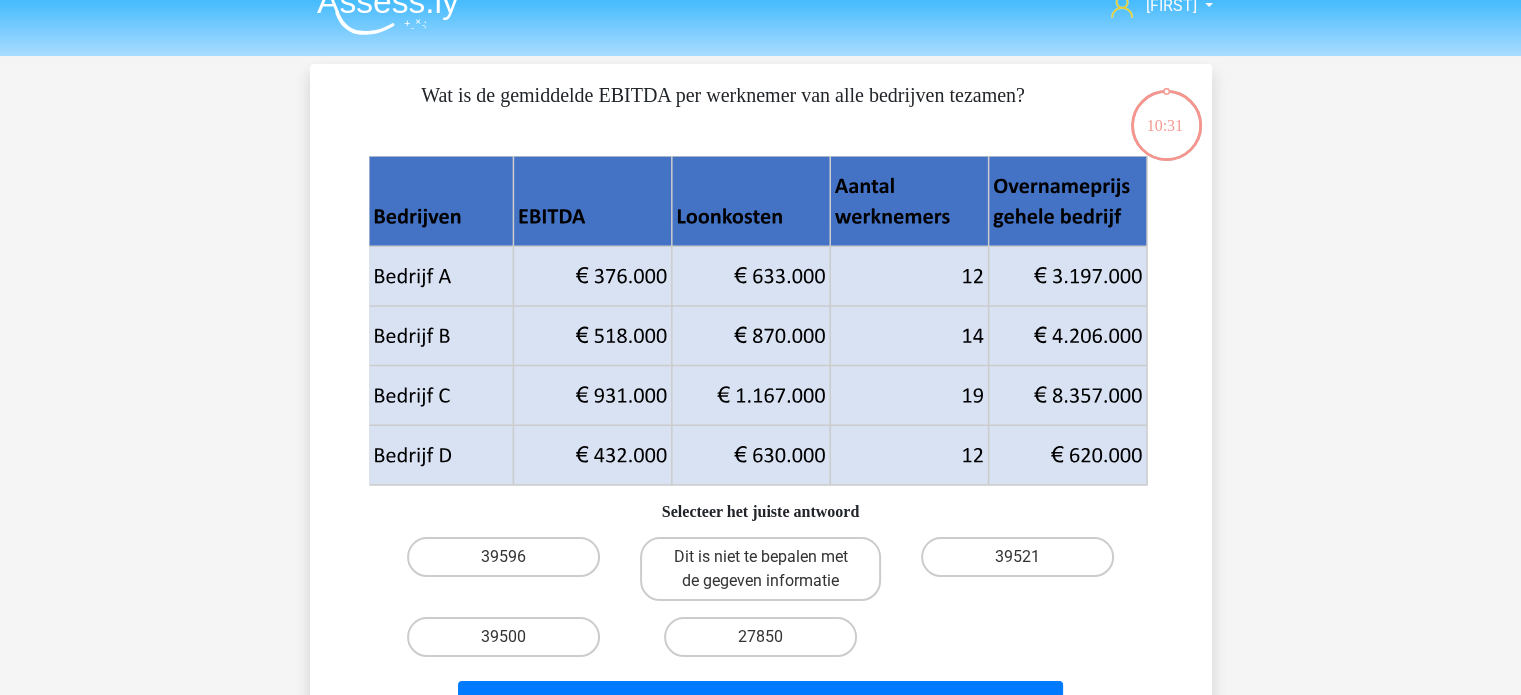 scroll, scrollTop: 32, scrollLeft: 0, axis: vertical 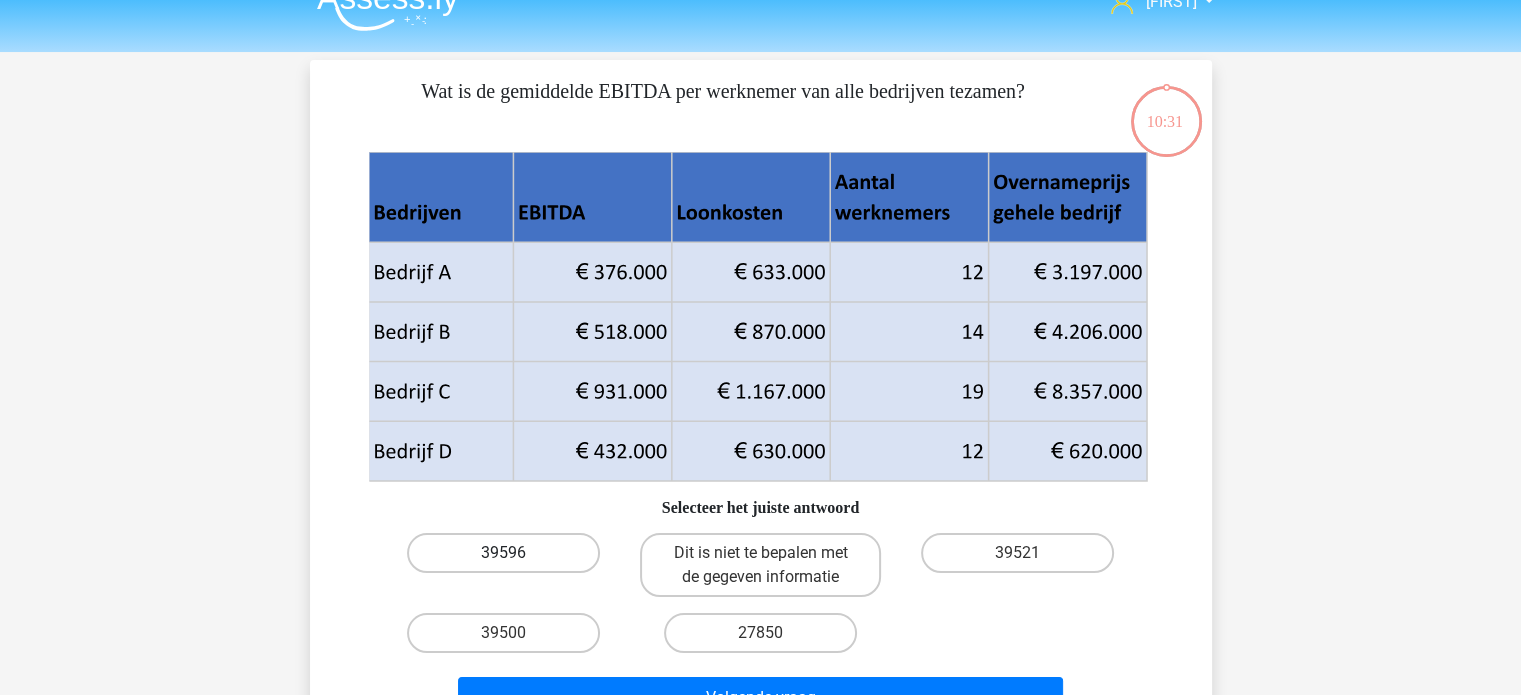 click on "39596" at bounding box center [503, 553] 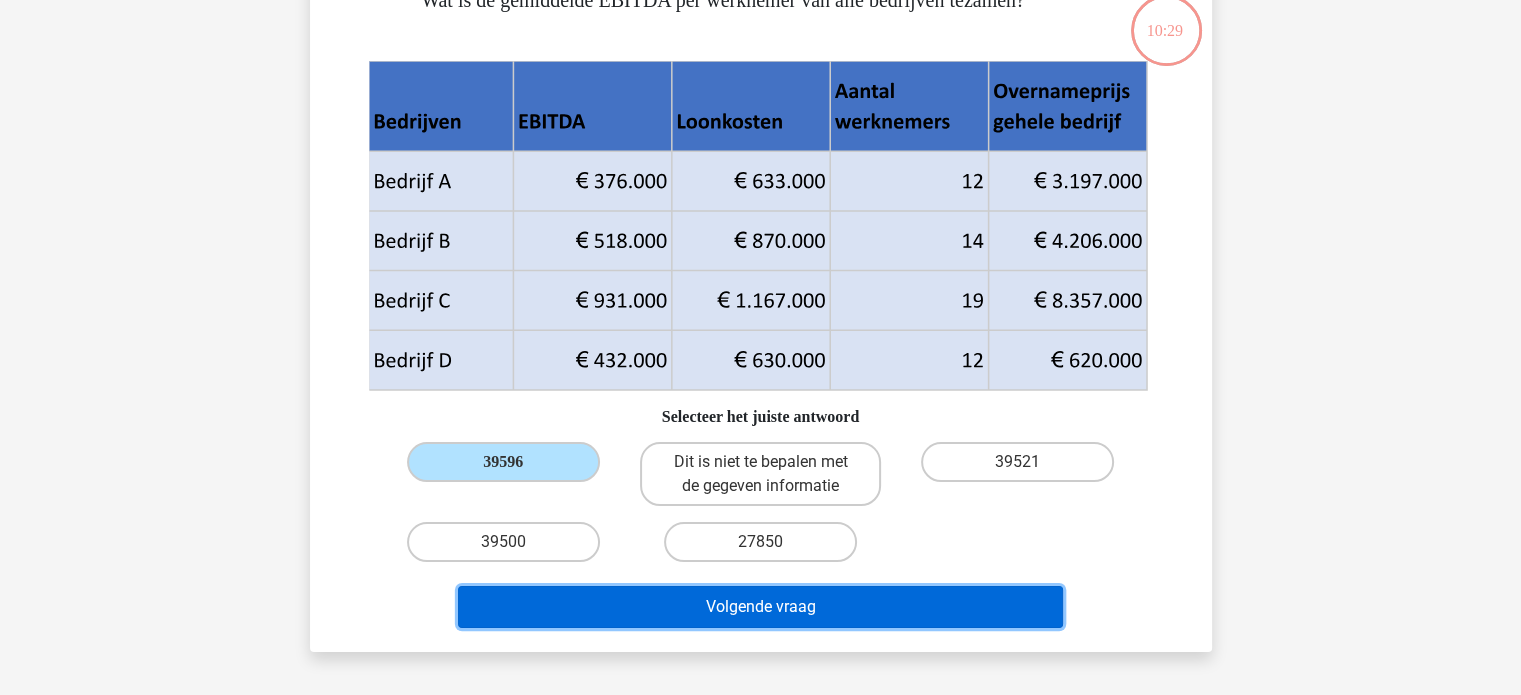 click on "Volgende vraag" at bounding box center (760, 607) 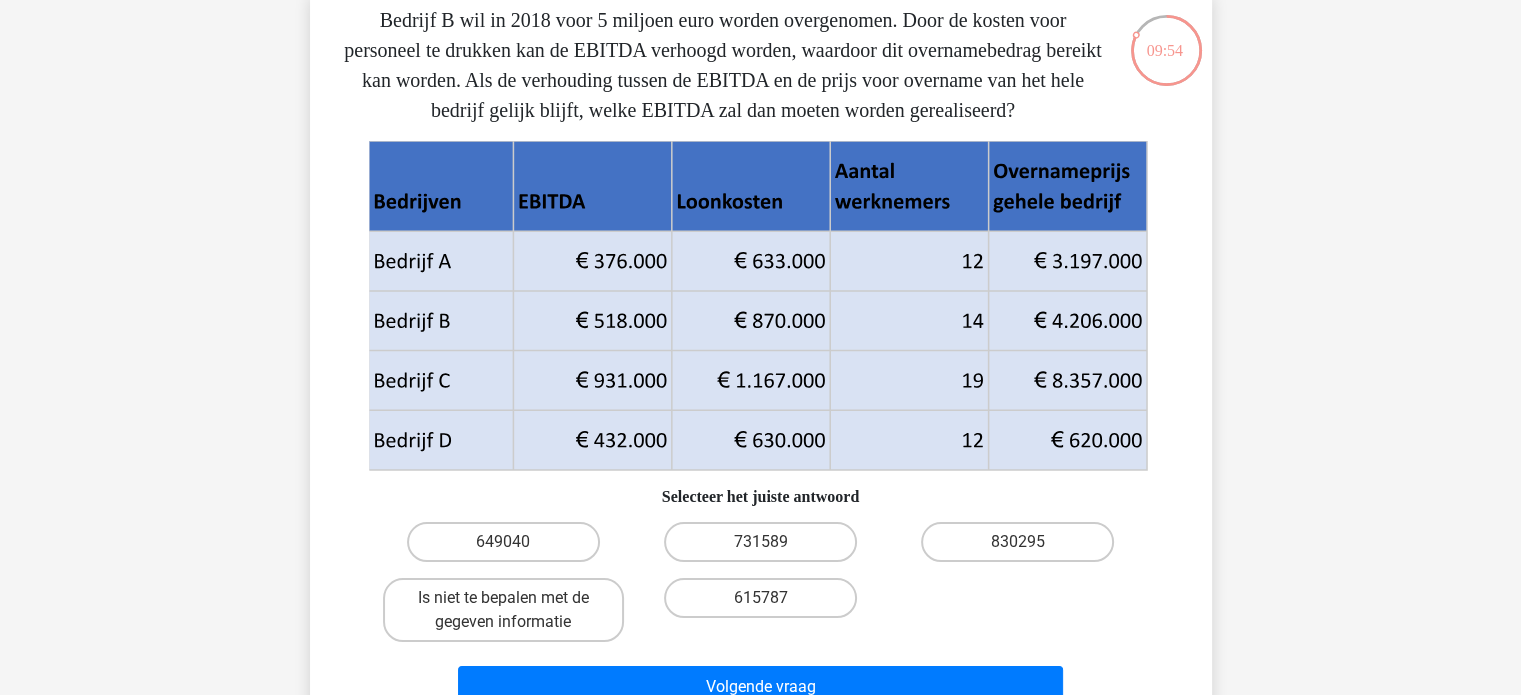 scroll, scrollTop: 102, scrollLeft: 0, axis: vertical 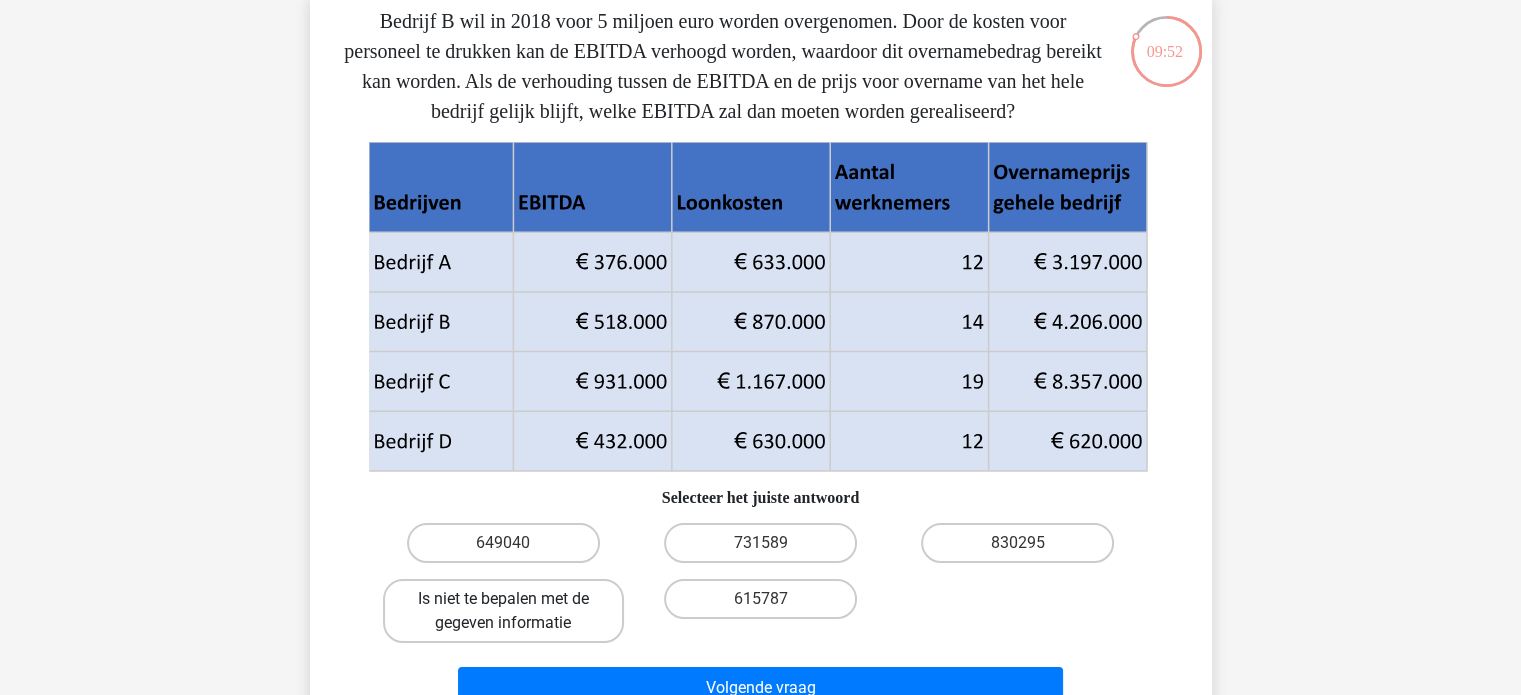 click on "Is niet te bepalen met de gegeven informatie" at bounding box center (503, 611) 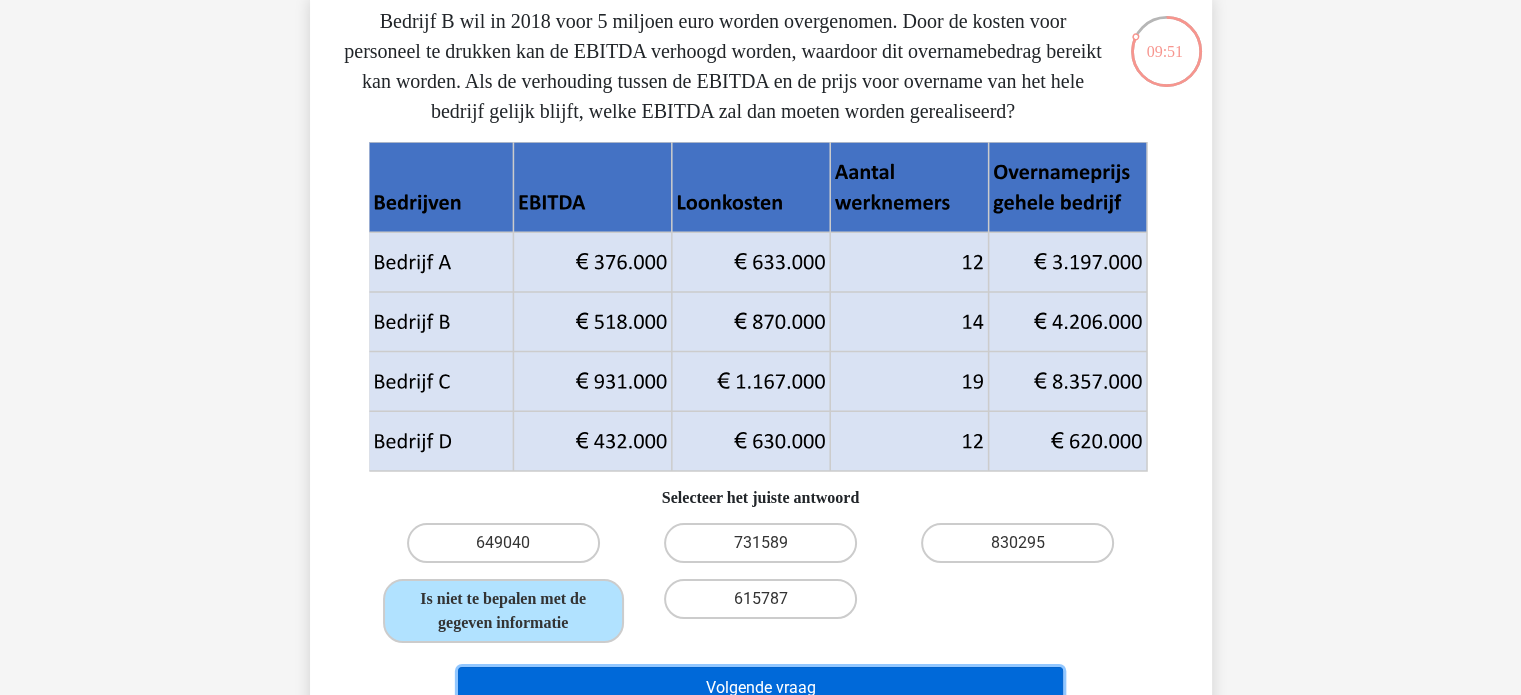 click on "Volgende vraag" at bounding box center [760, 688] 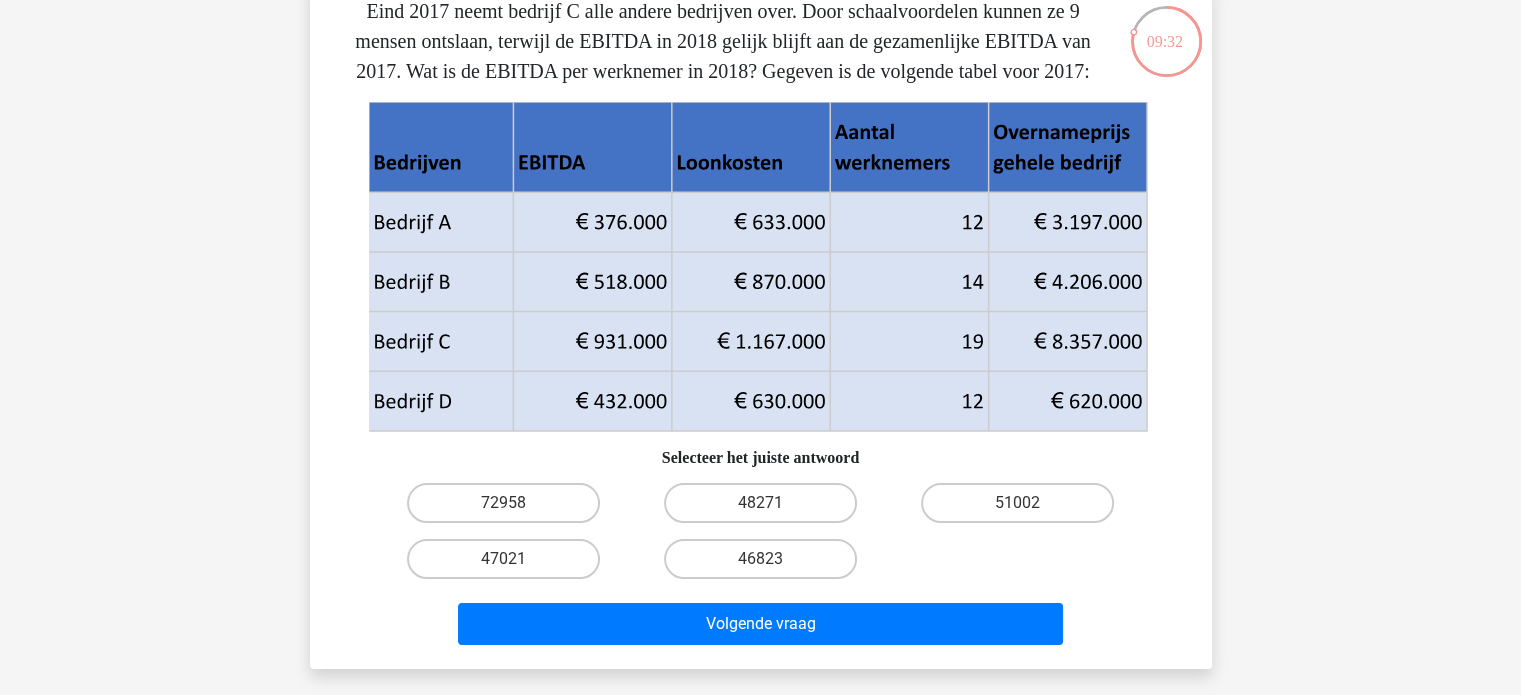 scroll, scrollTop: 0, scrollLeft: 0, axis: both 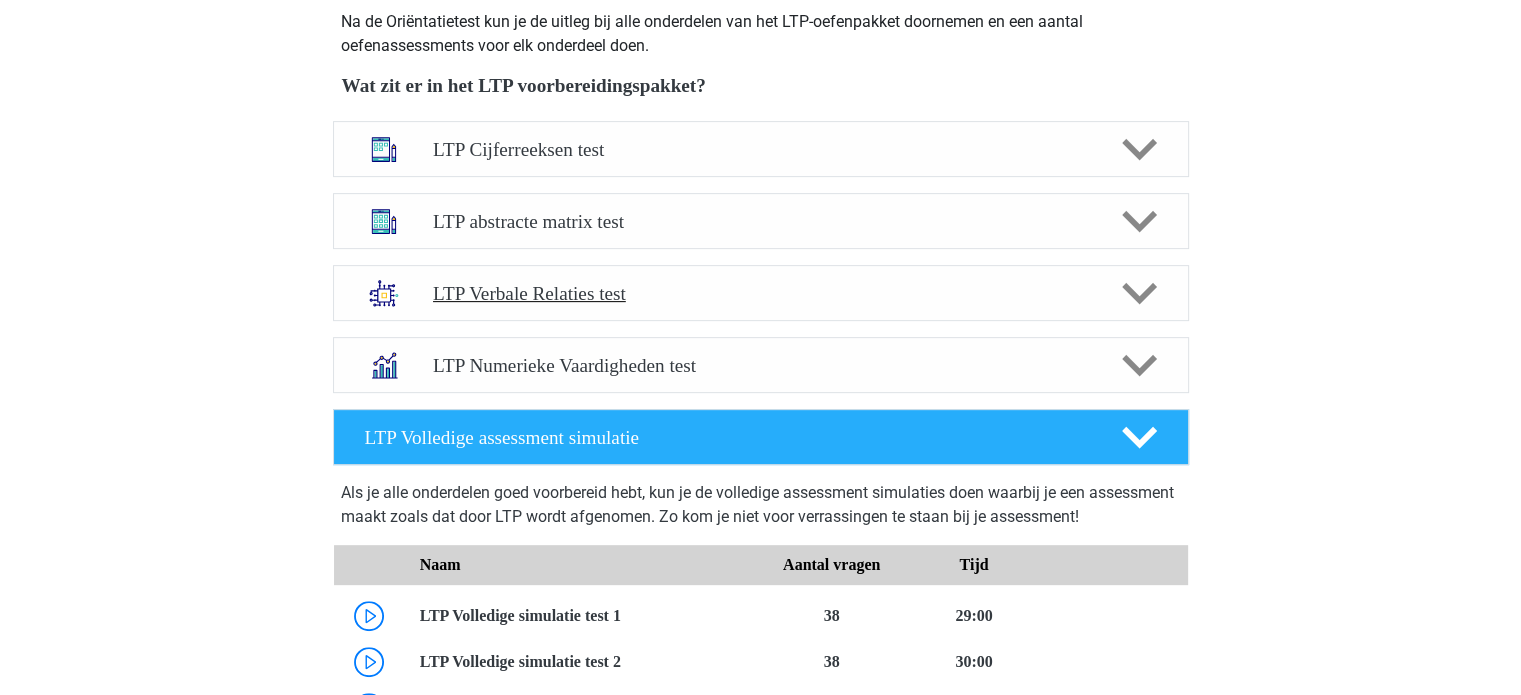 click on "LTP Verbale Relaties test" at bounding box center [760, 293] 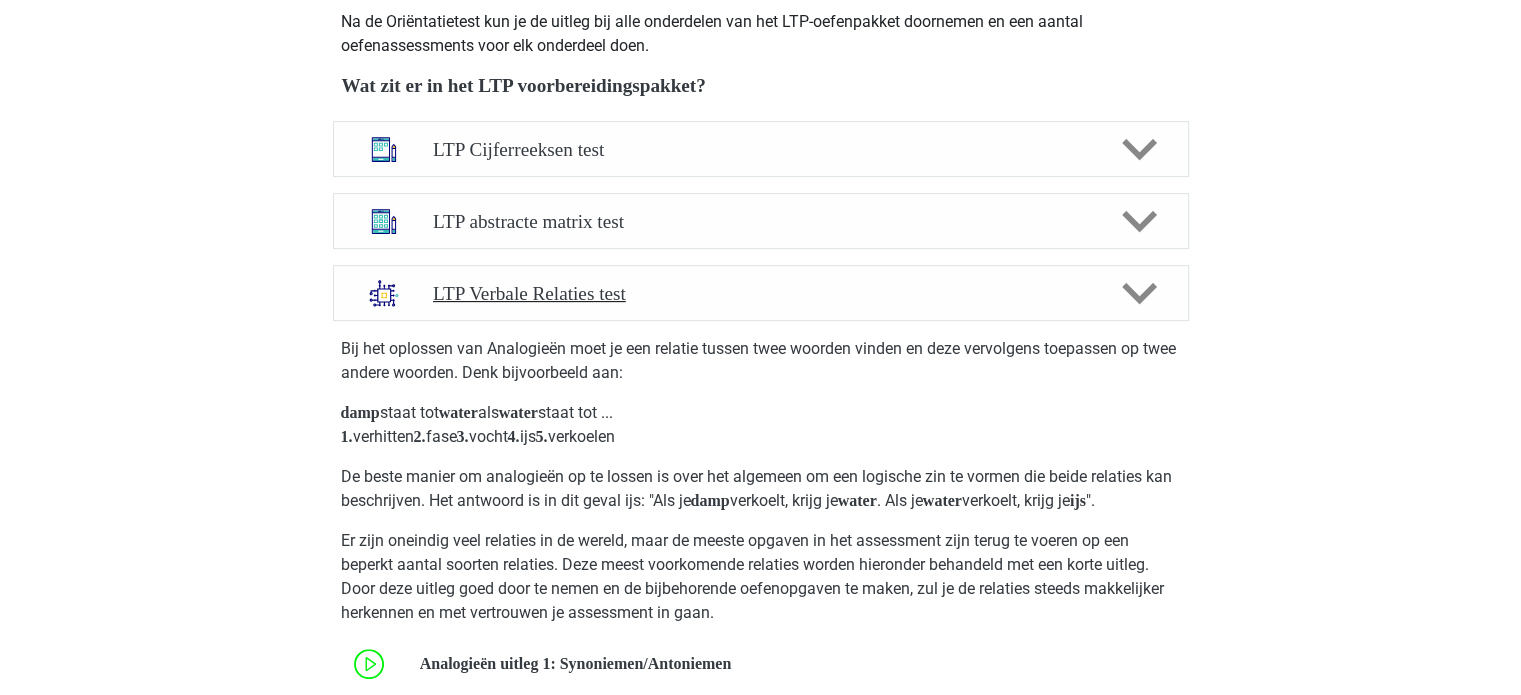 click on "LTP Verbale Relaties test" at bounding box center [760, 293] 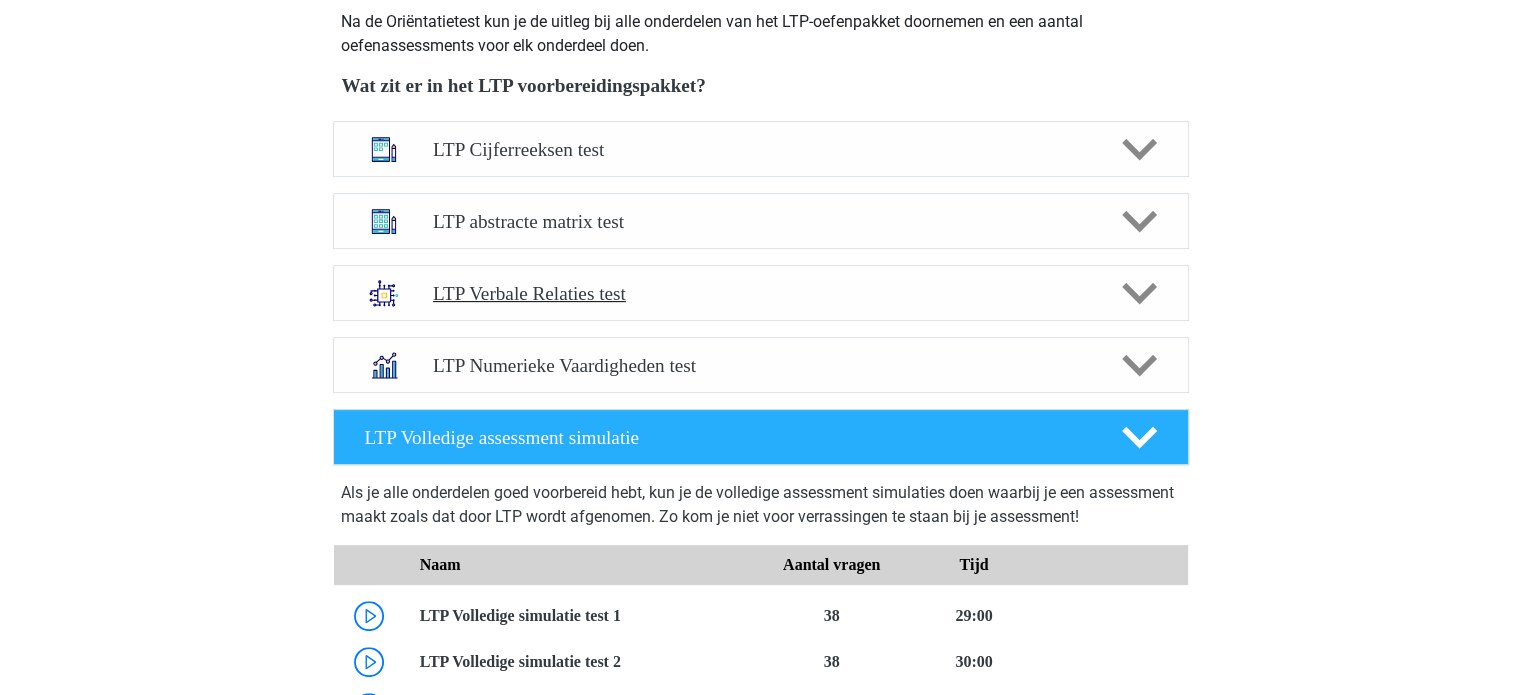 click on "LTP Verbale Relaties test" at bounding box center (760, 293) 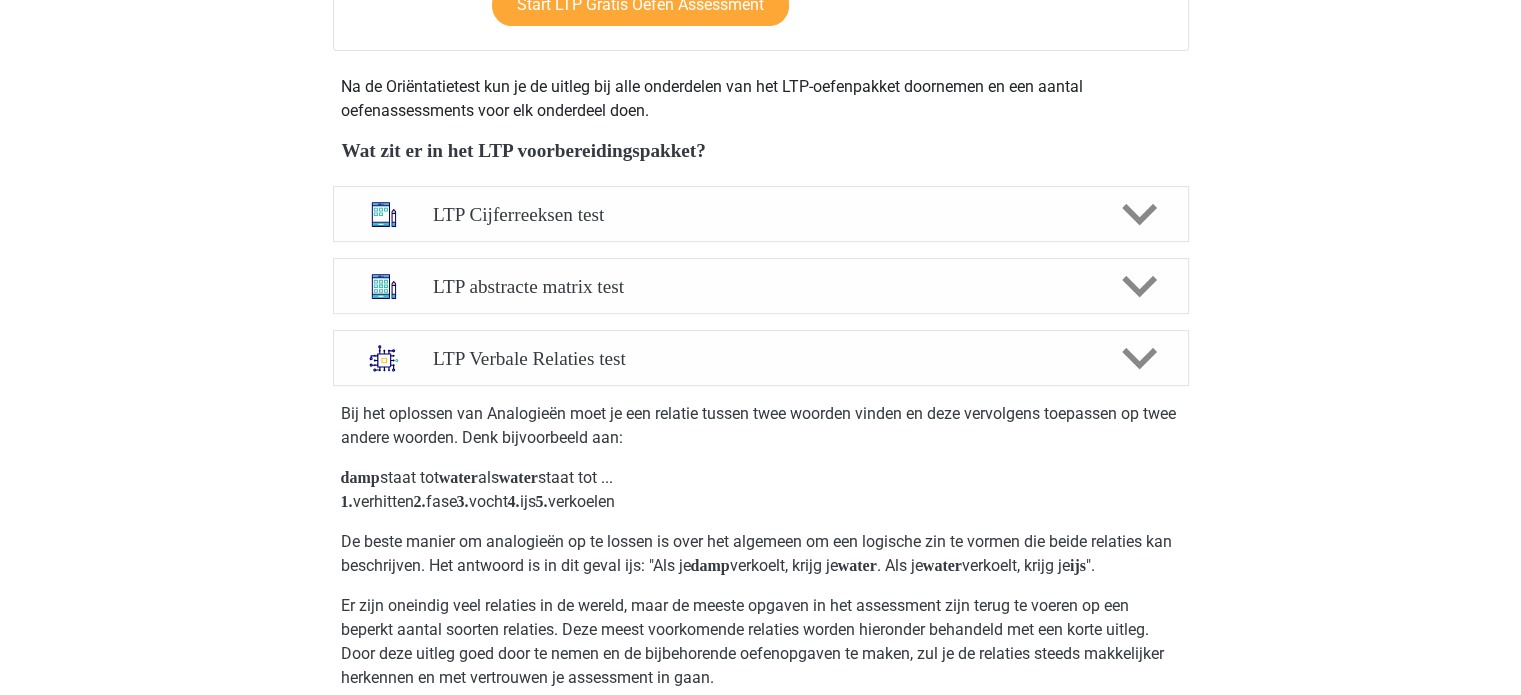 scroll, scrollTop: 666, scrollLeft: 0, axis: vertical 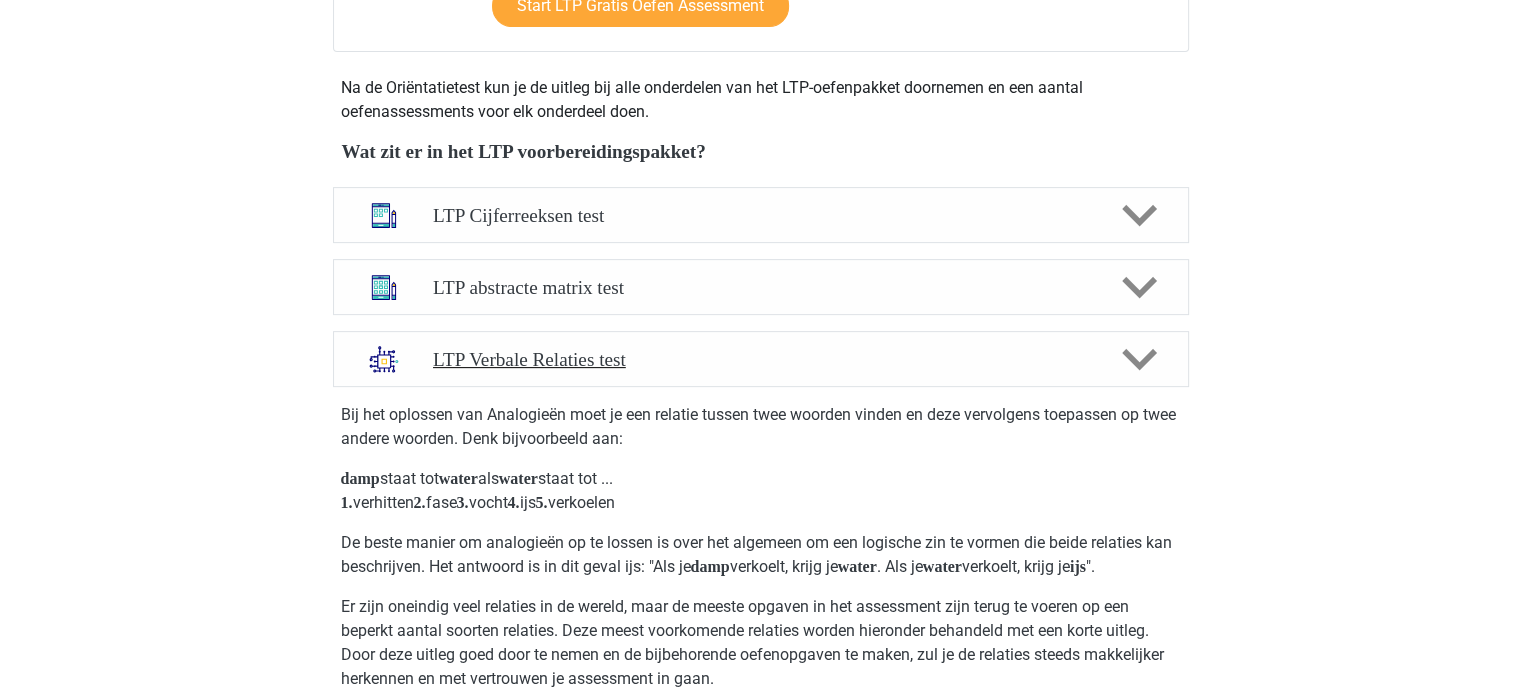 click on "LTP Verbale Relaties test" at bounding box center [761, 359] 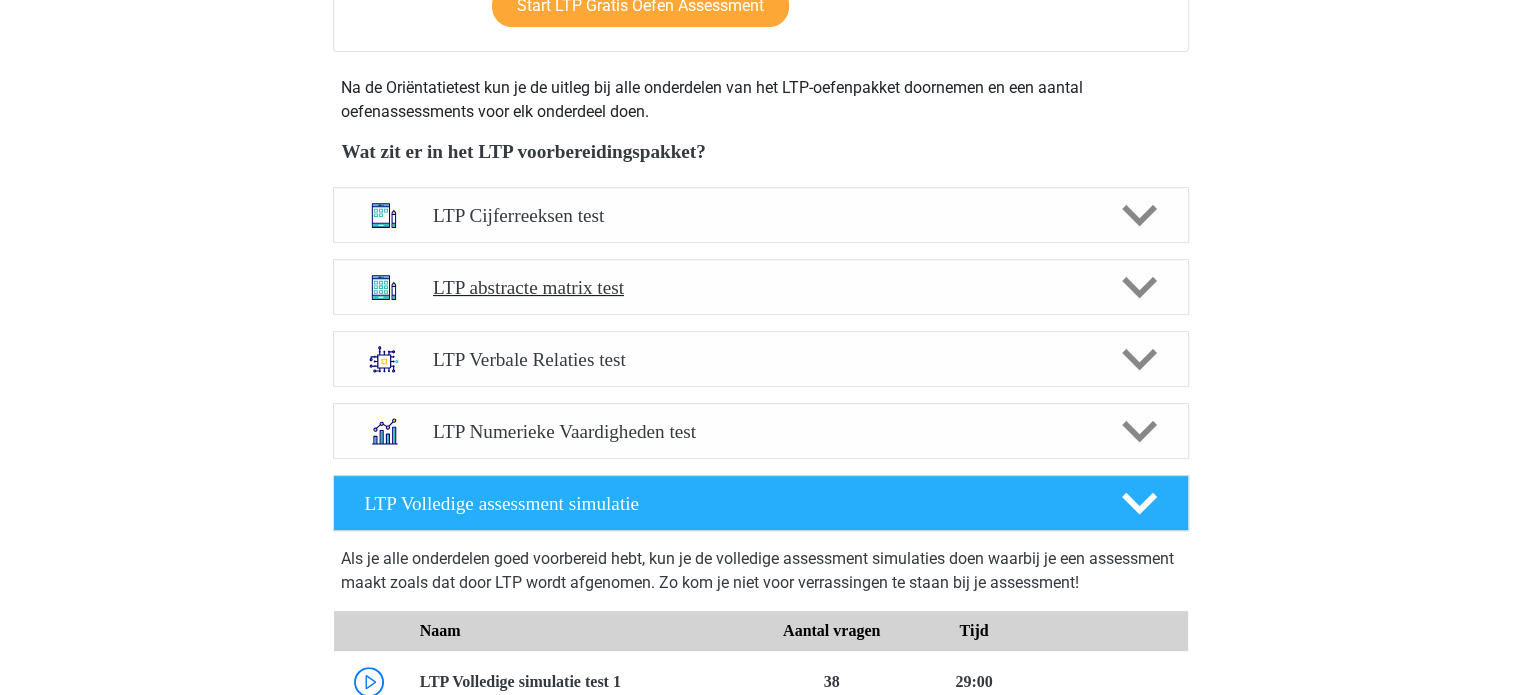 click on "LTP abstracte matrix test" at bounding box center [760, 287] 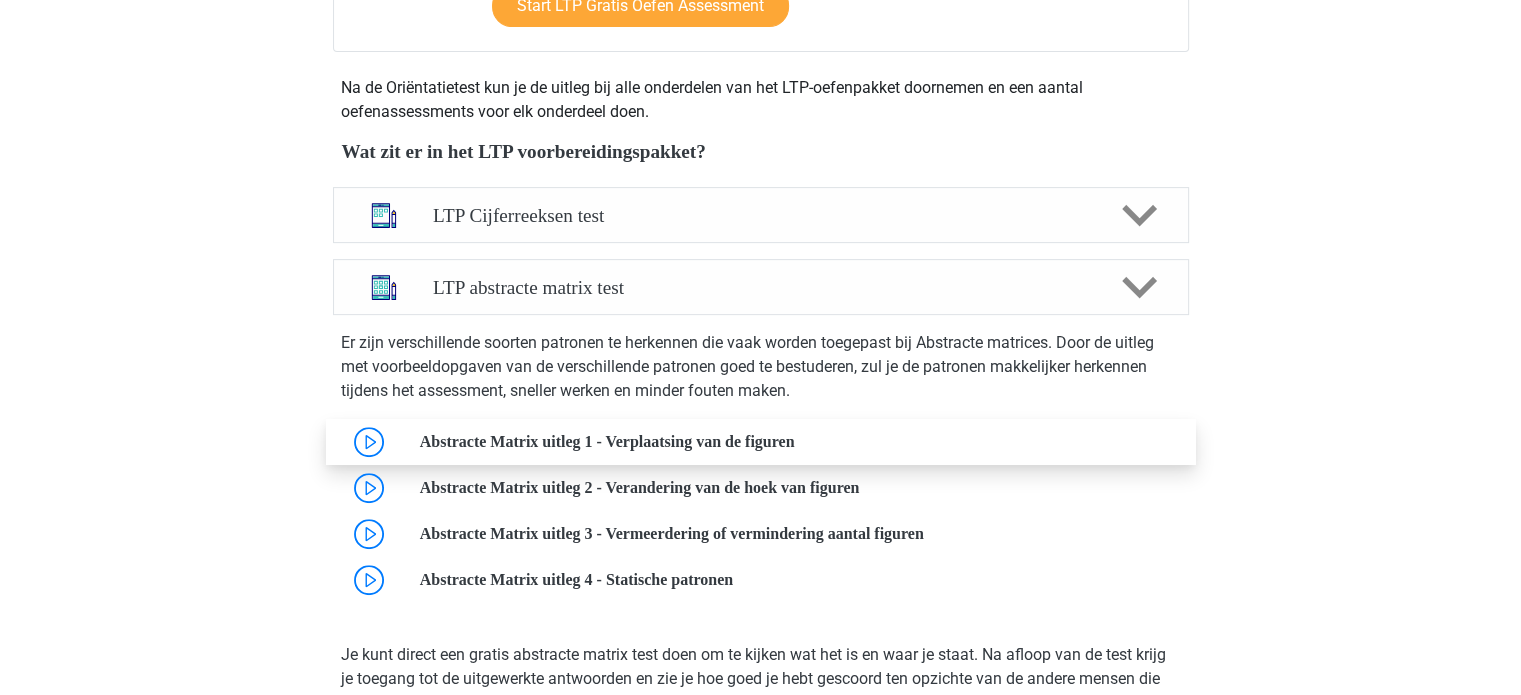 click at bounding box center (794, 441) 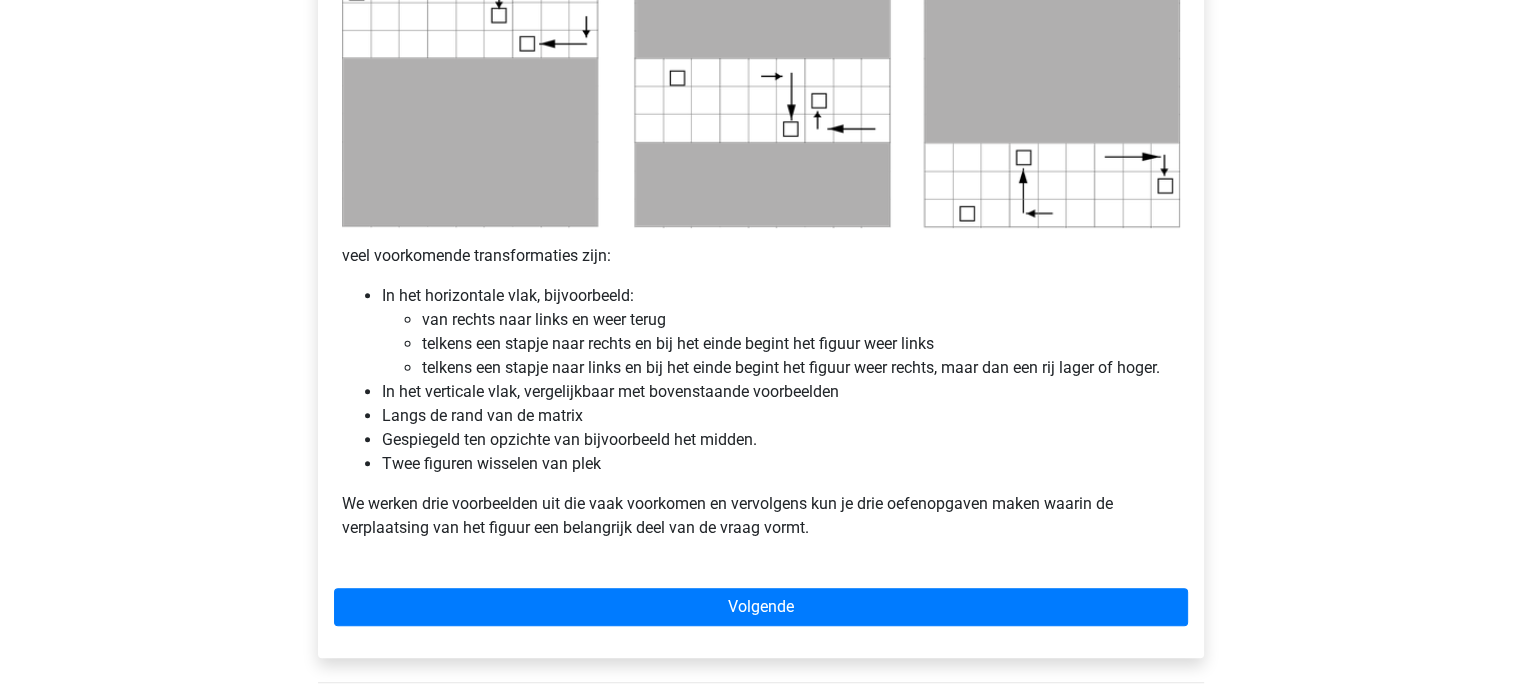 scroll, scrollTop: 1071, scrollLeft: 0, axis: vertical 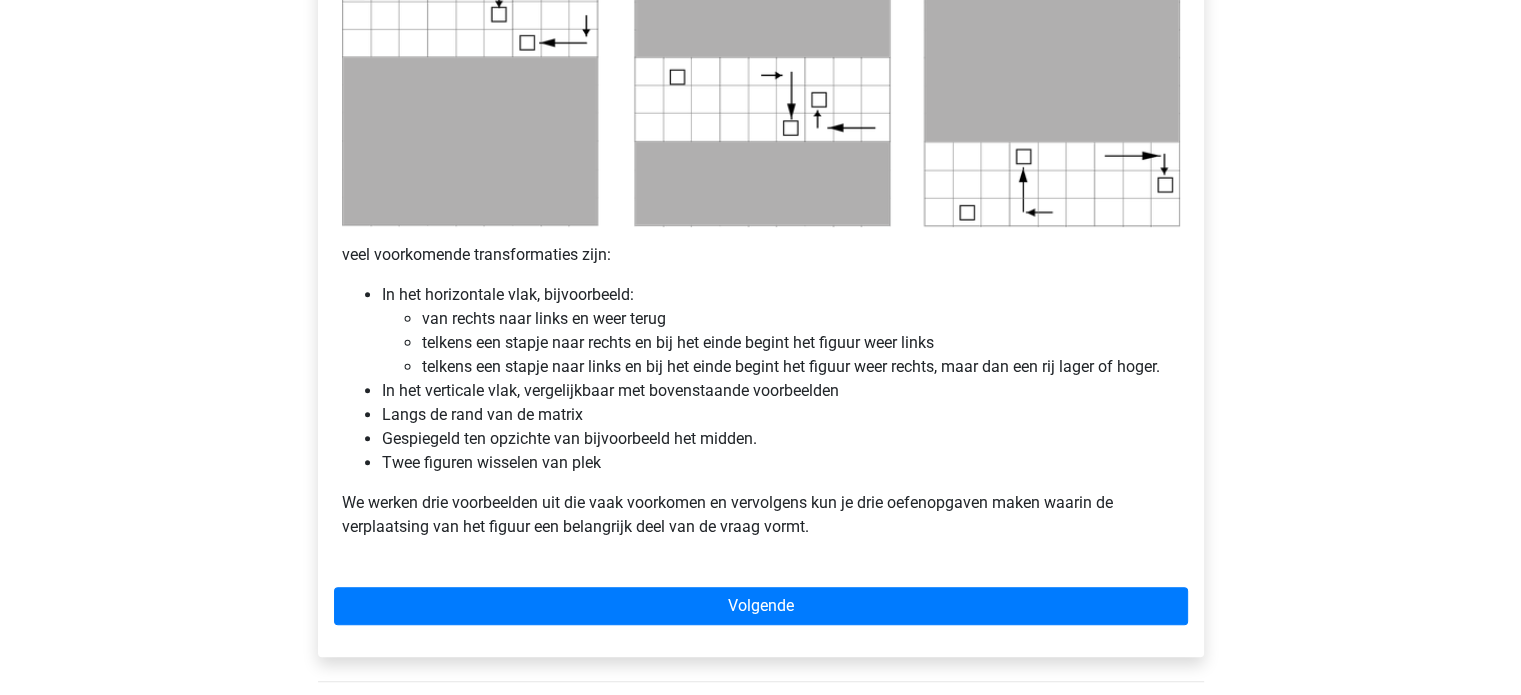 click on "Abstracte Matrix uitleg - Verplaatsing van de figuren Veel van de vragen zullen (deels) gebaseerd zijn op de locatie van de figuren in de vakken. Zie bijvoorbeeld onderstaande opgave: Van links naar rechts, beweegt het vierkant langs de rand 3 plekjes met de klok mee. Dit is goed te zien in onderstaand figuur waar een raster is toegevoegd en per rij te zien is wat de transformaties zijn. veel voorkomende transformaties zijn: In het horizontale vlak, bijvoorbeeld: van rechts naar links en weer terug telkens een stapje naar rechts en bij het einde begint het figuur weer links telkens een stapje naar links en bij het einde begint het figuur weer rechts, maar dan een rij lager of hoger. In het verticale vlak, vergelijkbaar met bovenstaande voorbeelden Langs de rand van de matrix Gespiegeld ten opzichte van bijvoorbeeld het midden. Twee figuren wisselen van plek
Volgende" at bounding box center [761, -12] 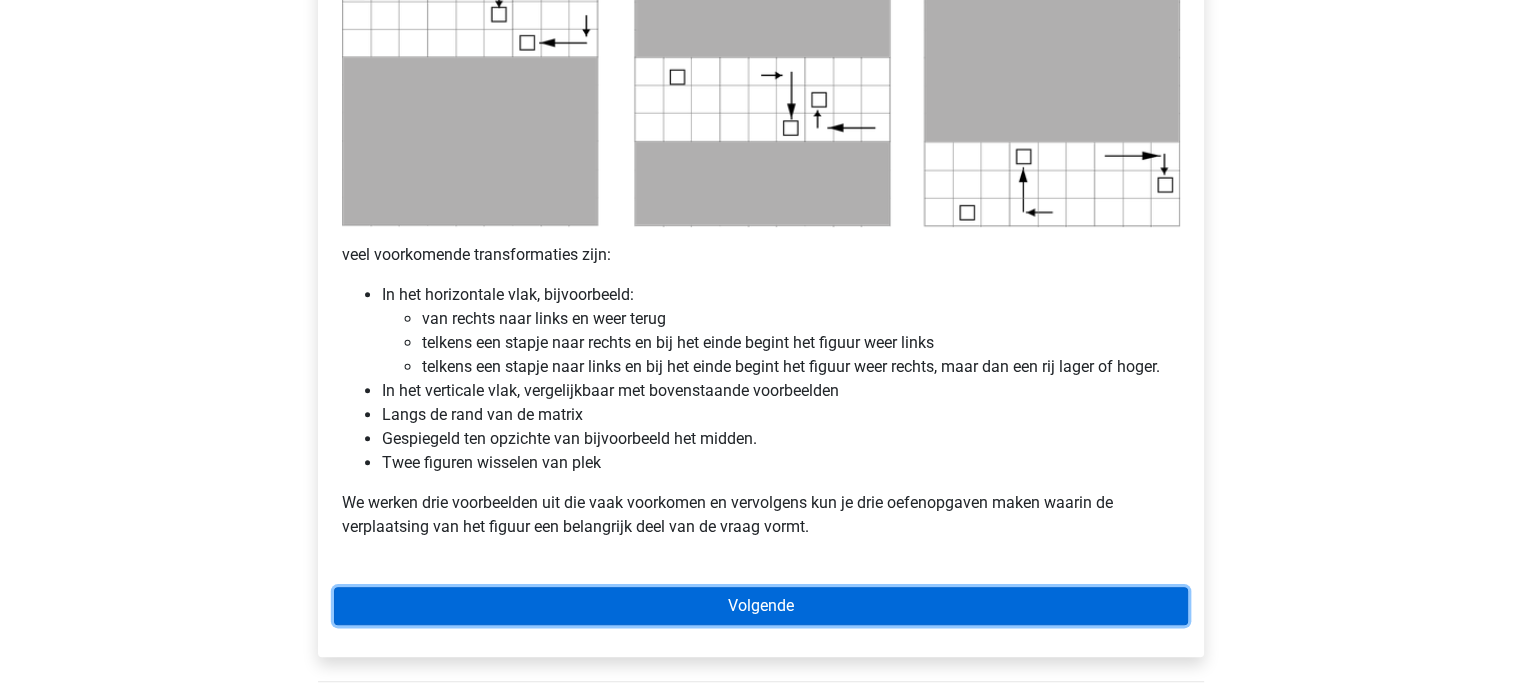 click on "Volgende" at bounding box center [761, 606] 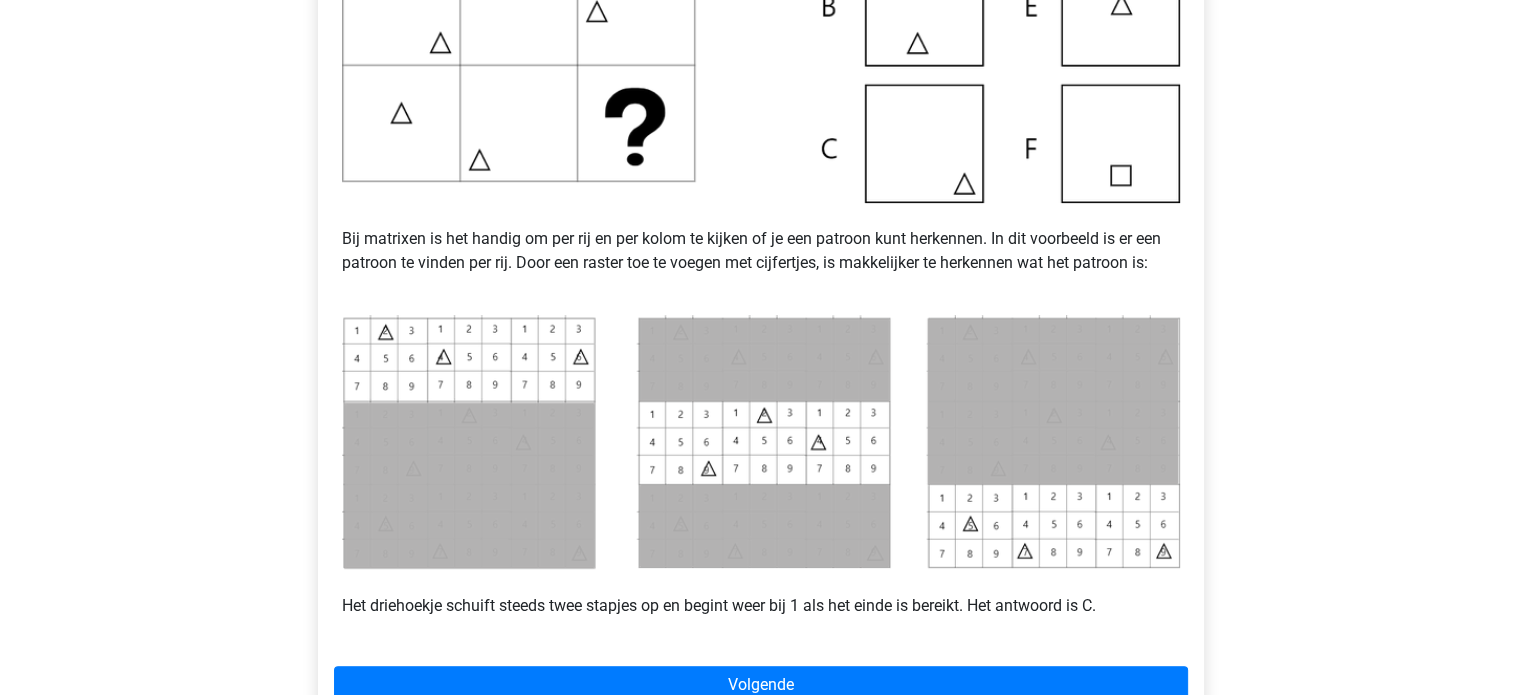scroll, scrollTop: 848, scrollLeft: 0, axis: vertical 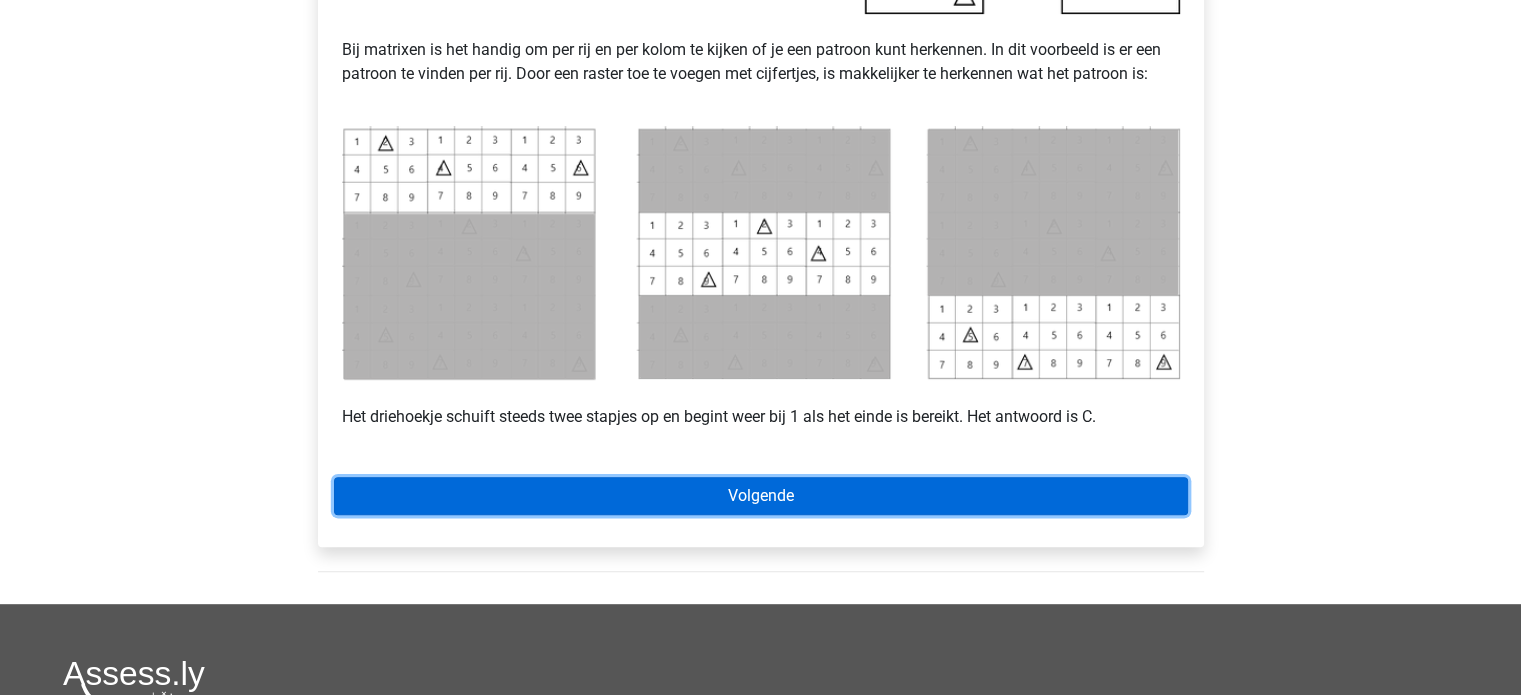 click on "Volgende" at bounding box center [761, 496] 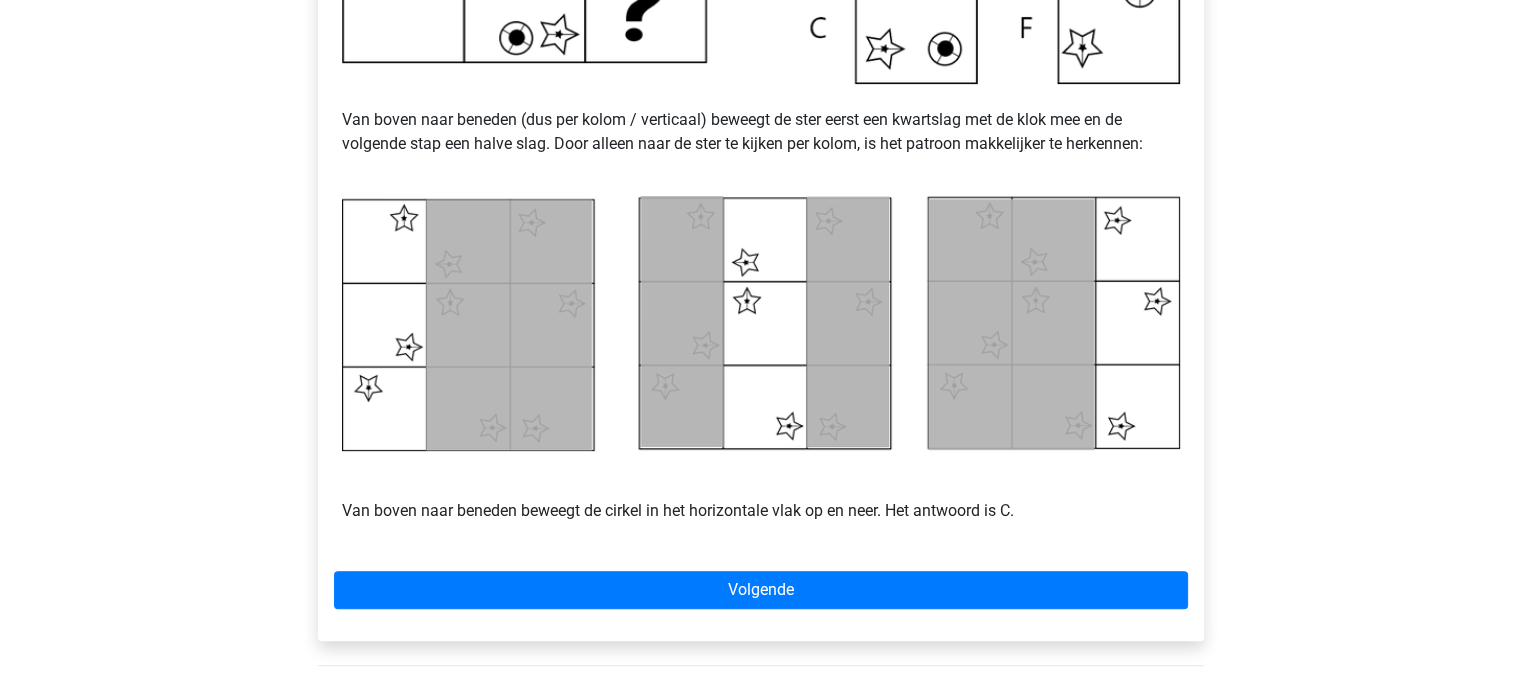 scroll, scrollTop: 788, scrollLeft: 0, axis: vertical 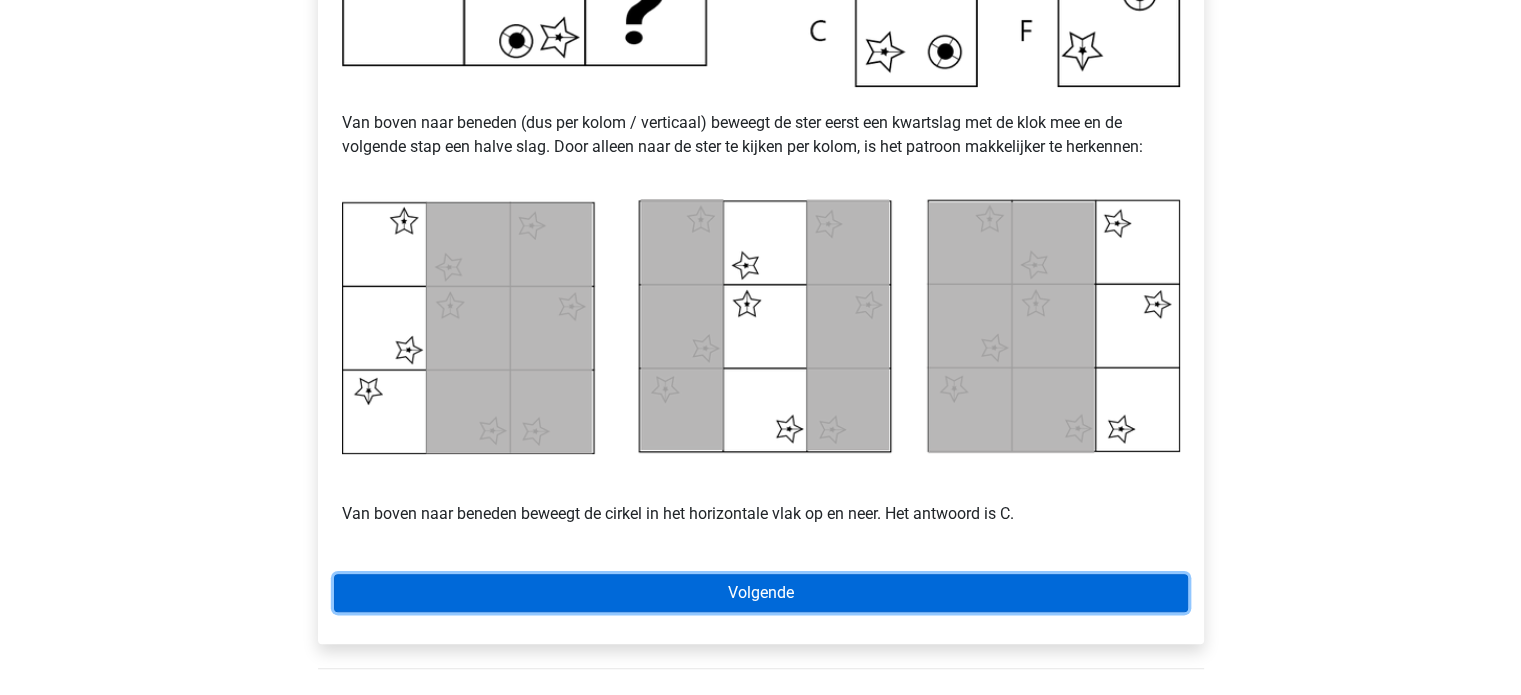 click on "Volgende" at bounding box center (761, 593) 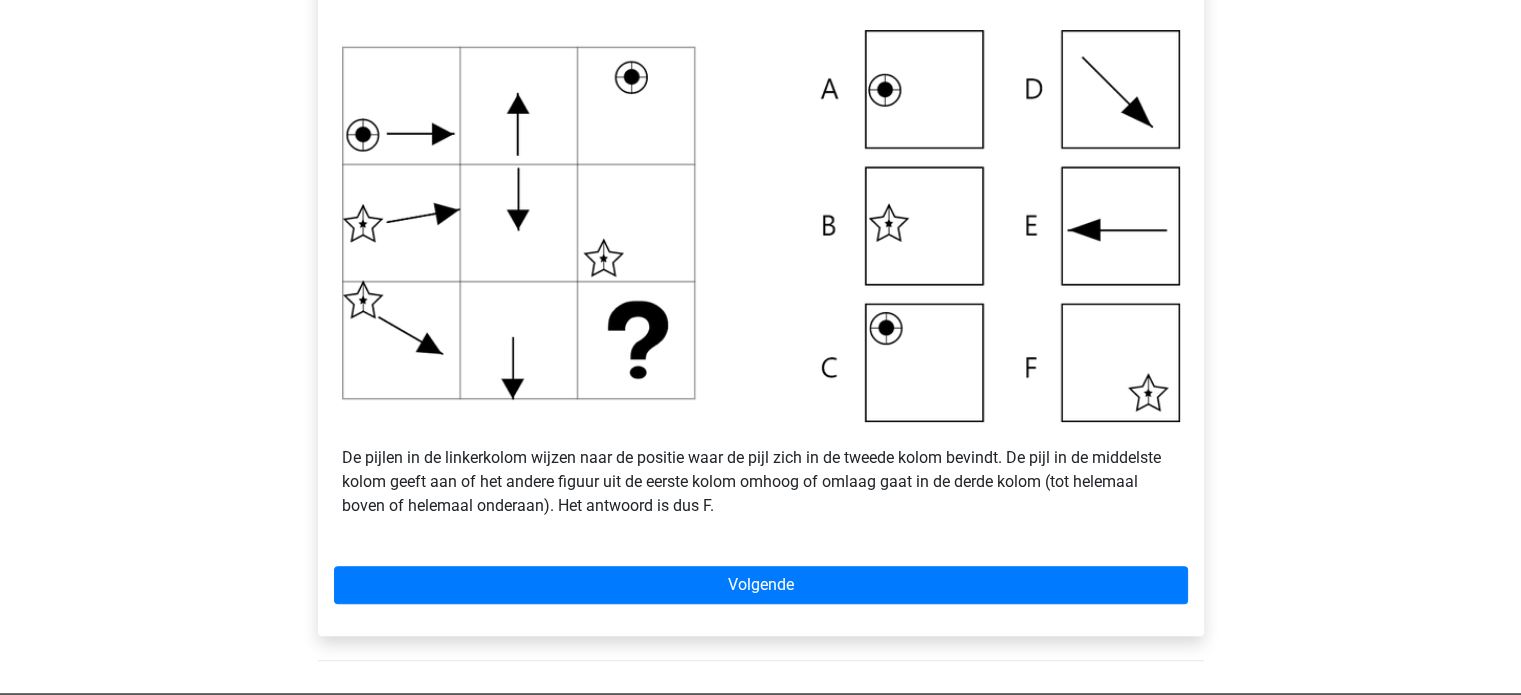 scroll, scrollTop: 684, scrollLeft: 0, axis: vertical 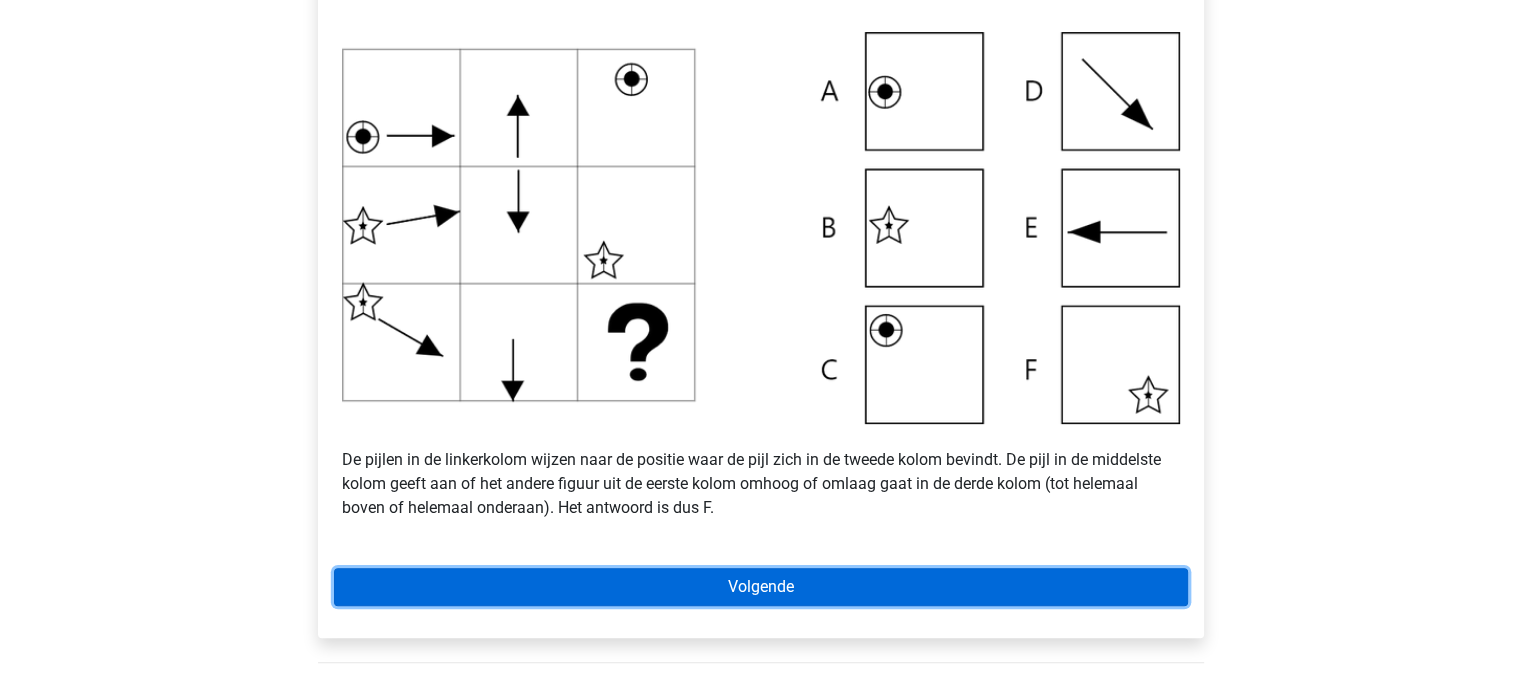 click on "Volgende" at bounding box center [761, 587] 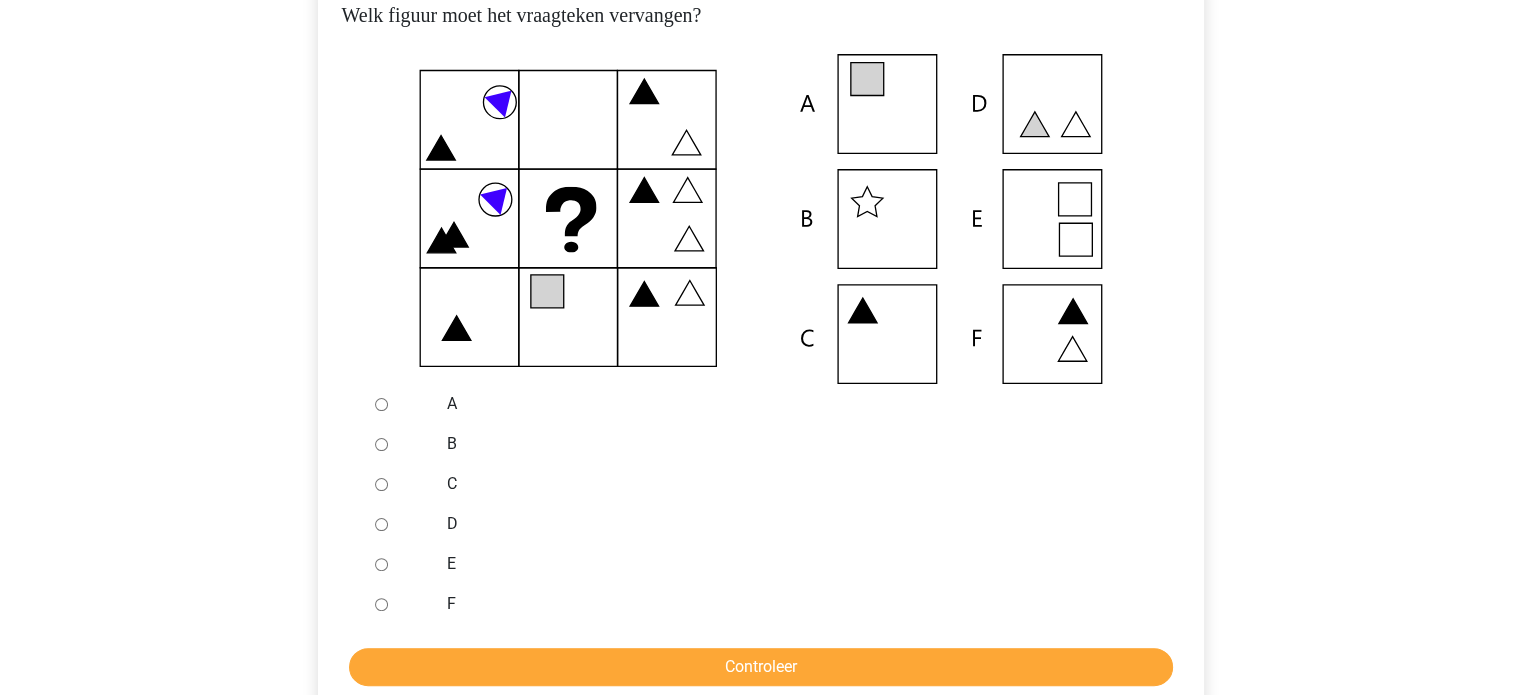 scroll, scrollTop: 416, scrollLeft: 0, axis: vertical 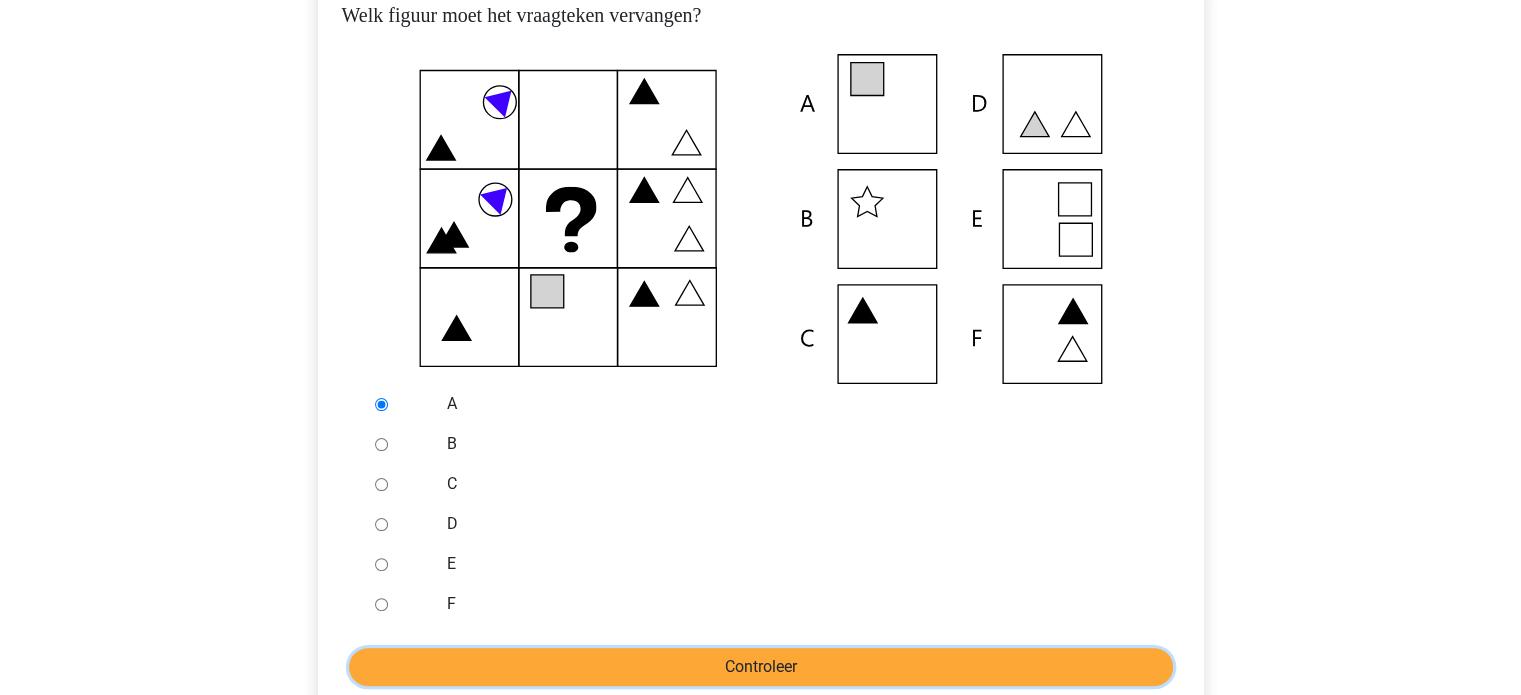 click on "Controleer" at bounding box center [761, 667] 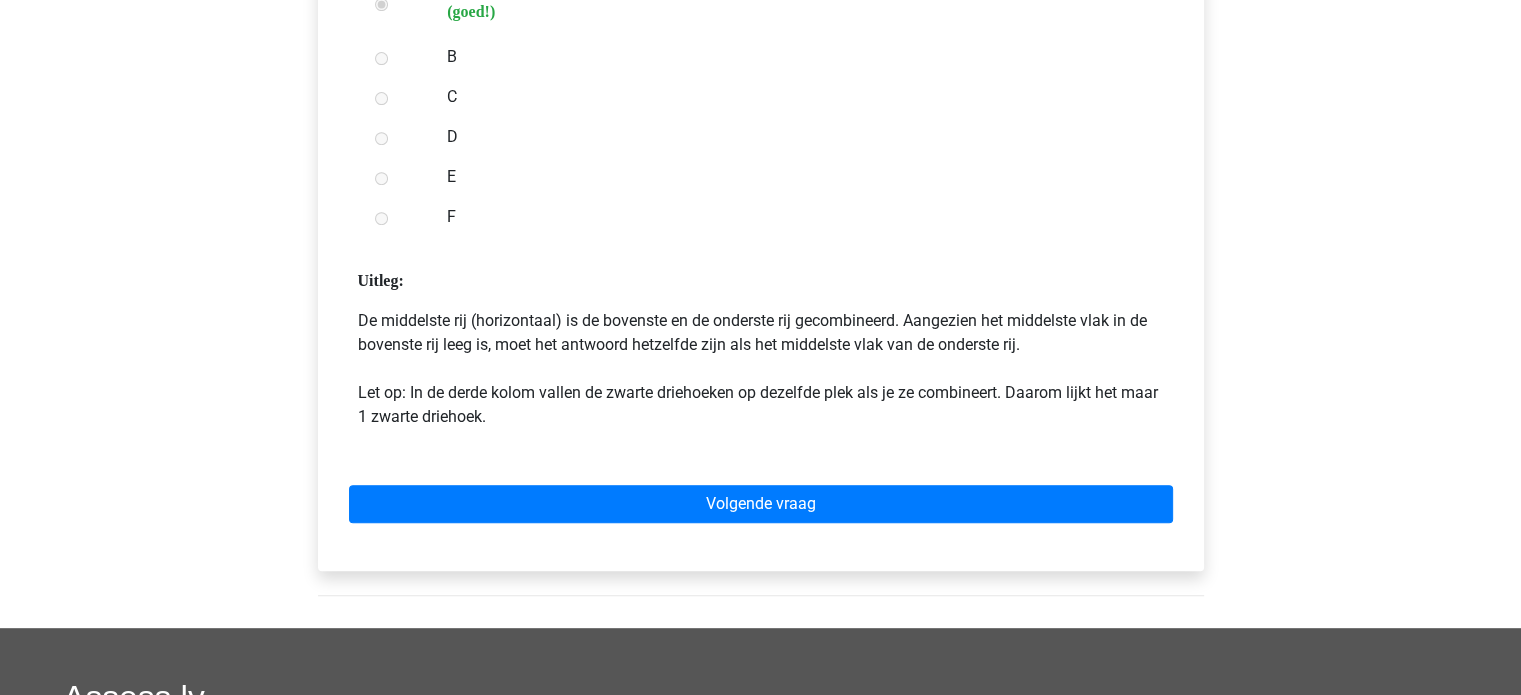 scroll, scrollTop: 831, scrollLeft: 0, axis: vertical 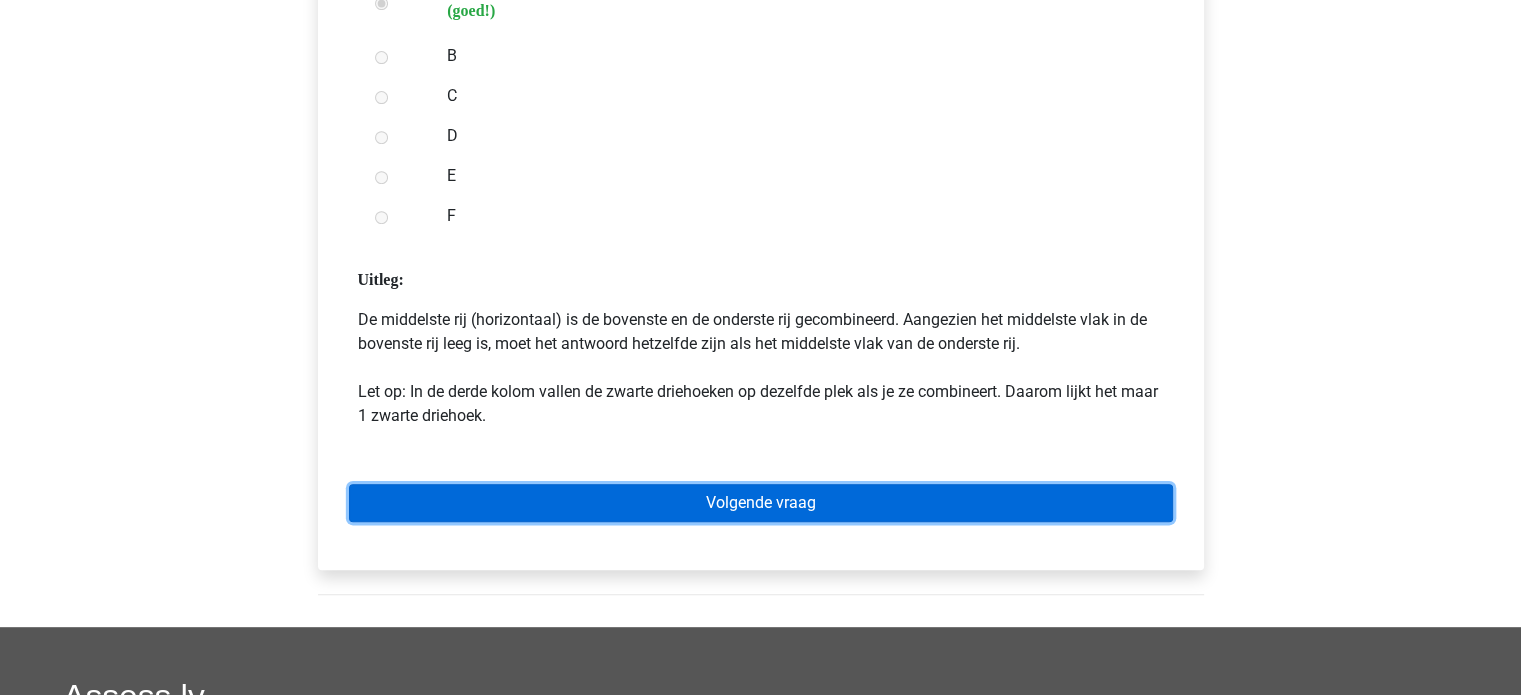 click on "Volgende vraag" at bounding box center [761, 503] 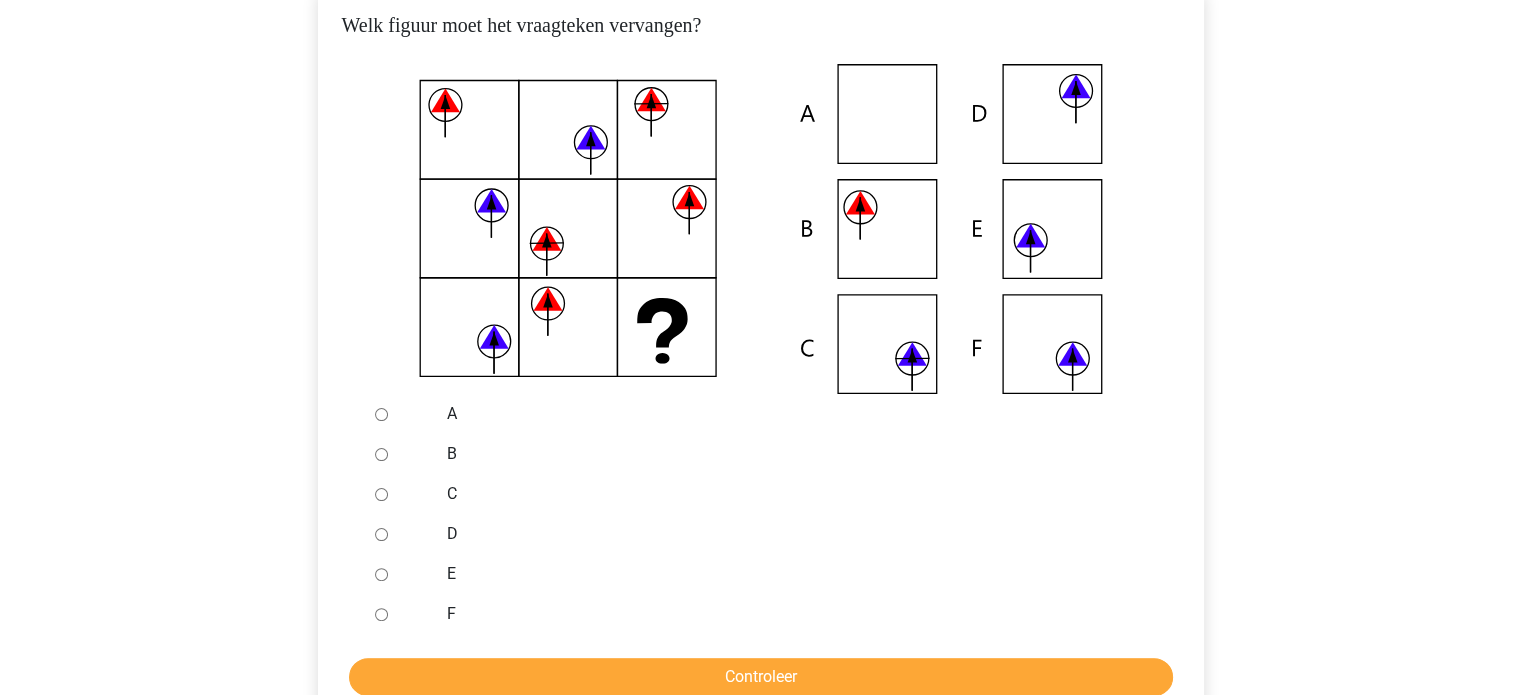 scroll, scrollTop: 408, scrollLeft: 0, axis: vertical 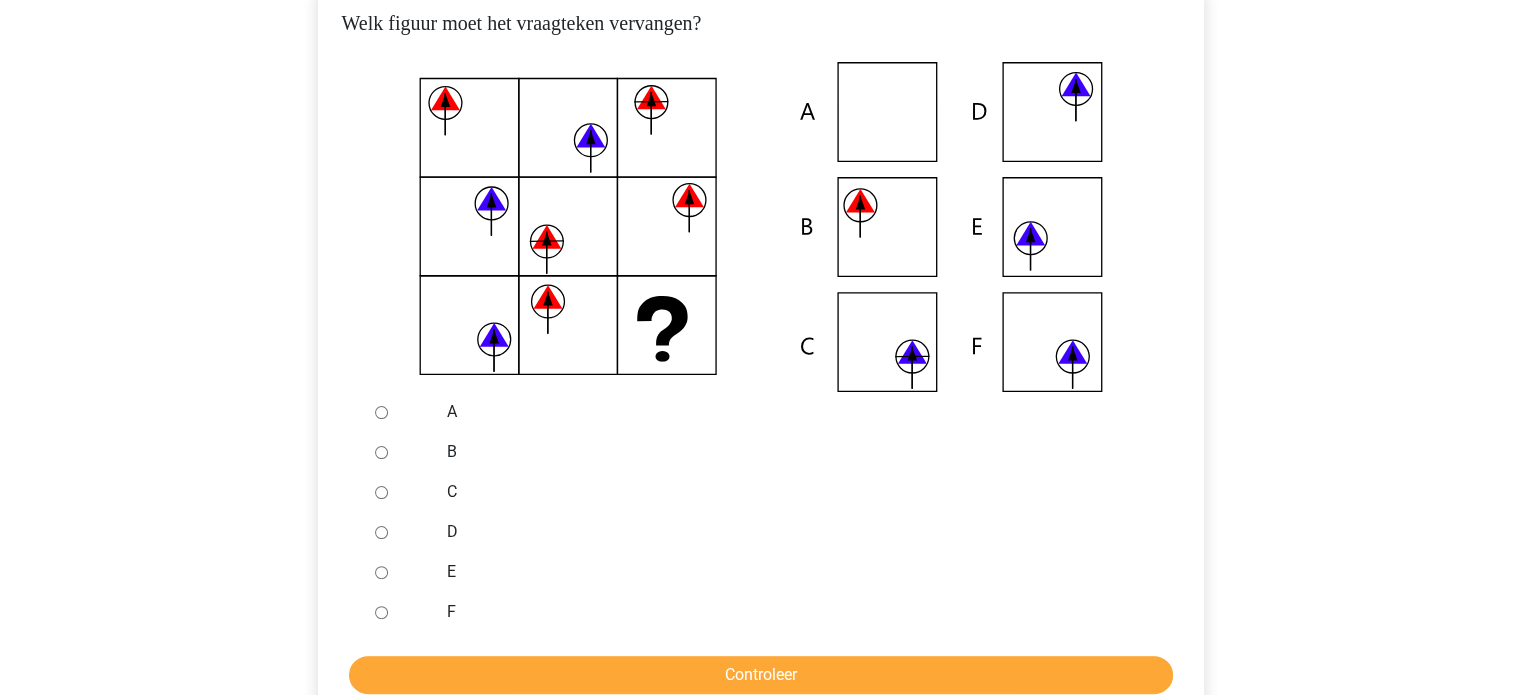 click on "E" at bounding box center [381, 572] 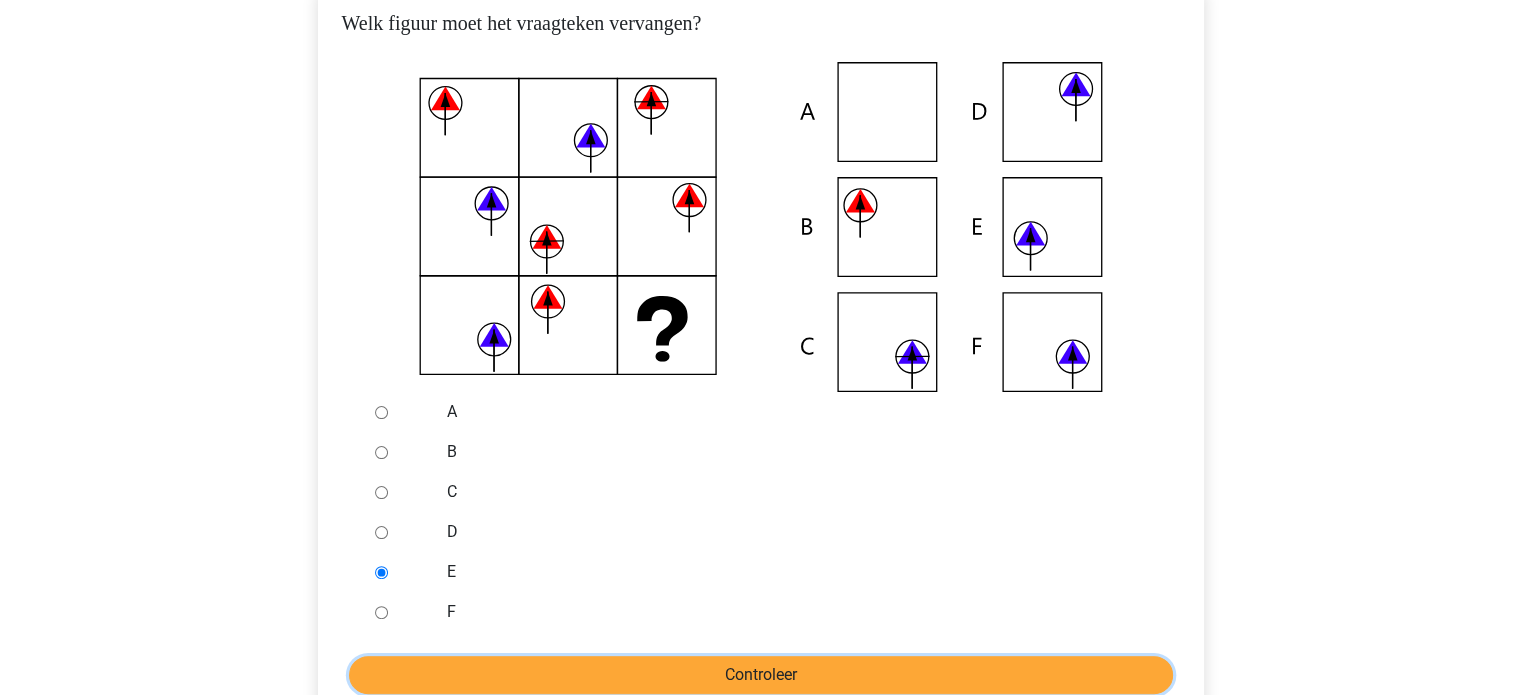 click on "Controleer" at bounding box center (761, 675) 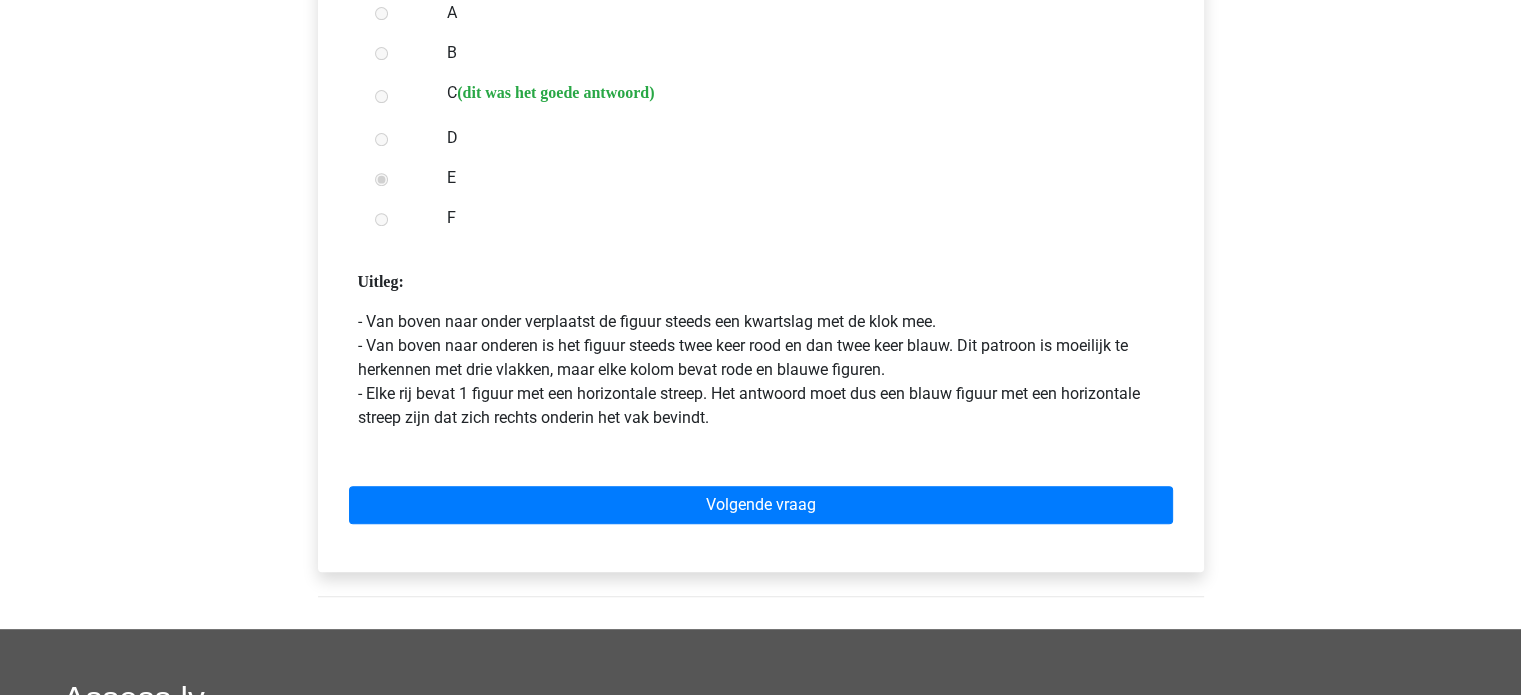 scroll, scrollTop: 808, scrollLeft: 0, axis: vertical 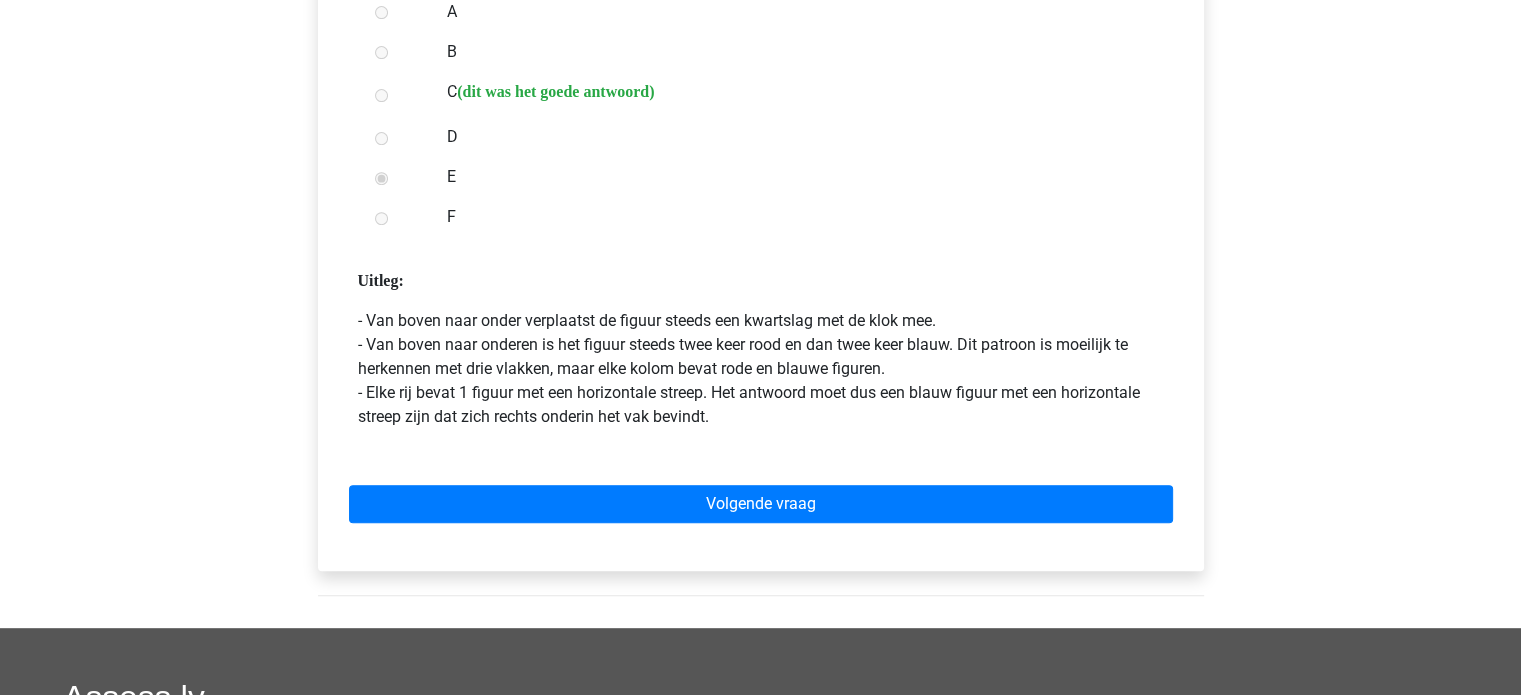 click on "Volgende vraag" at bounding box center (761, 500) 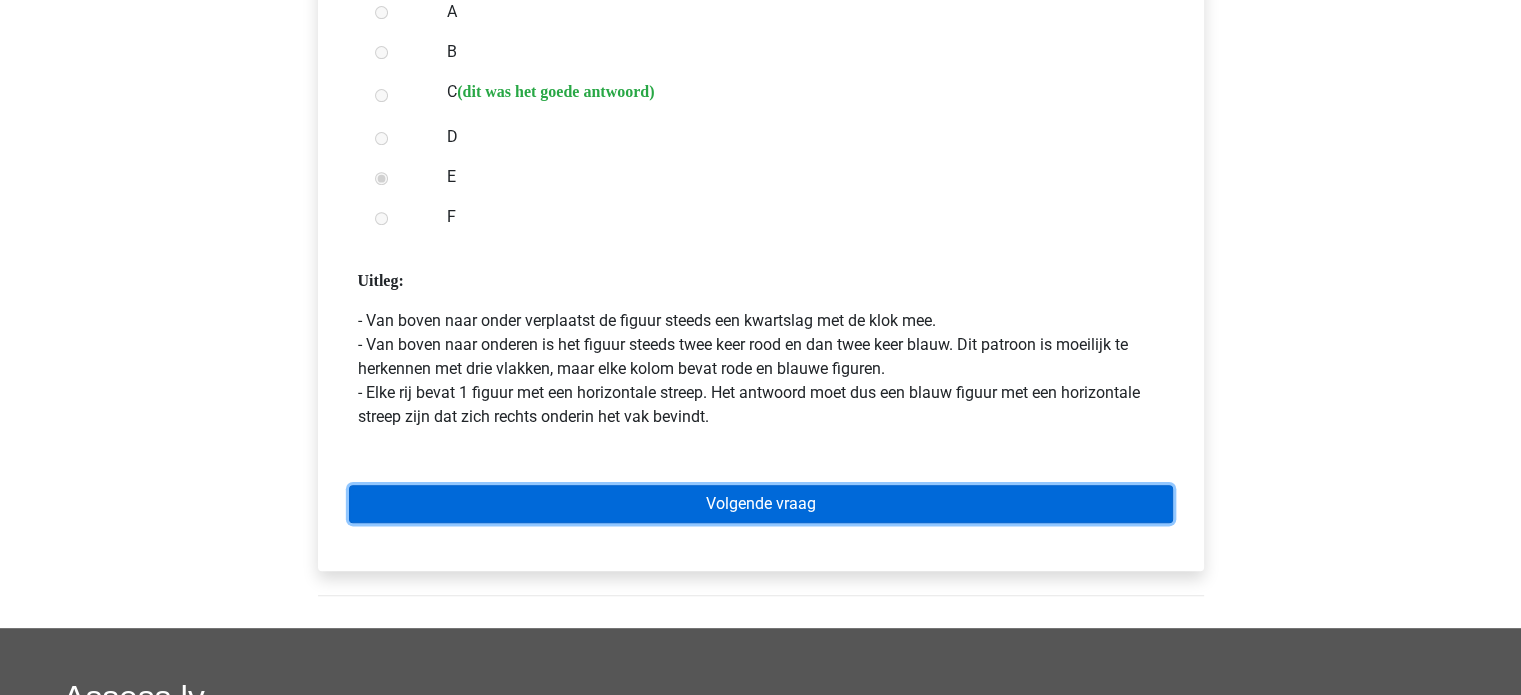 click on "Volgende vraag" at bounding box center (761, 504) 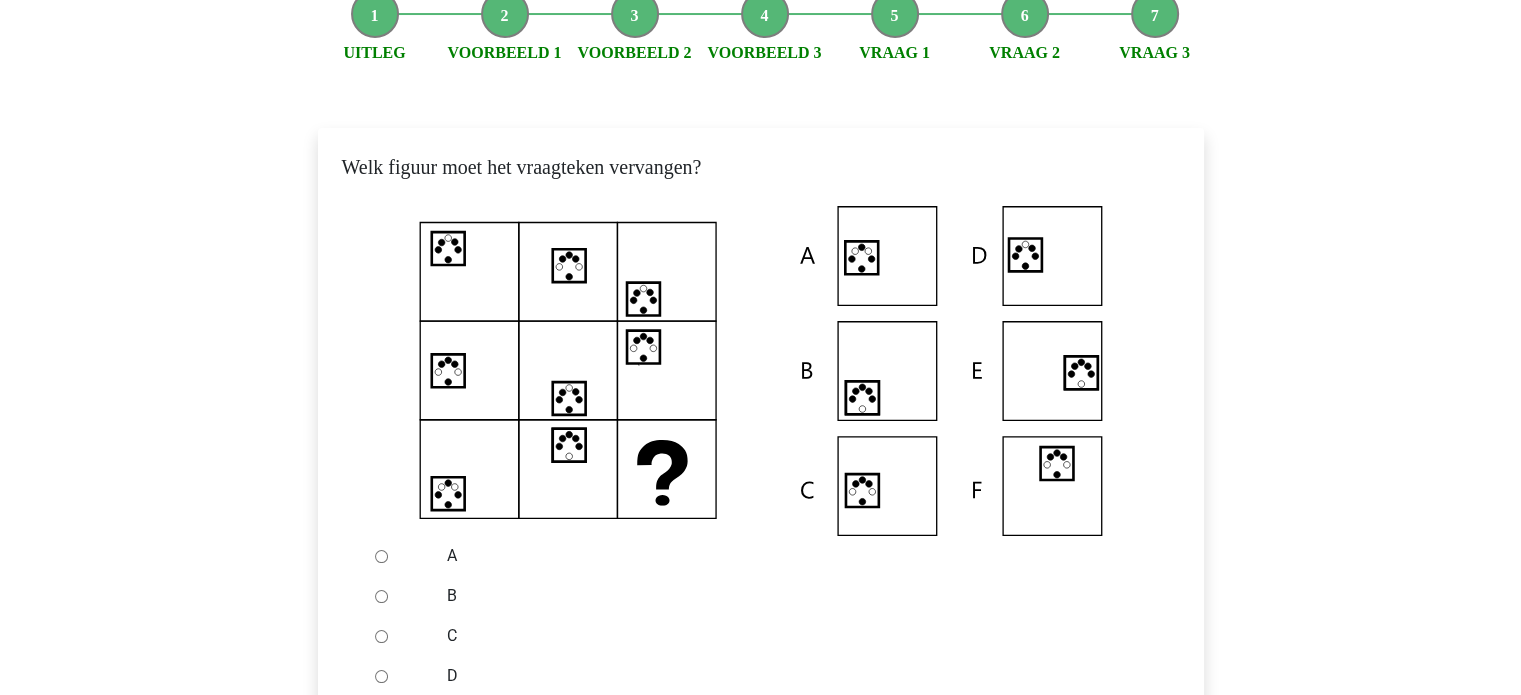 scroll, scrollTop: 344, scrollLeft: 0, axis: vertical 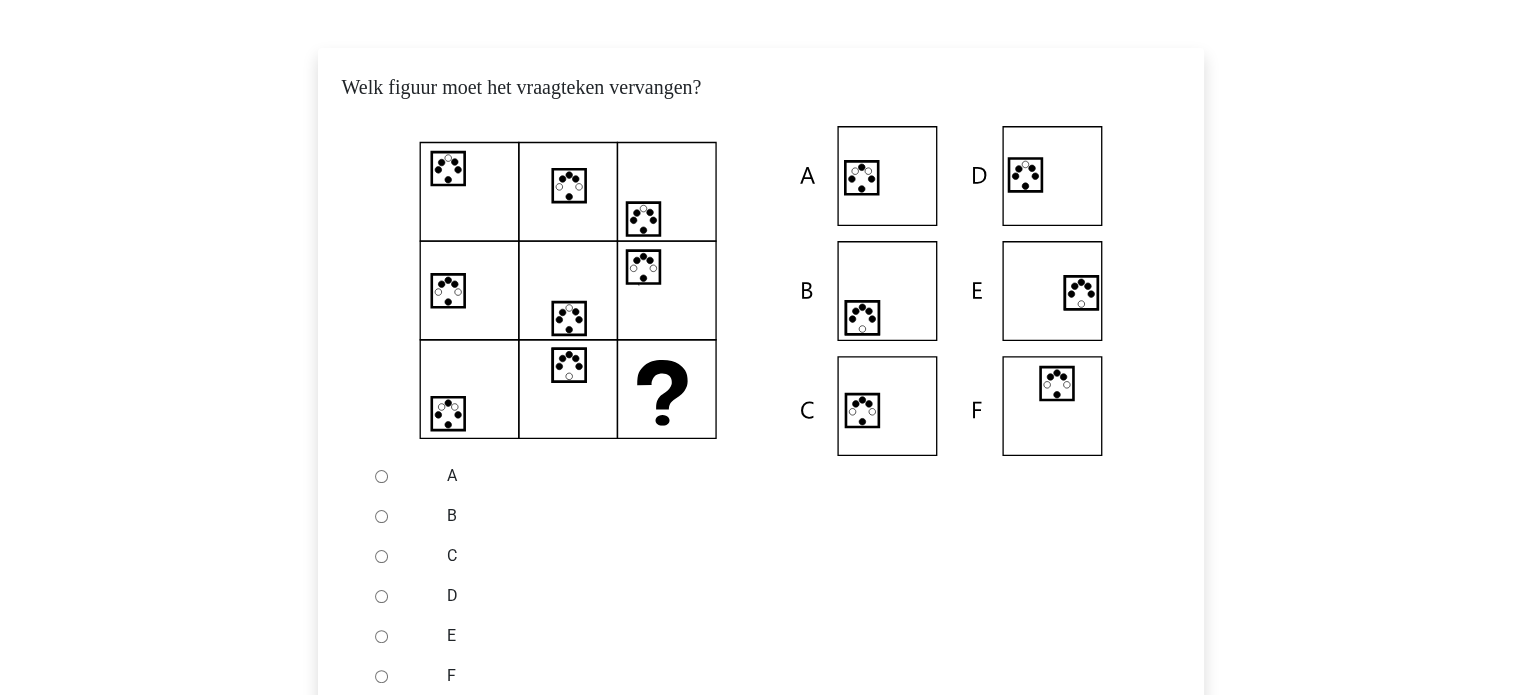 click on "C" at bounding box center (381, 556) 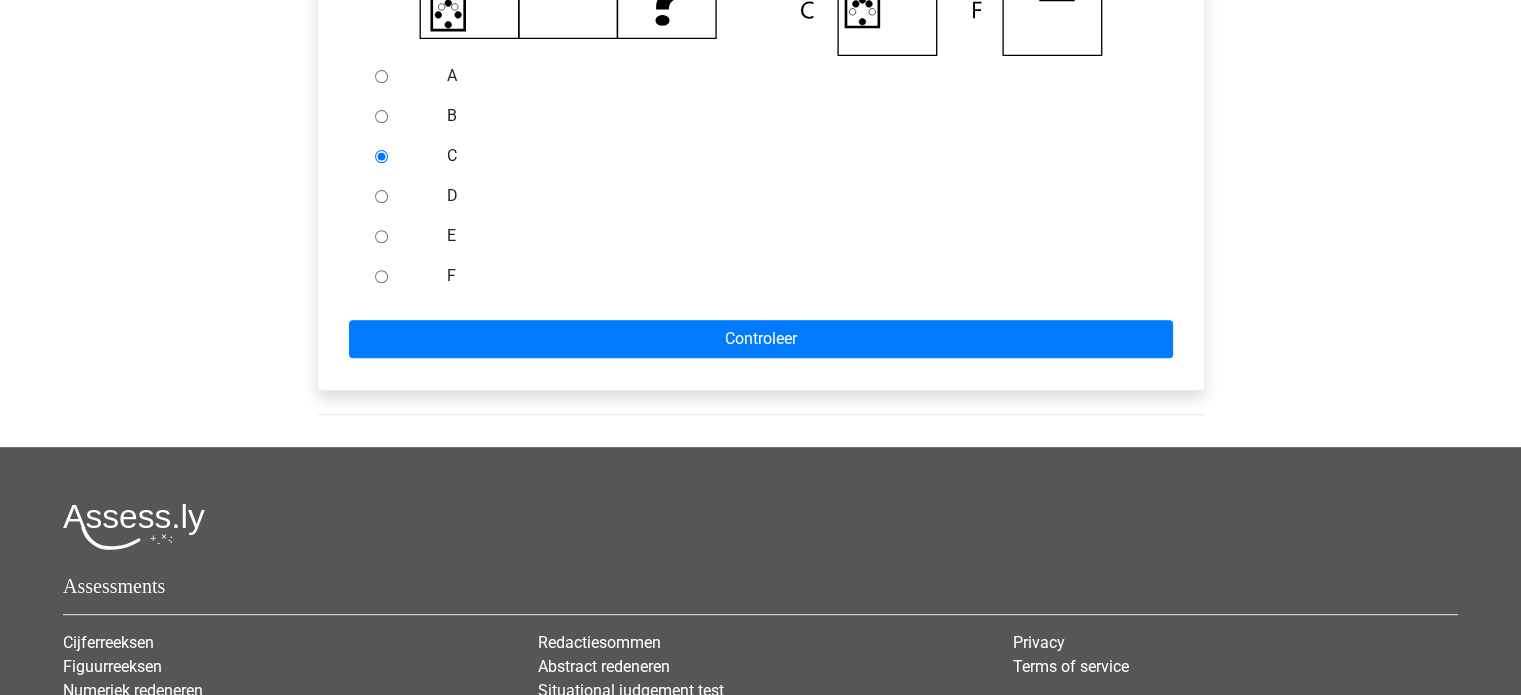 scroll, scrollTop: 746, scrollLeft: 0, axis: vertical 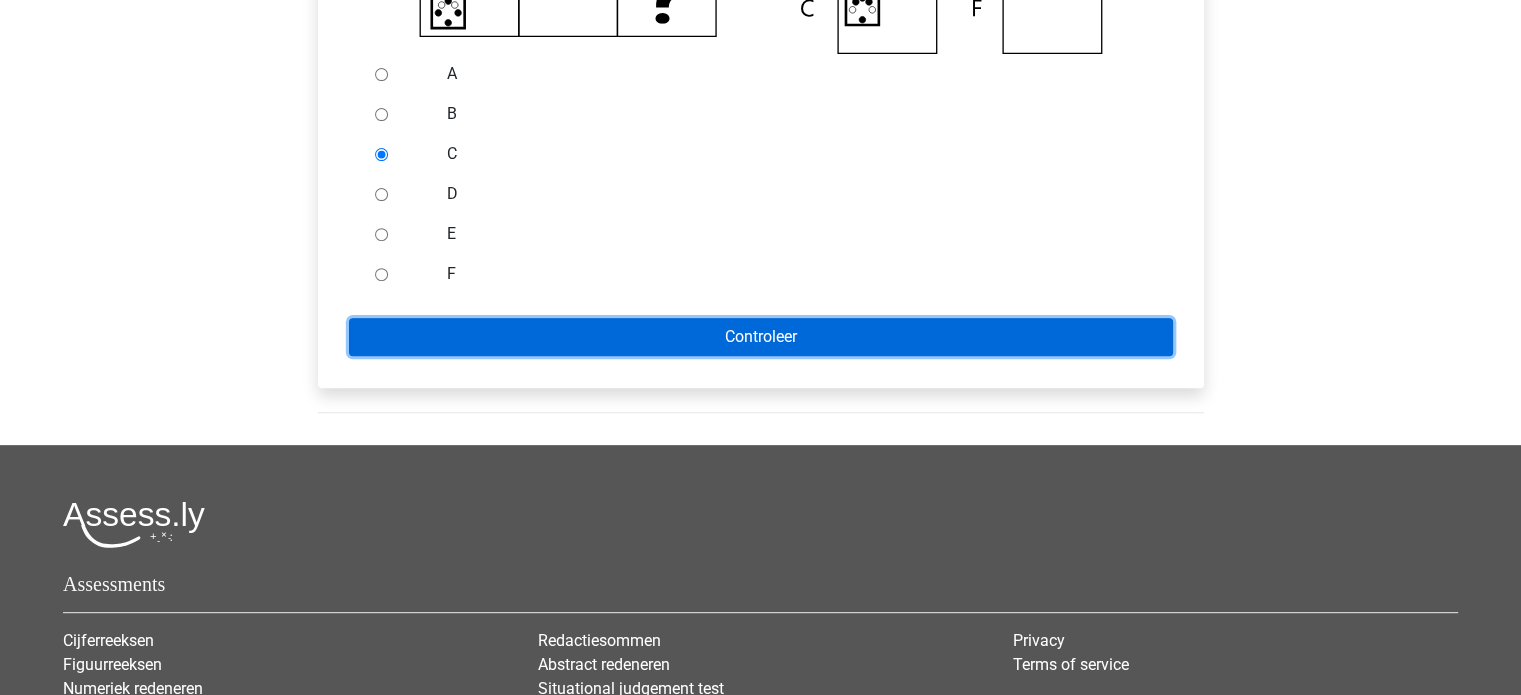 click on "Controleer" at bounding box center (761, 337) 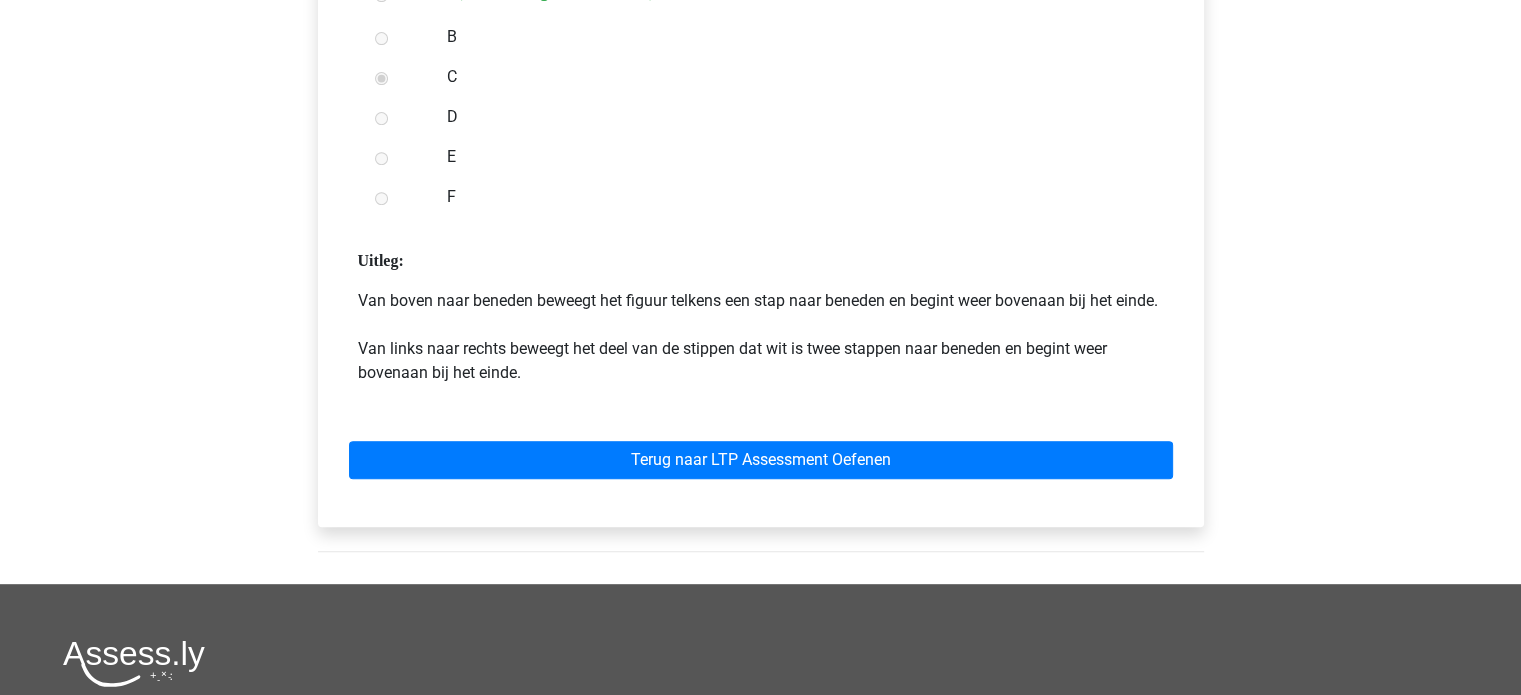 scroll, scrollTop: 966, scrollLeft: 0, axis: vertical 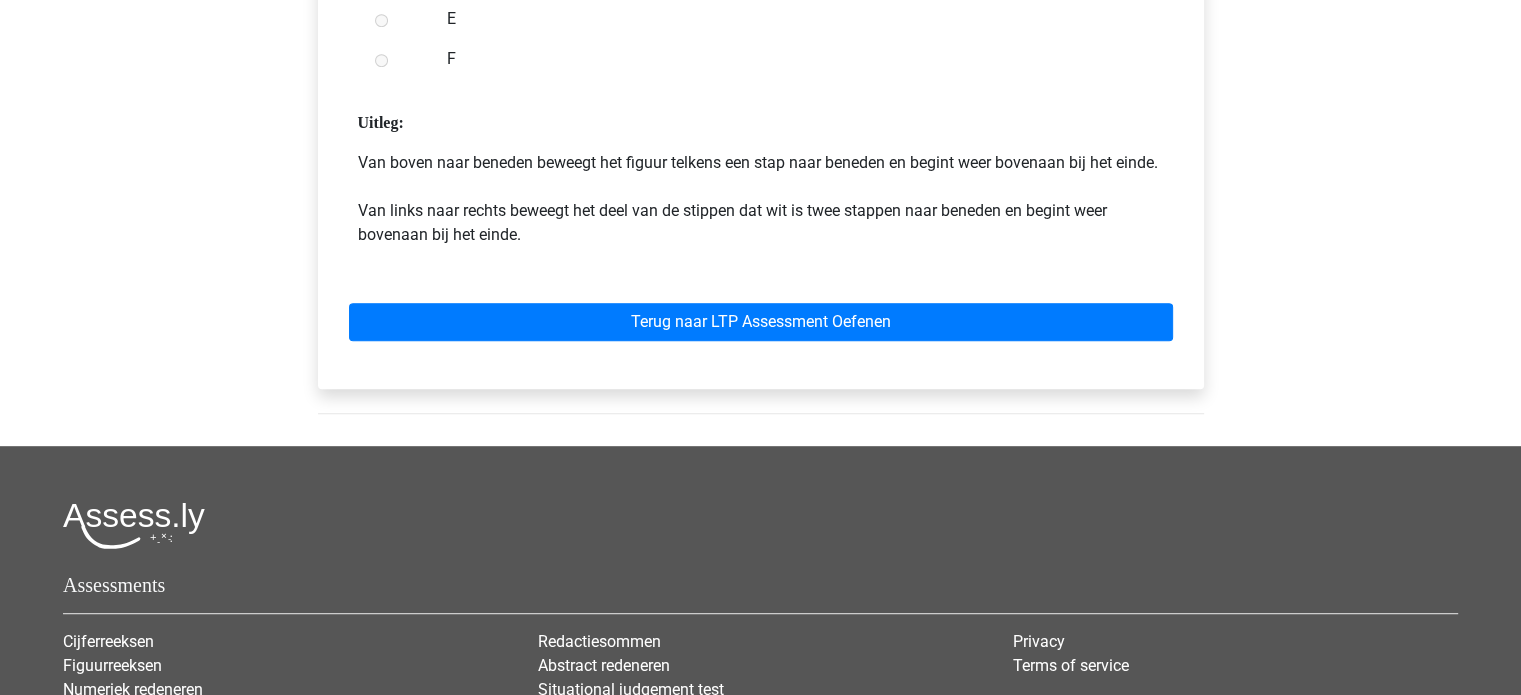 click on "Terug naar LTP Assessment Oefenen" at bounding box center (761, 318) 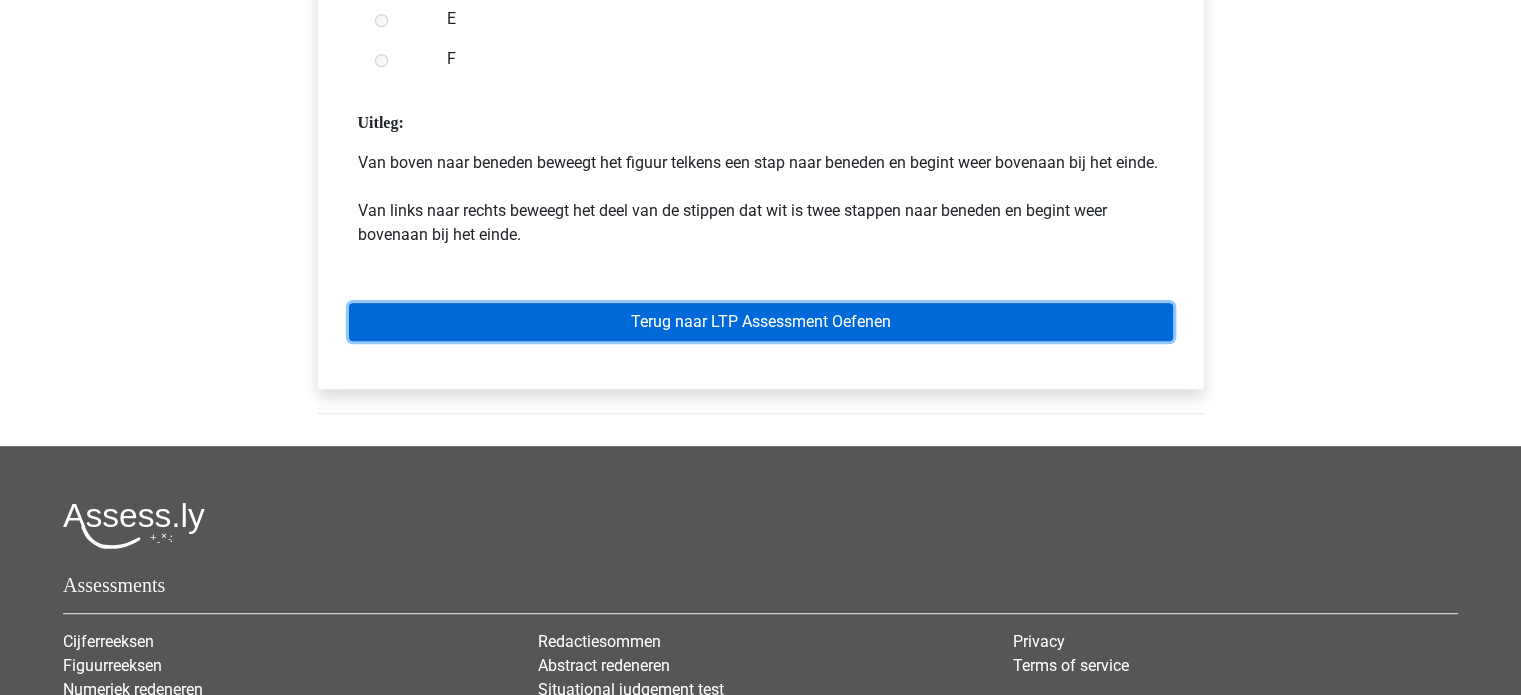 click on "Terug naar LTP Assessment Oefenen" at bounding box center [761, 322] 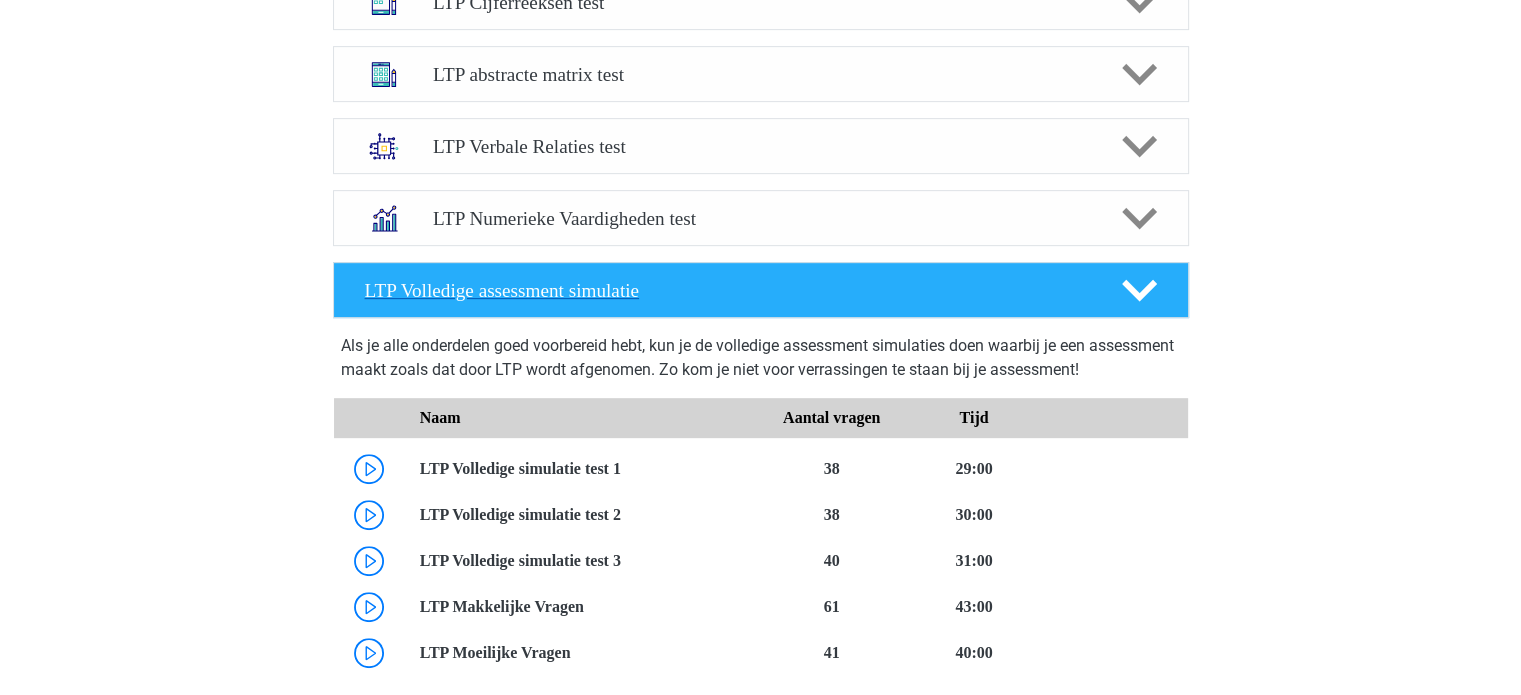 scroll, scrollTop: 880, scrollLeft: 0, axis: vertical 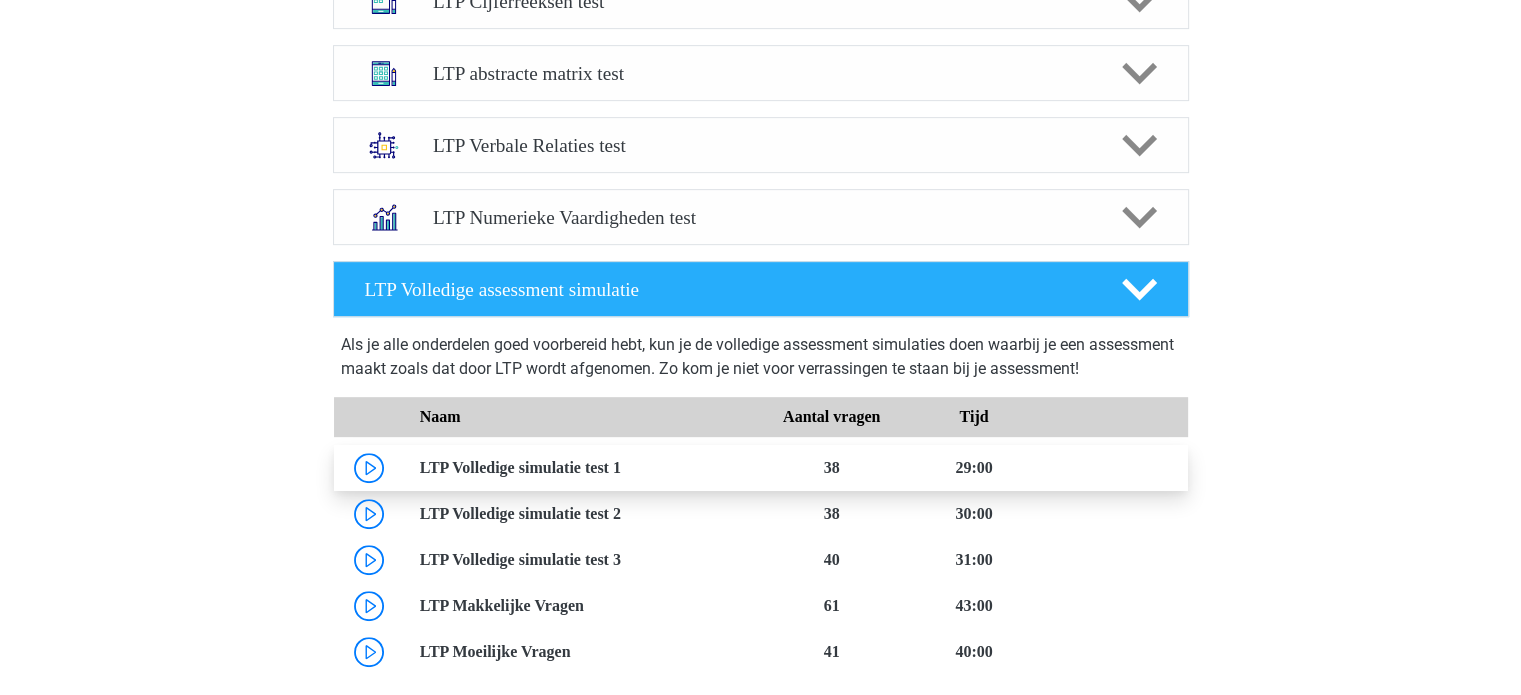 click at bounding box center (621, 467) 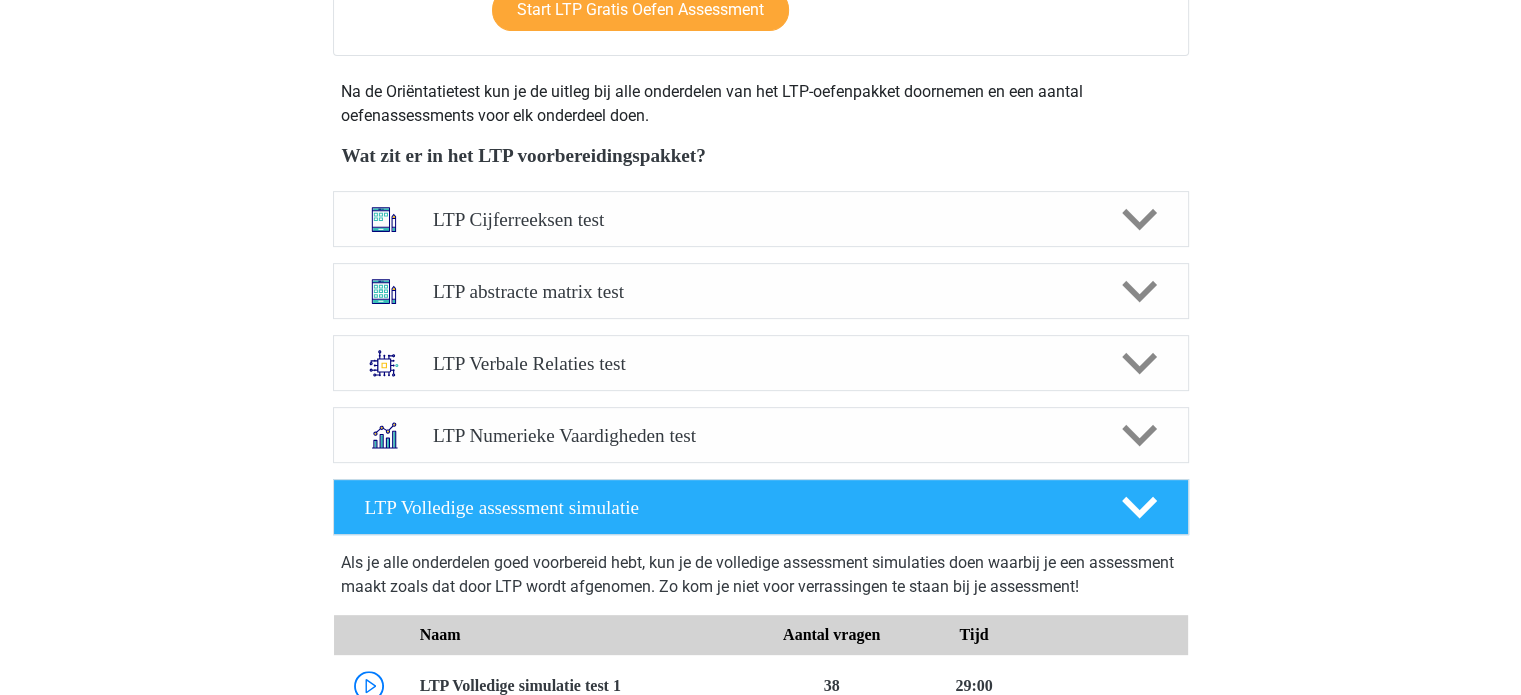 scroll, scrollTop: 660, scrollLeft: 0, axis: vertical 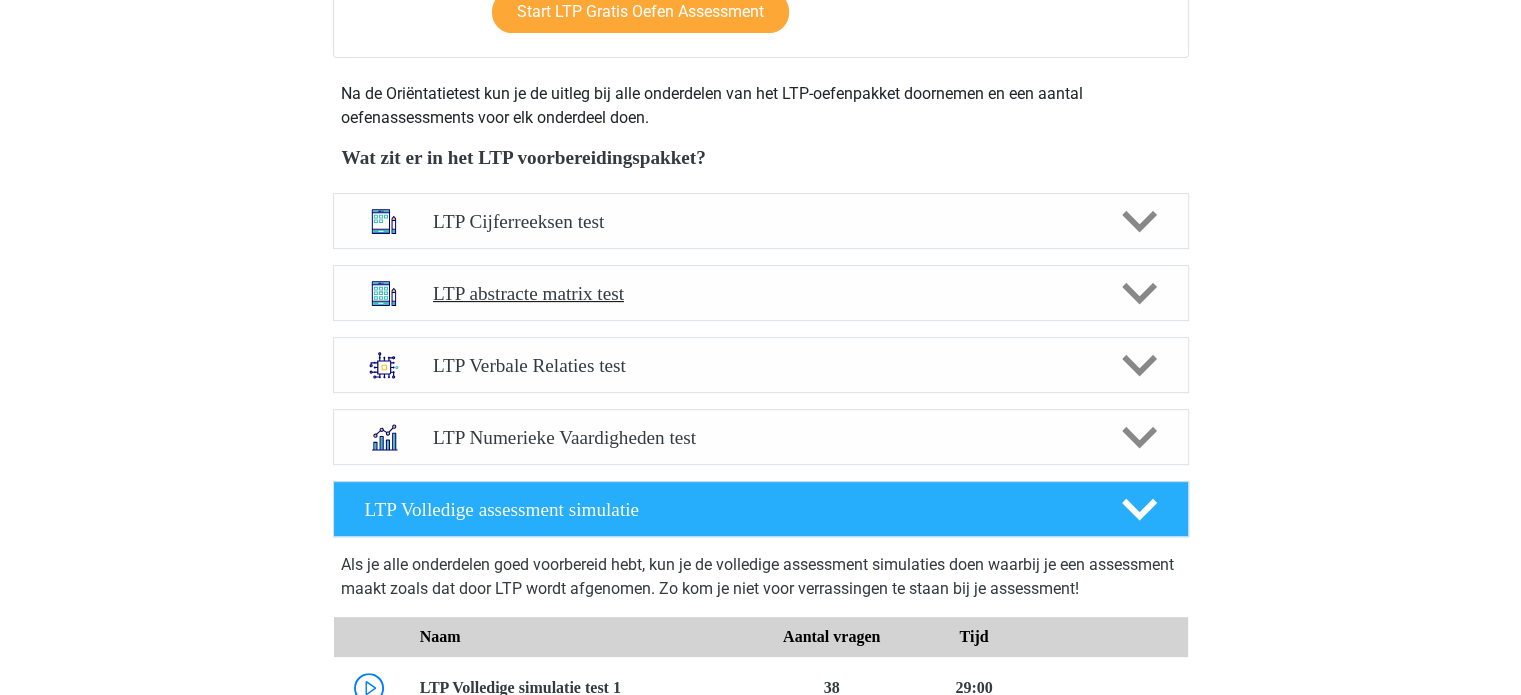 click on "LTP abstracte matrix test" at bounding box center [761, 293] 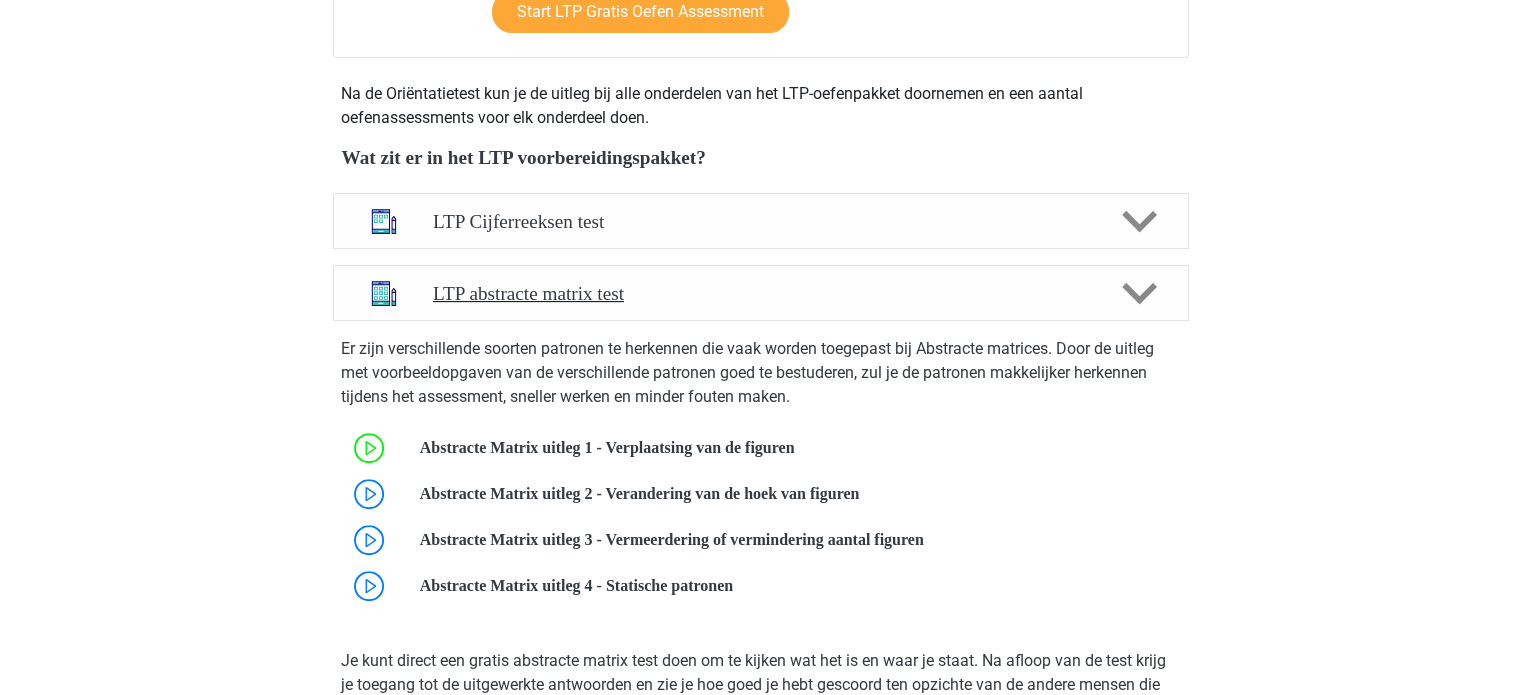 scroll, scrollTop: 752, scrollLeft: 0, axis: vertical 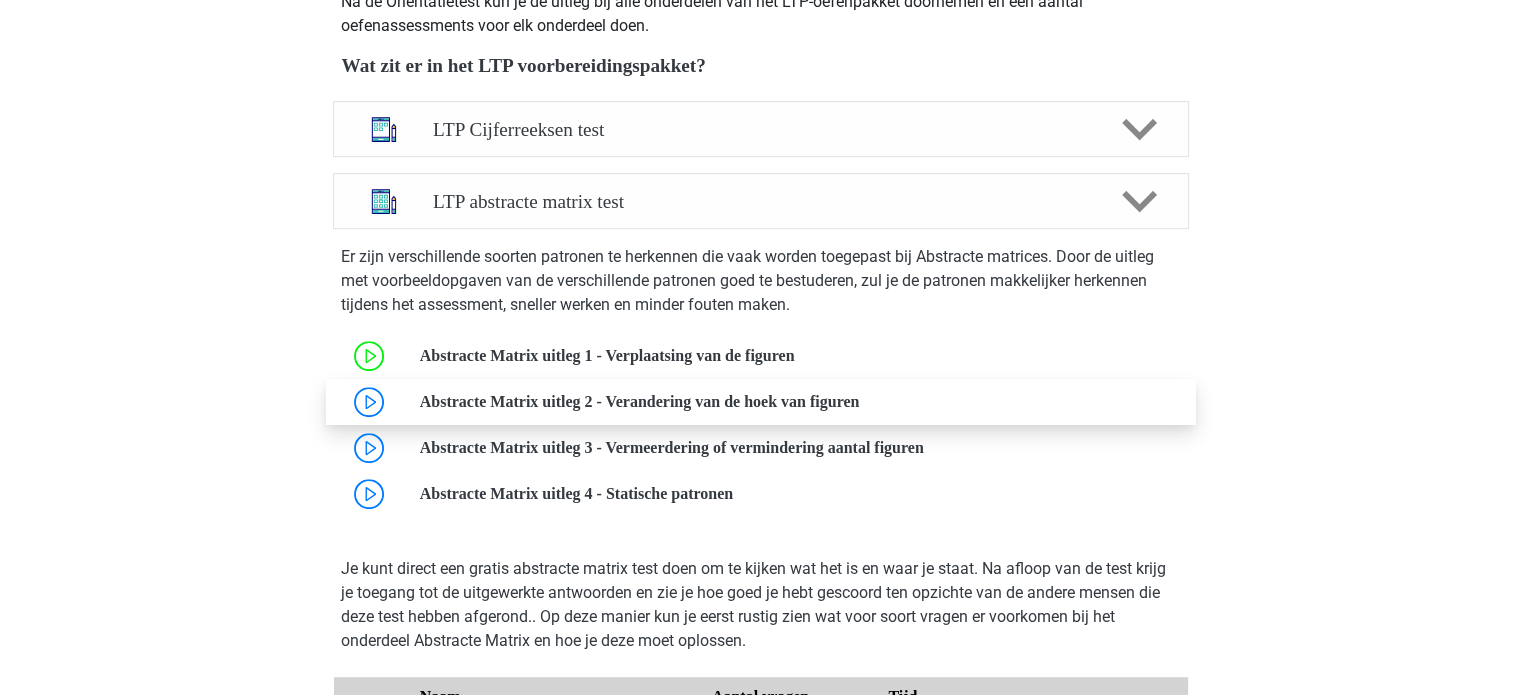 click at bounding box center (859, 401) 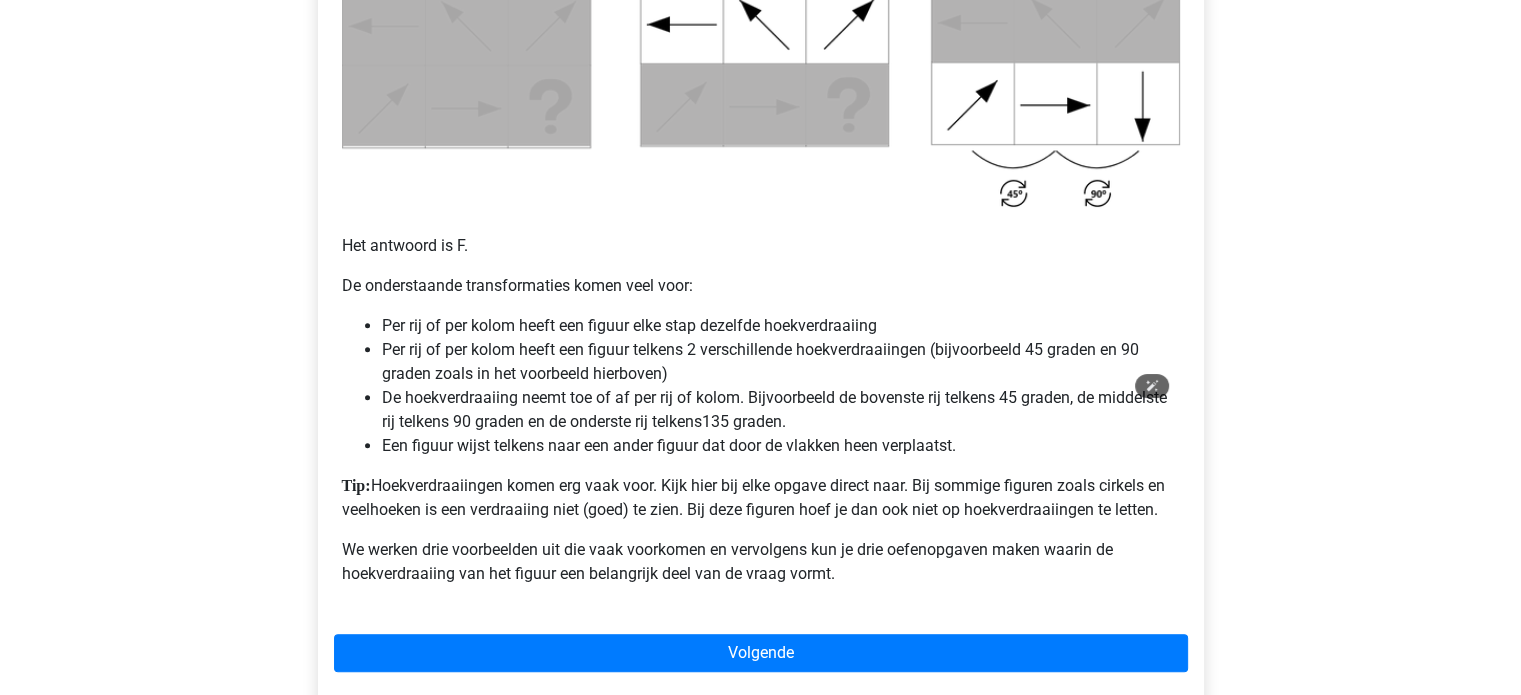 scroll, scrollTop: 1202, scrollLeft: 0, axis: vertical 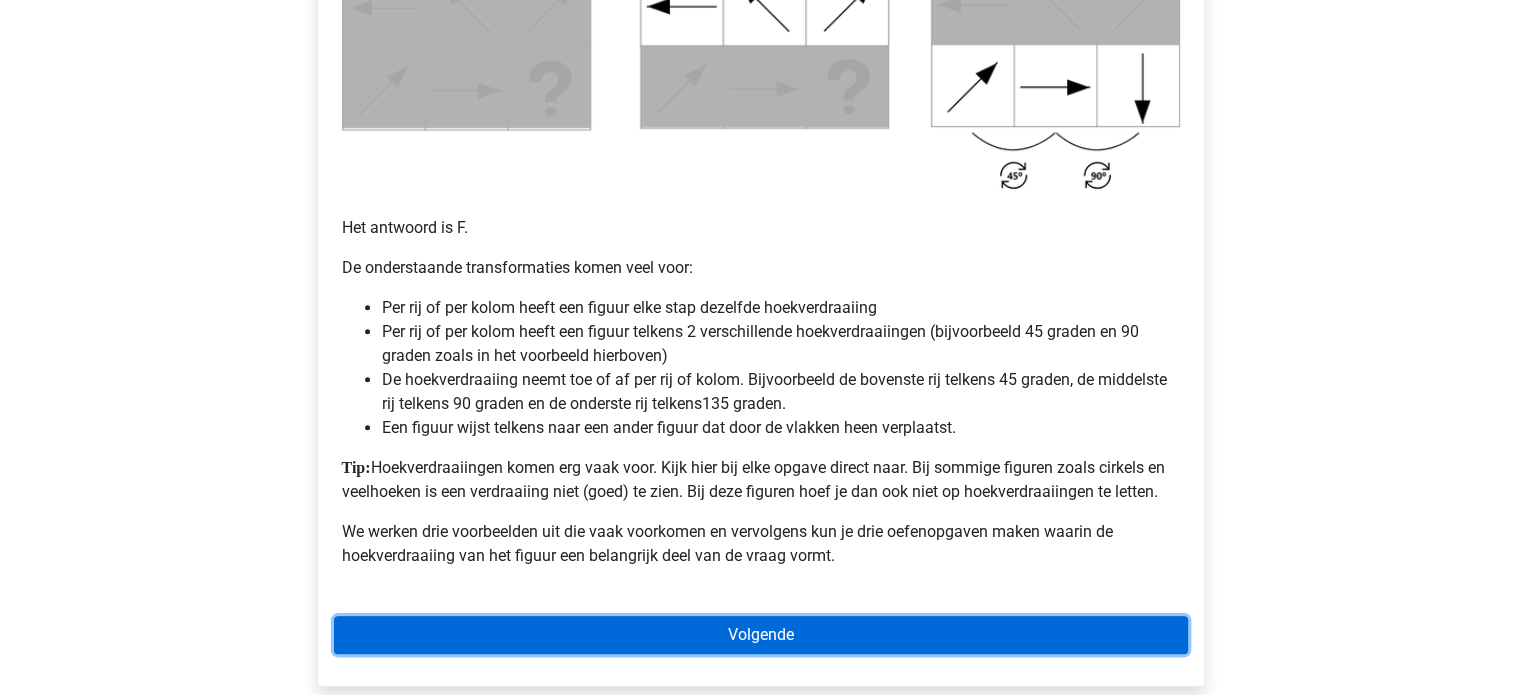 click on "Volgende" at bounding box center (761, 635) 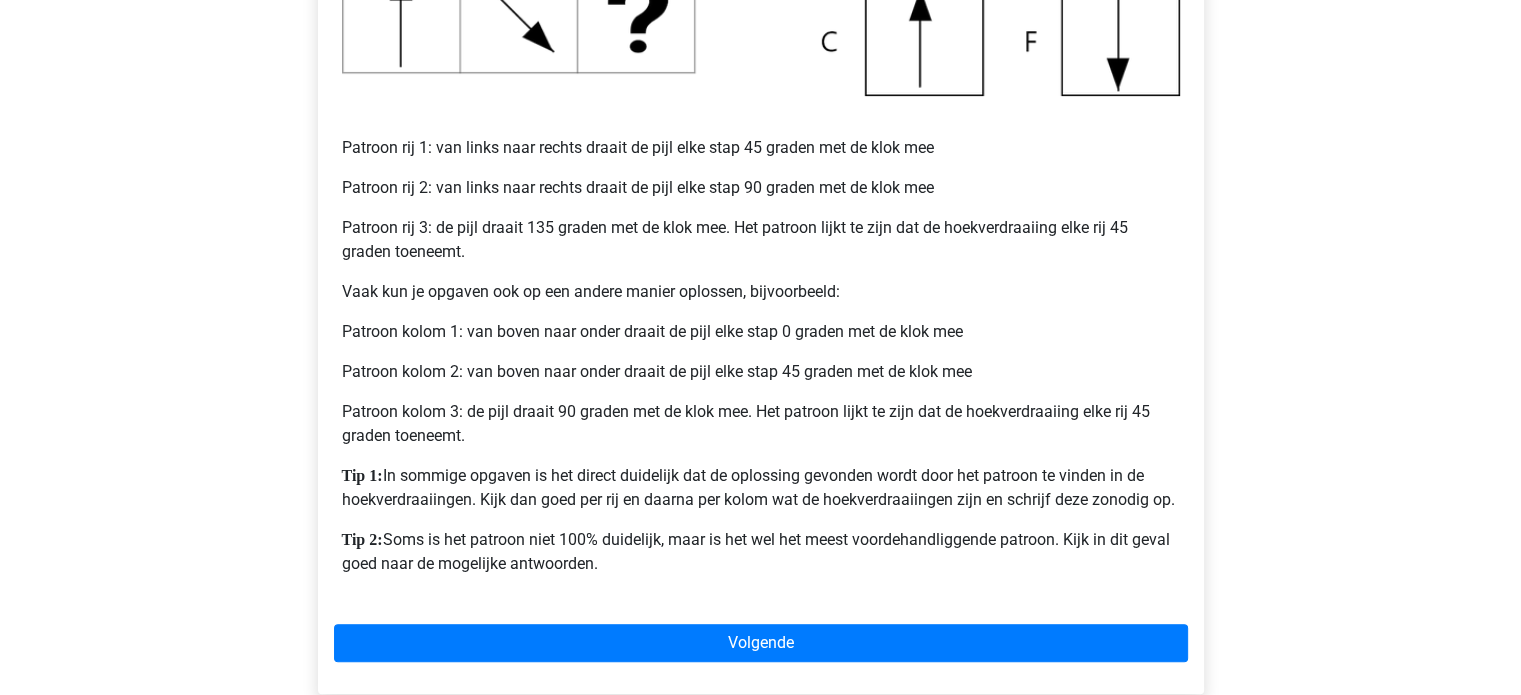 scroll, scrollTop: 775, scrollLeft: 0, axis: vertical 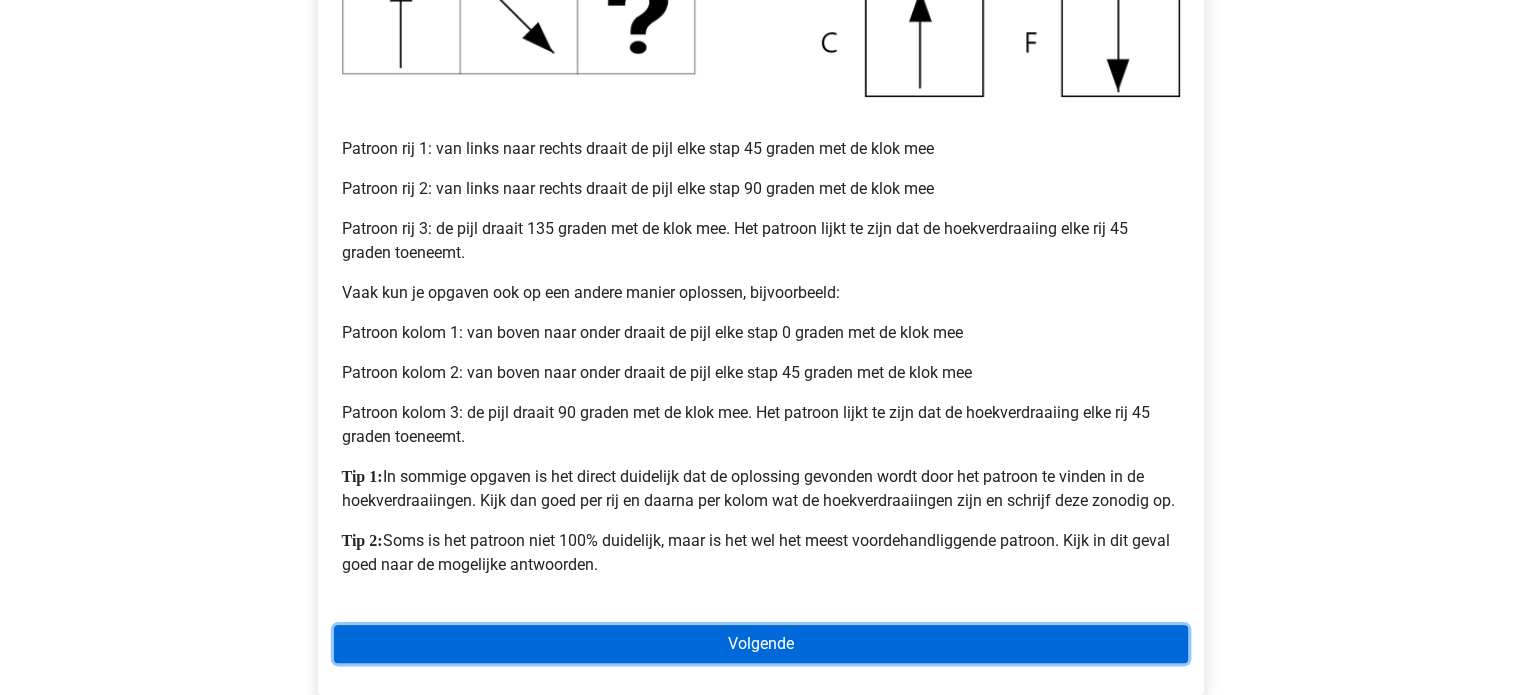 click on "Volgende" at bounding box center (761, 644) 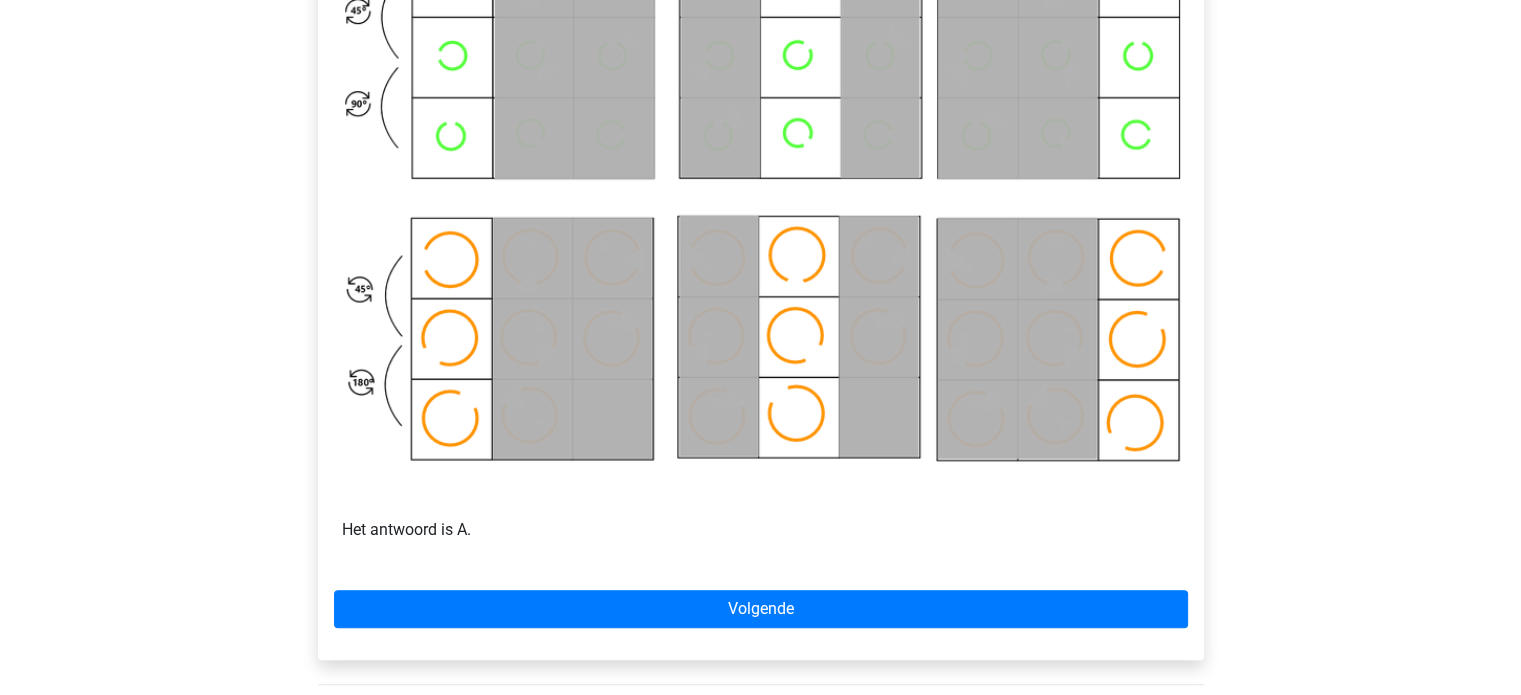 scroll, scrollTop: 1059, scrollLeft: 0, axis: vertical 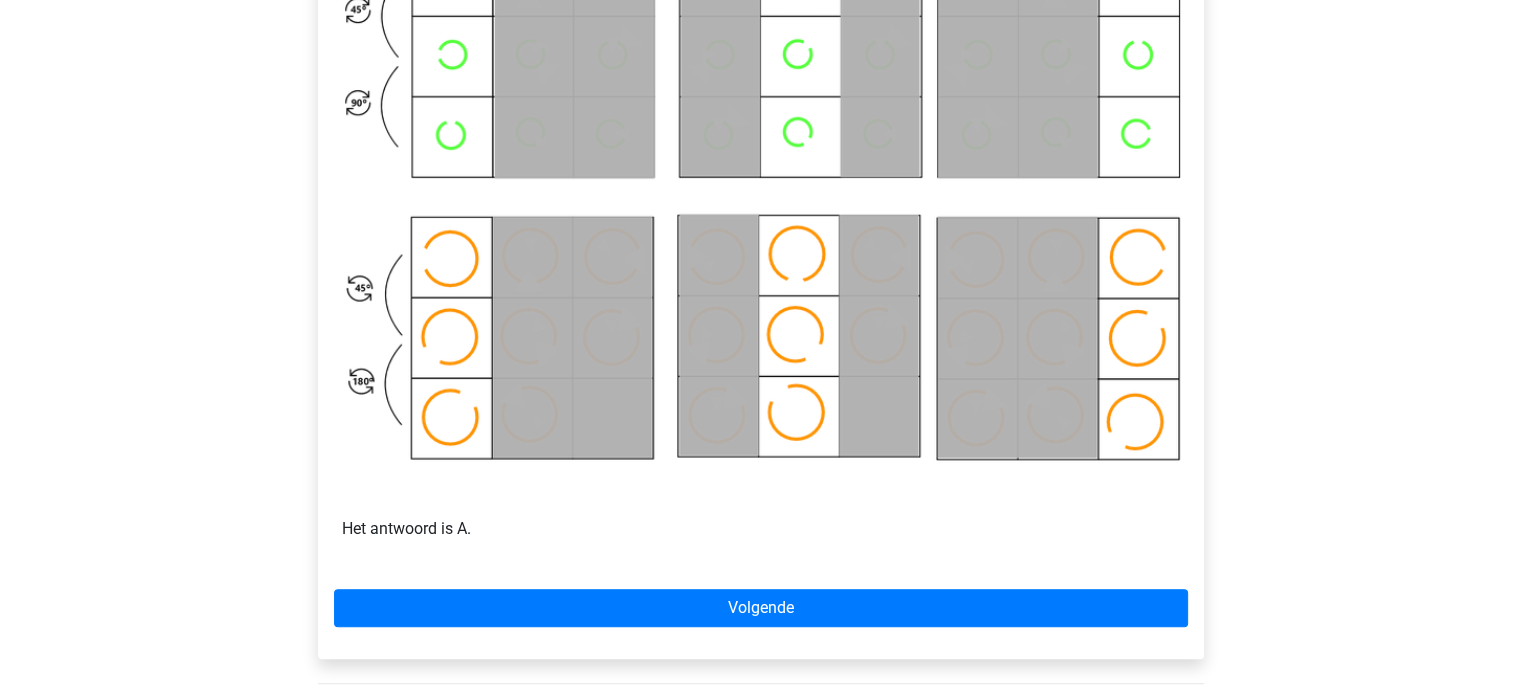 click on "Voorbeeld 2 Het is duidelijke dat de groene en de oranje cirkels afzonderlijk van elkaar bewegen. In dit geval is er een patroon te vinden per kolom. Het is handig om per cirkel te bekijken wat de transformatie precies is: Het antwoord is A.
Volgende" at bounding box center [761, -4] 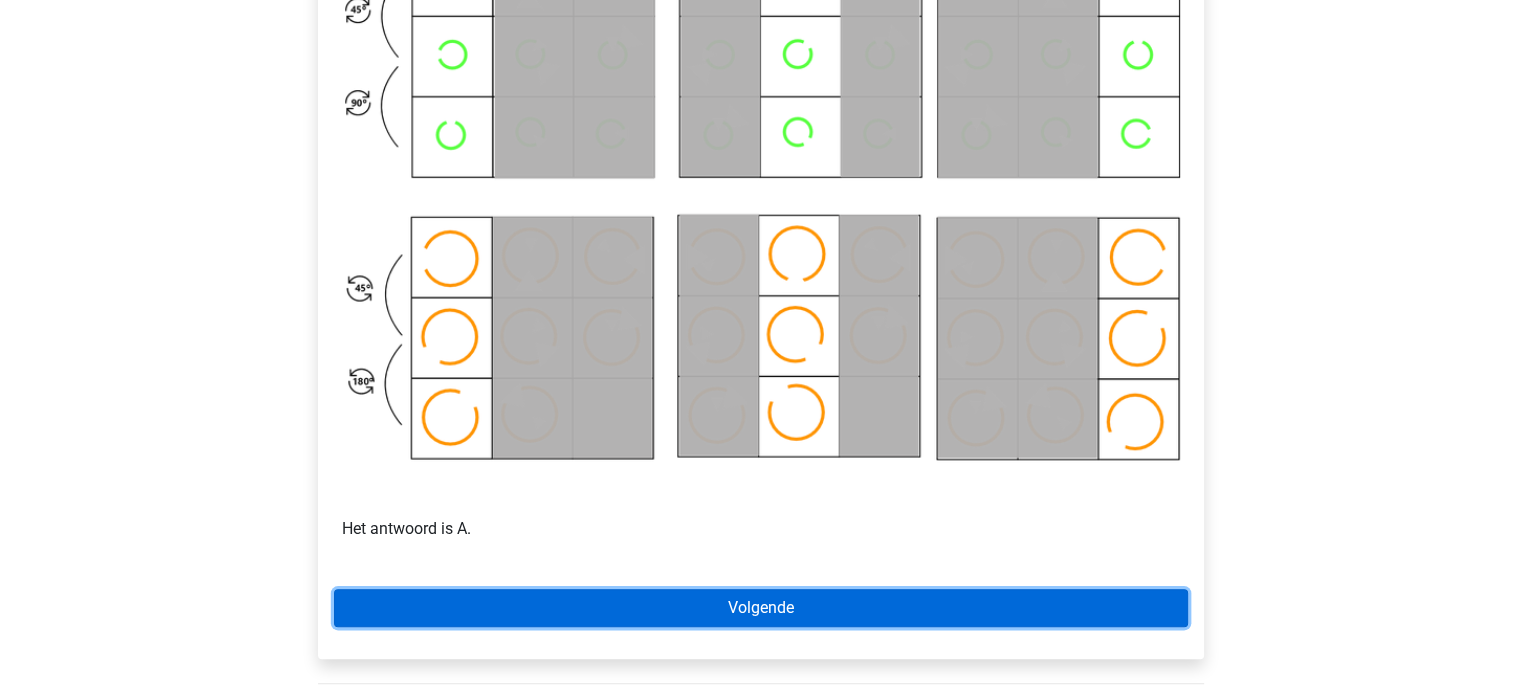 click on "Volgende" at bounding box center (761, 608) 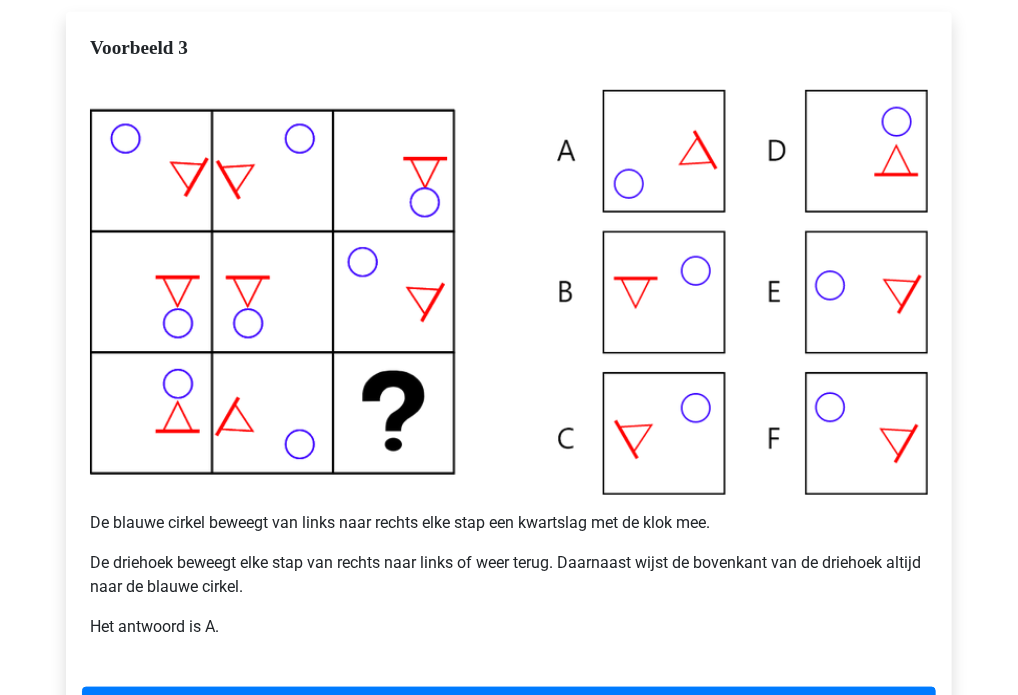 scroll, scrollTop: 482, scrollLeft: 0, axis: vertical 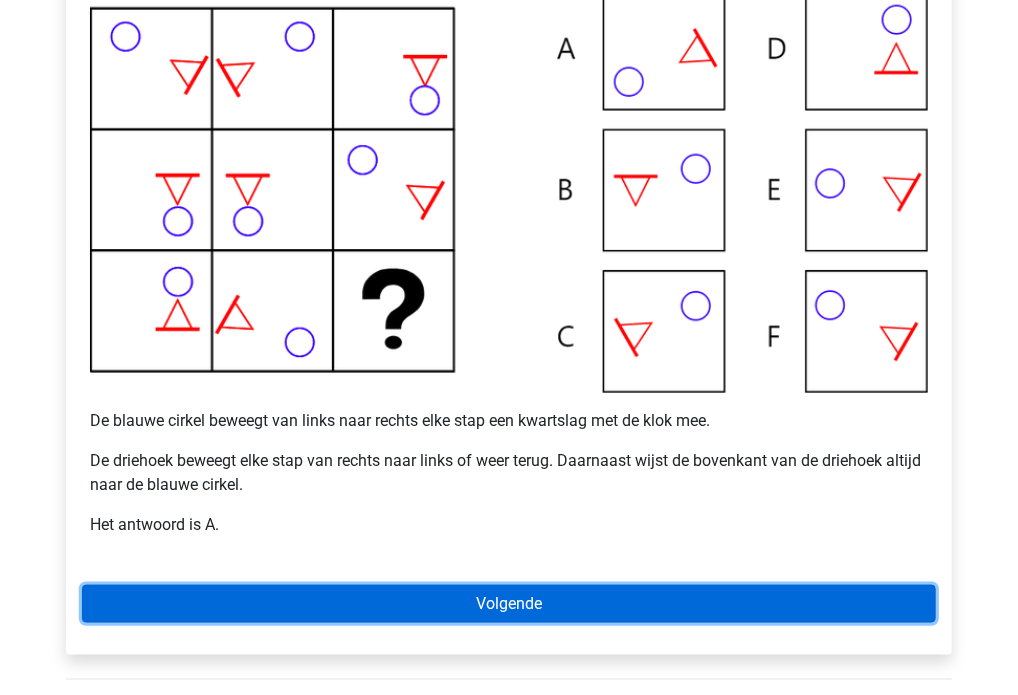 click on "Volgende" at bounding box center (509, 604) 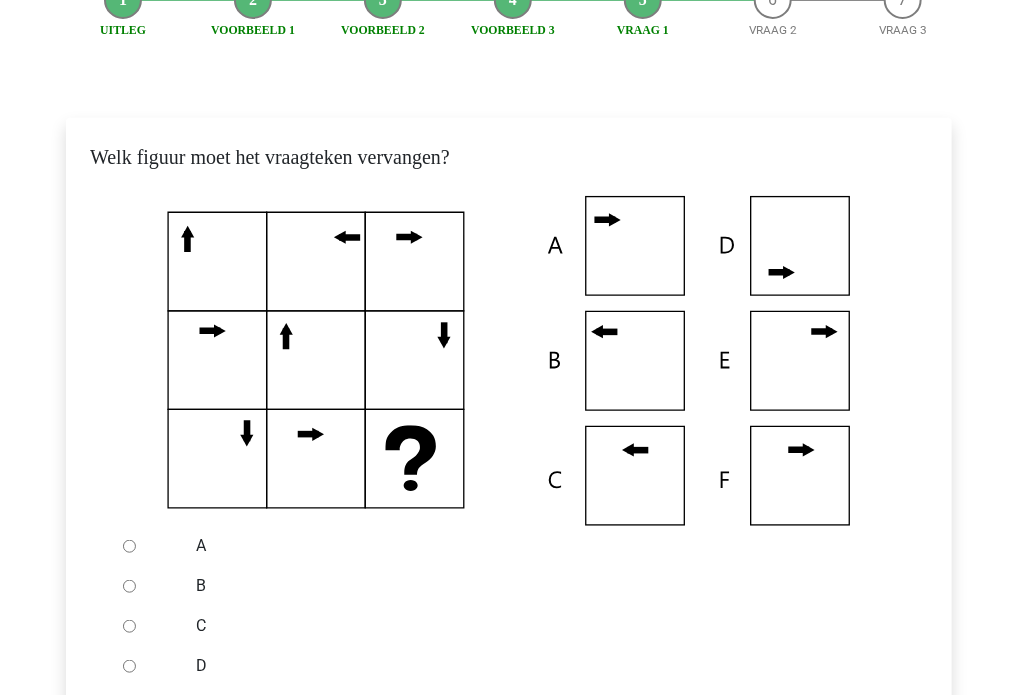 scroll, scrollTop: 279, scrollLeft: 0, axis: vertical 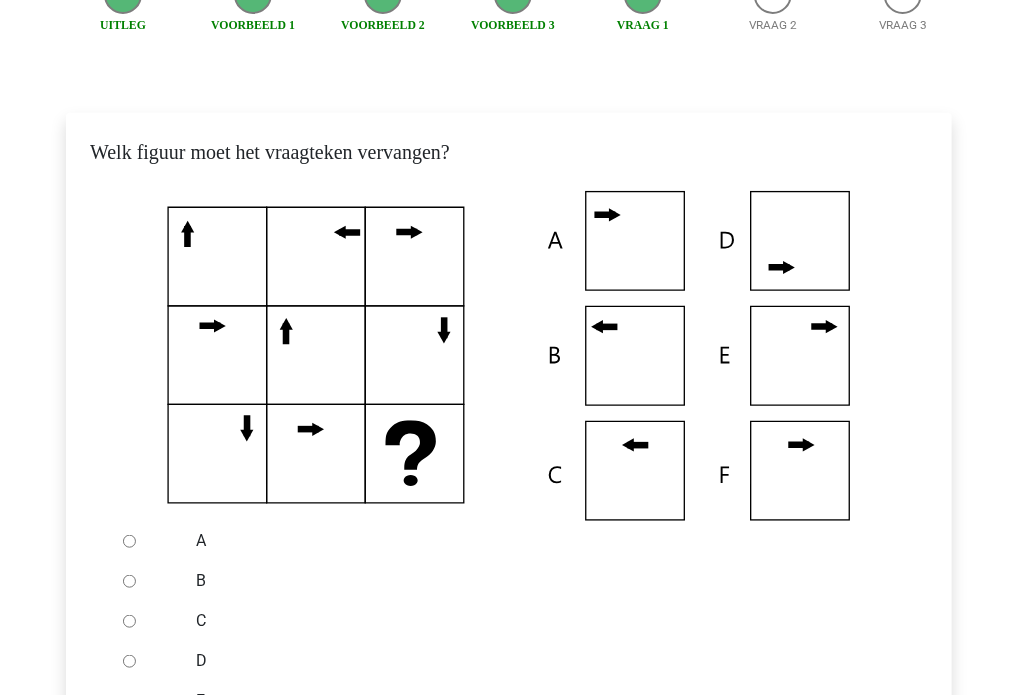 click on "B" at bounding box center [129, 581] 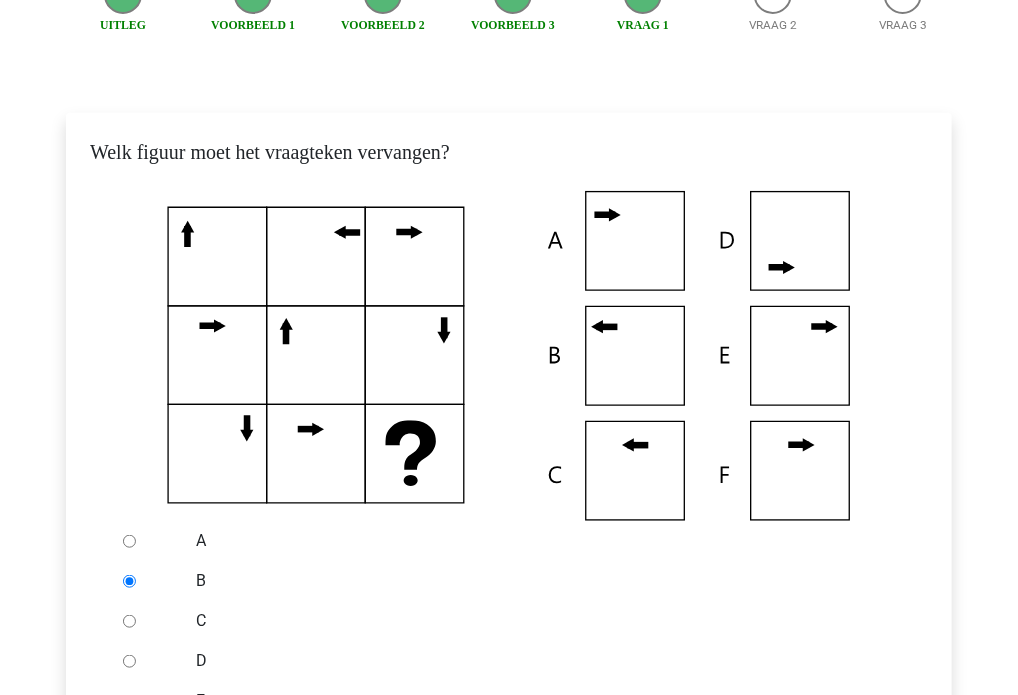 scroll, scrollTop: 706, scrollLeft: 0, axis: vertical 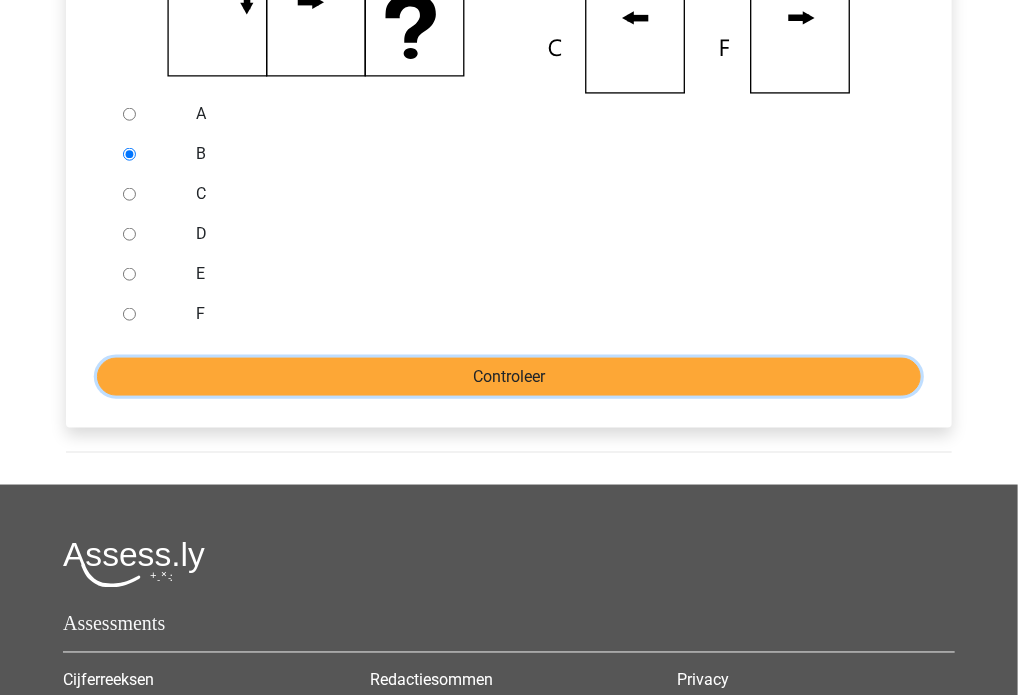 click on "Controleer" at bounding box center (509, 377) 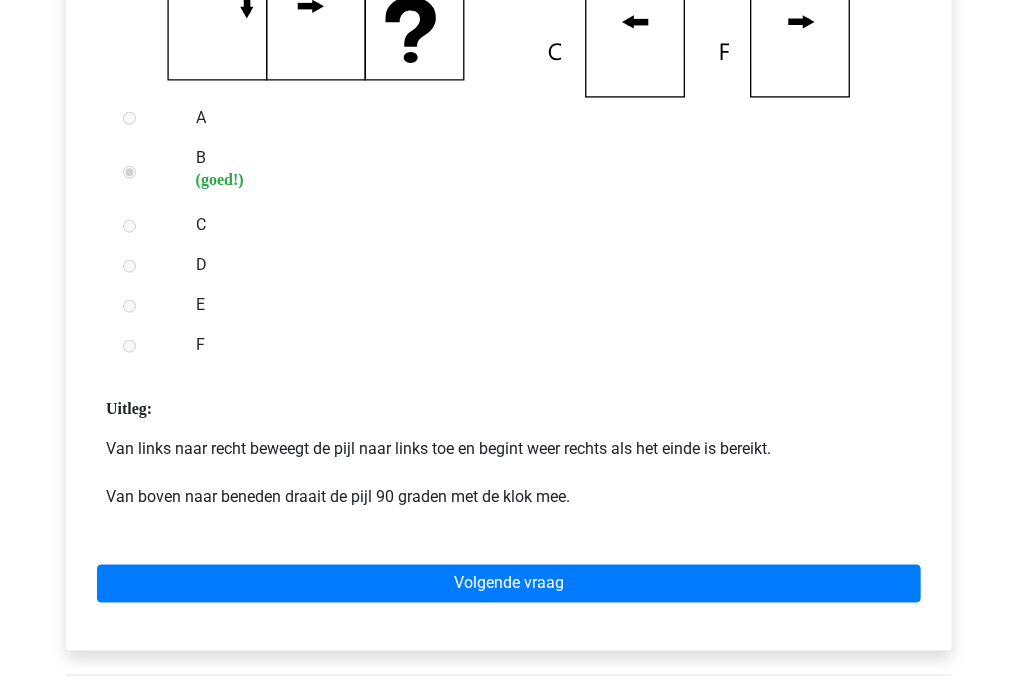 scroll, scrollTop: 840, scrollLeft: 0, axis: vertical 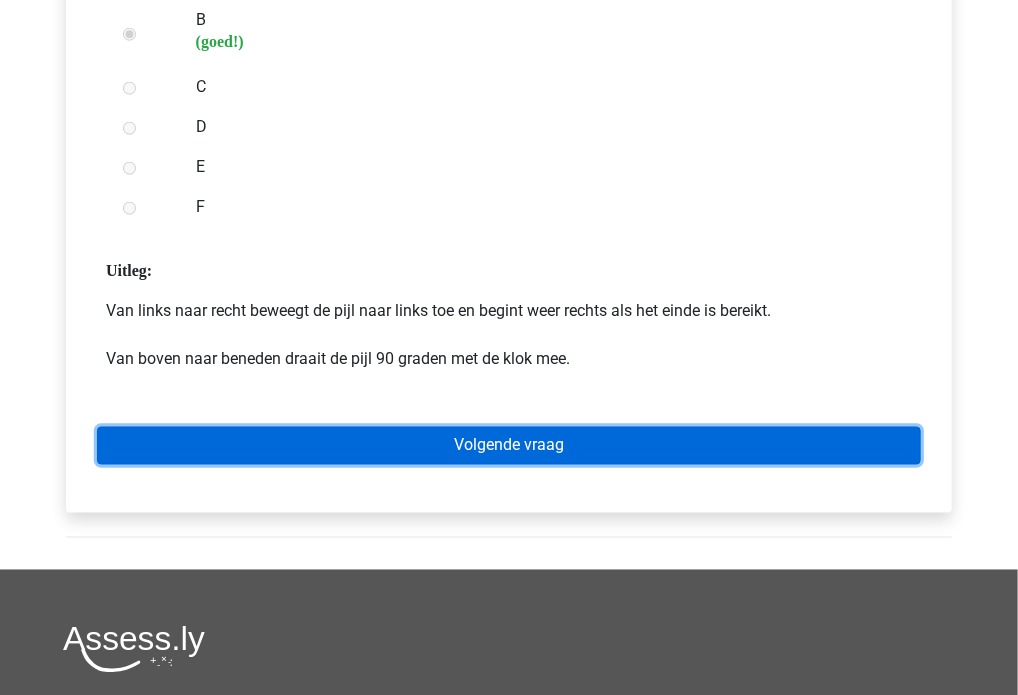 click on "Volgende vraag" at bounding box center [509, 446] 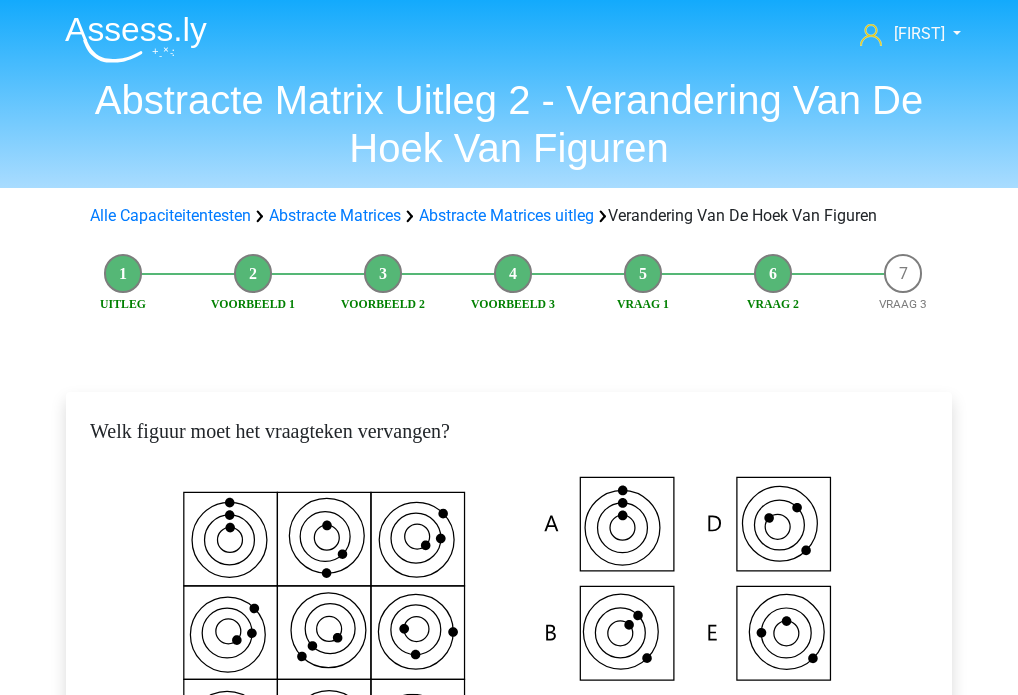 scroll, scrollTop: 300, scrollLeft: 0, axis: vertical 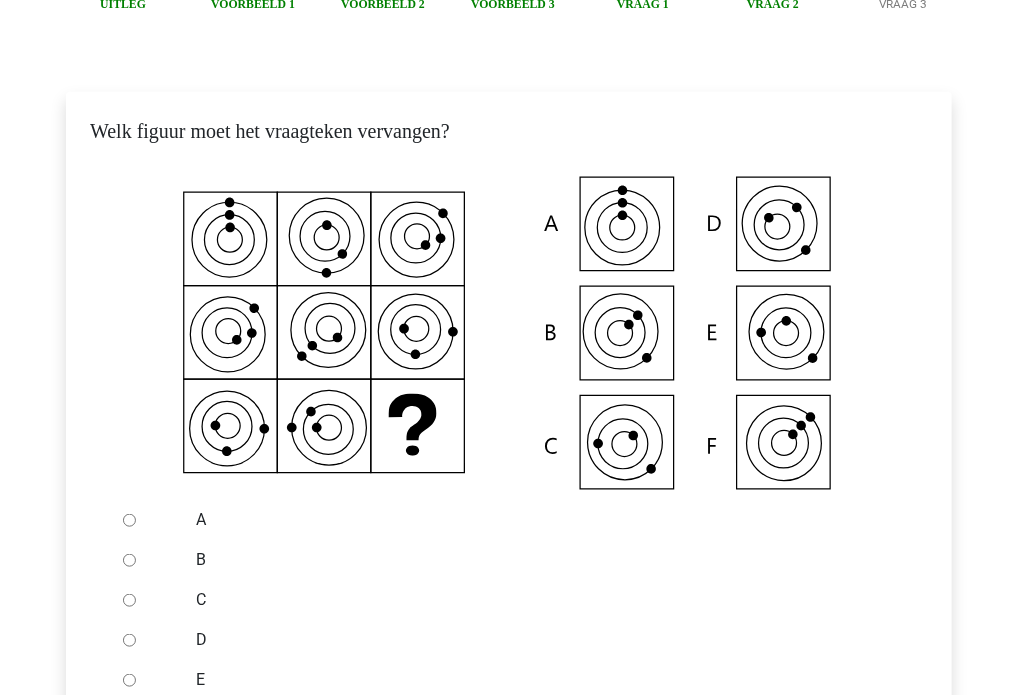 click on "C" at bounding box center [129, 600] 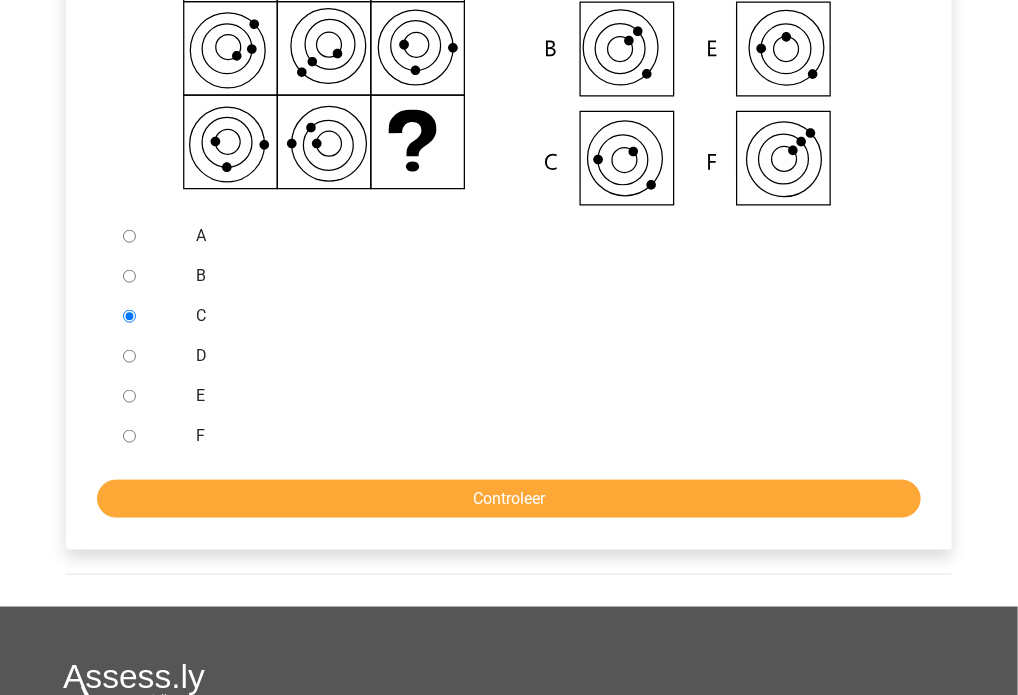 scroll, scrollTop: 584, scrollLeft: 0, axis: vertical 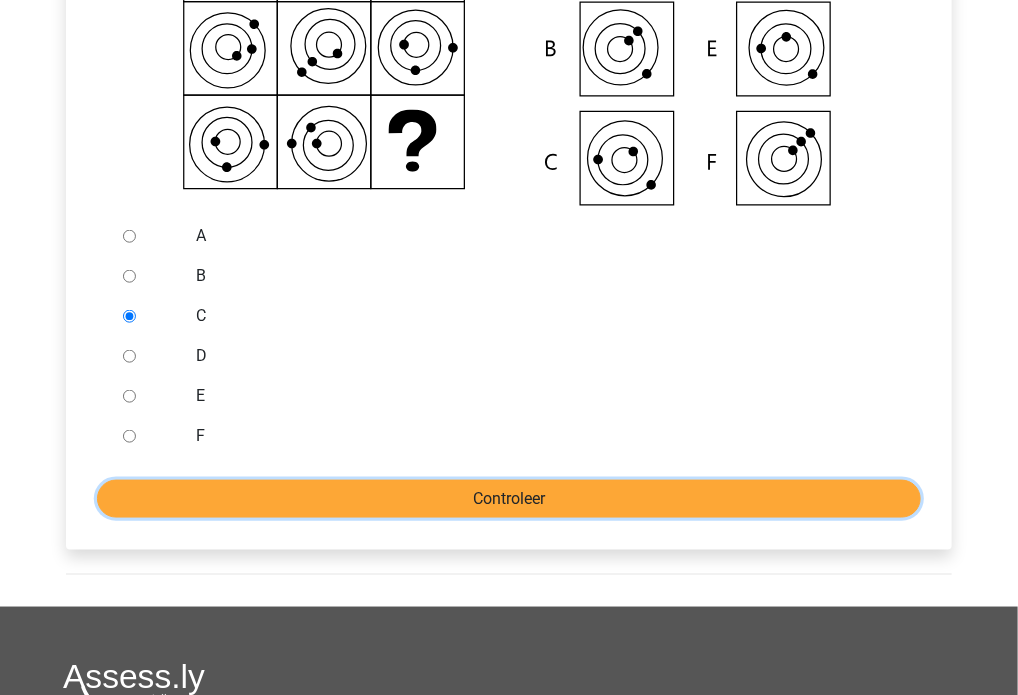 click on "Controleer" at bounding box center (509, 499) 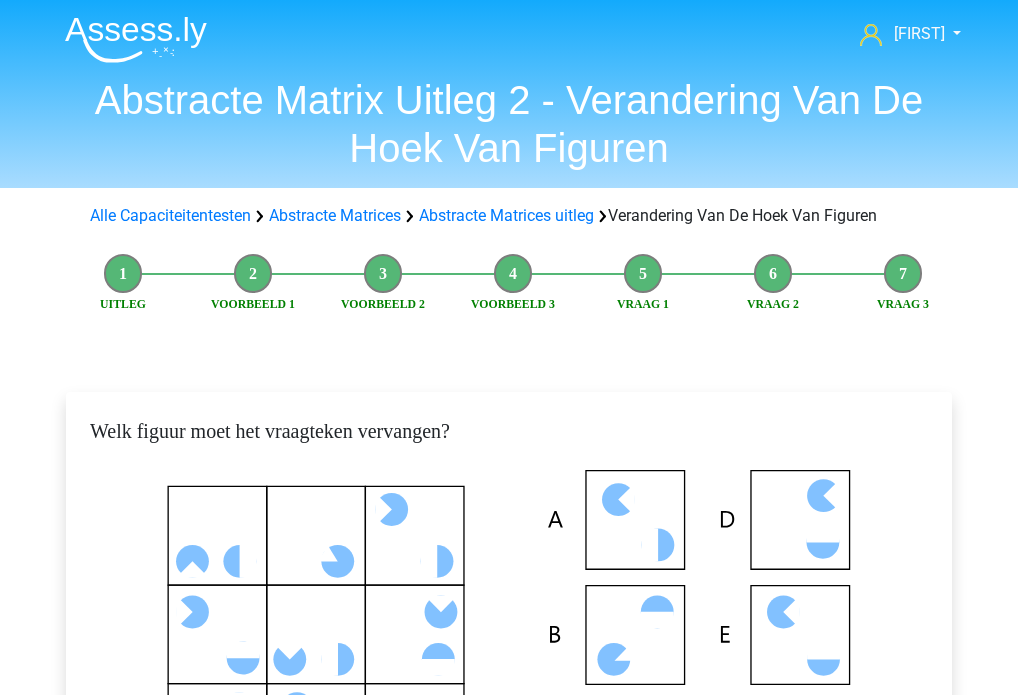 scroll, scrollTop: 392, scrollLeft: 0, axis: vertical 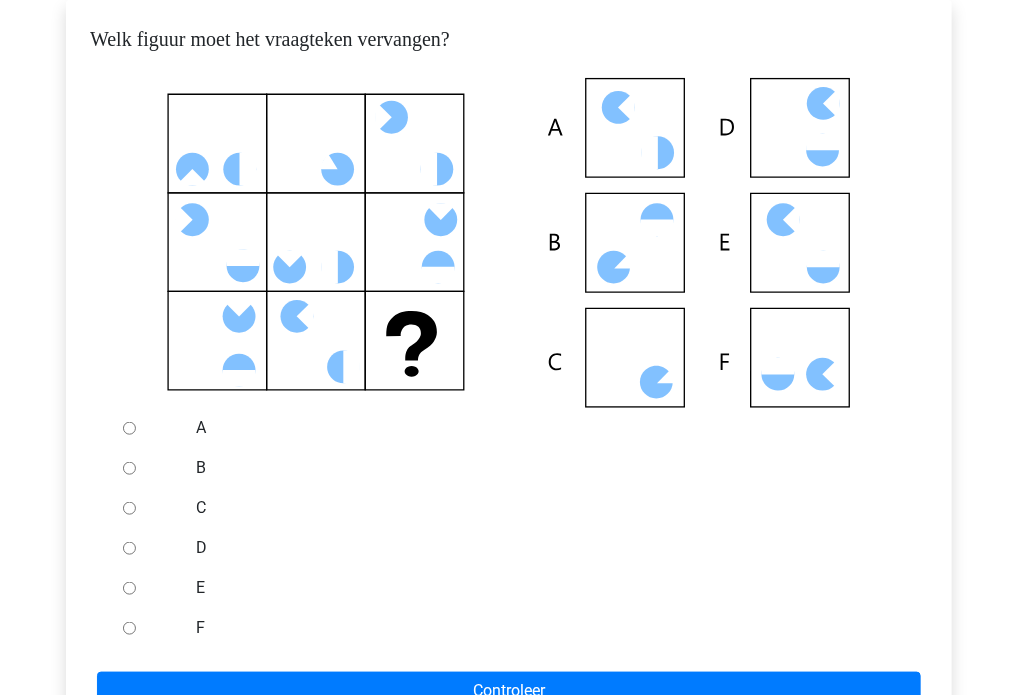 click on "C" at bounding box center (129, 508) 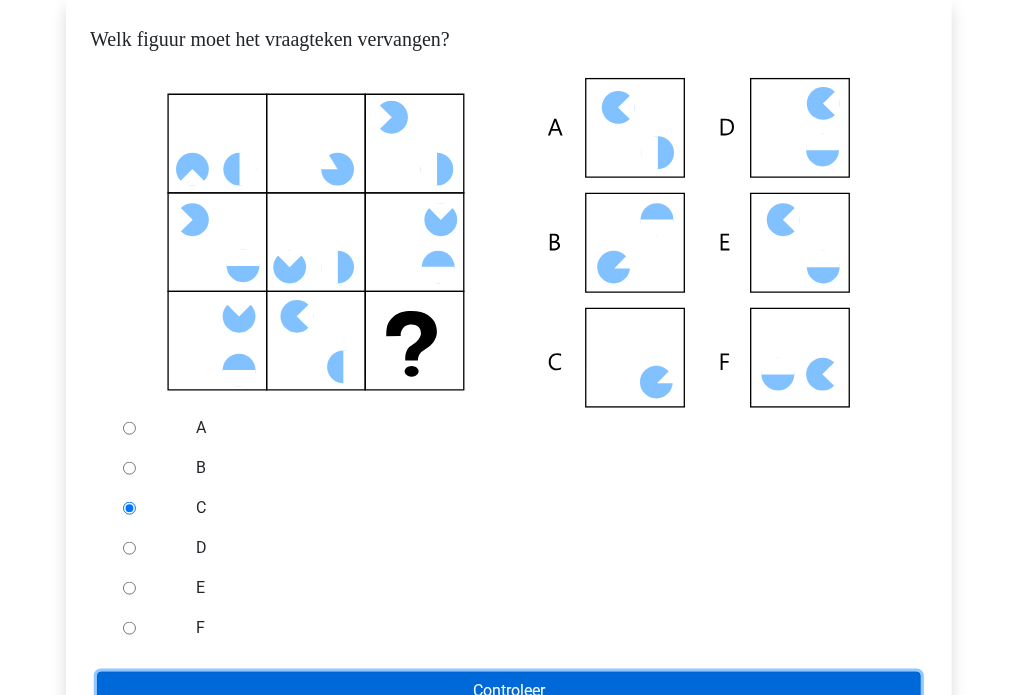click on "Controleer" at bounding box center (509, 691) 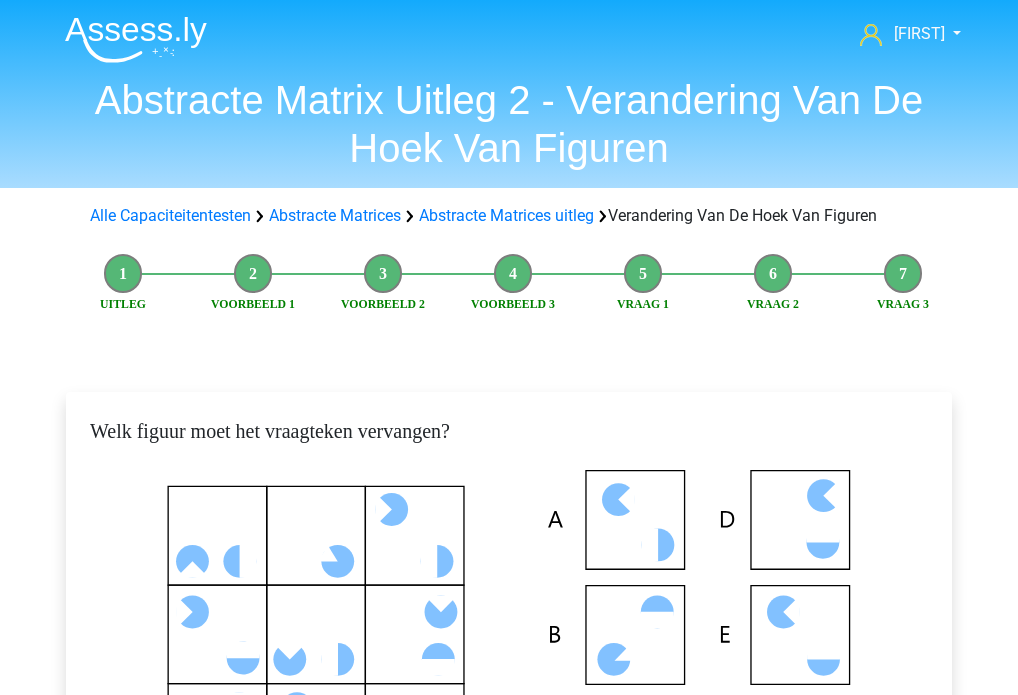 scroll, scrollTop: 864, scrollLeft: 0, axis: vertical 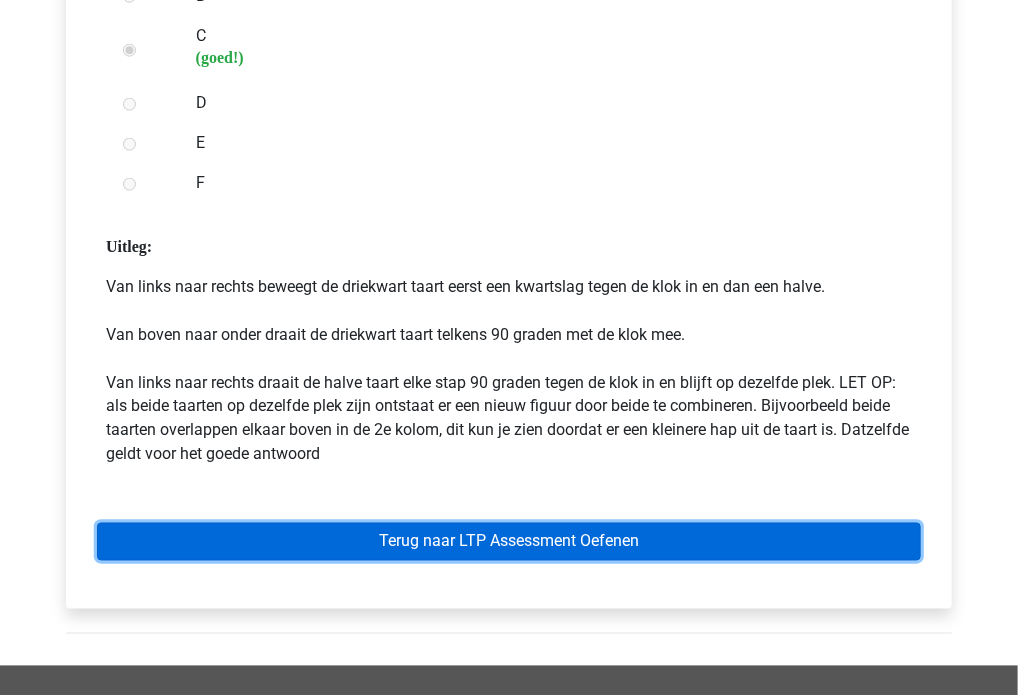 click on "Terug naar LTP Assessment Oefenen" at bounding box center (509, 542) 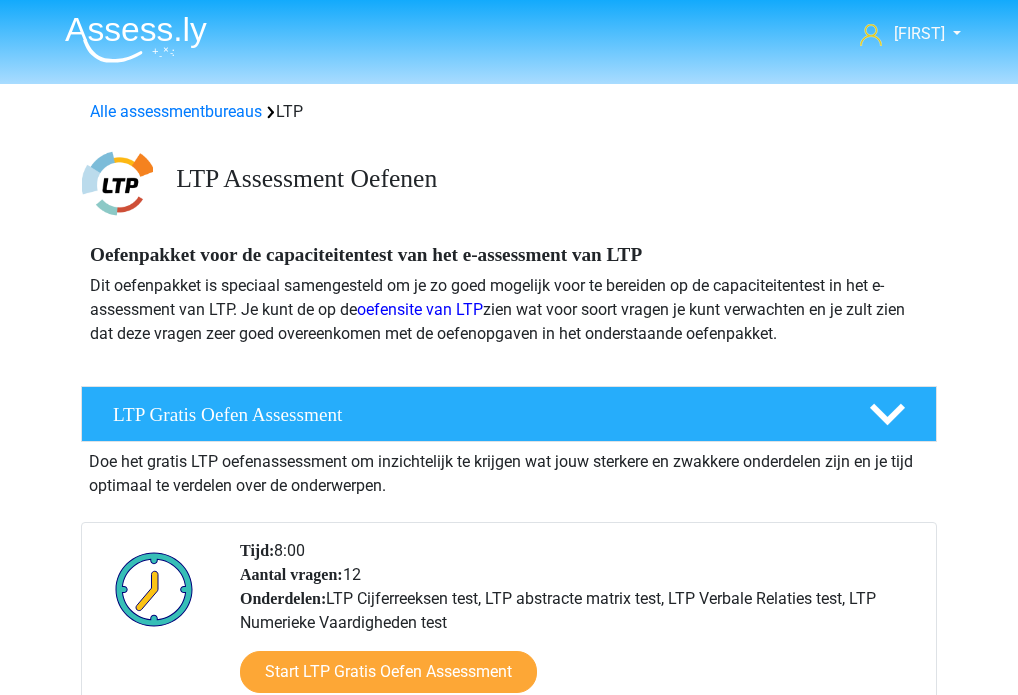scroll, scrollTop: 524, scrollLeft: 0, axis: vertical 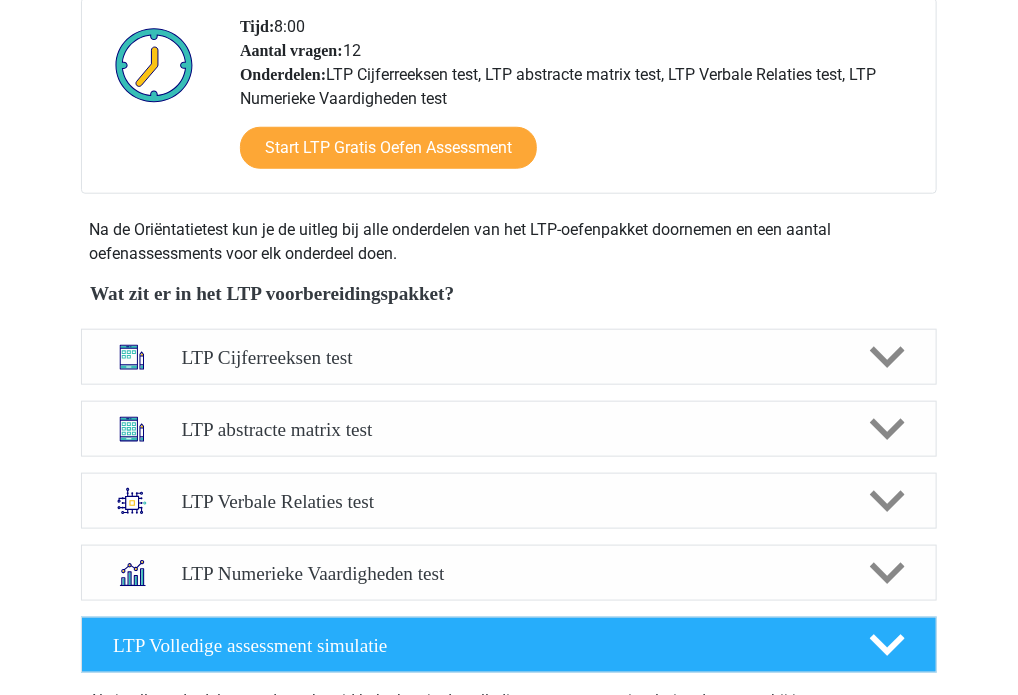 click on "Start LTP Gratis Oefen Assessment" at bounding box center [580, 152] 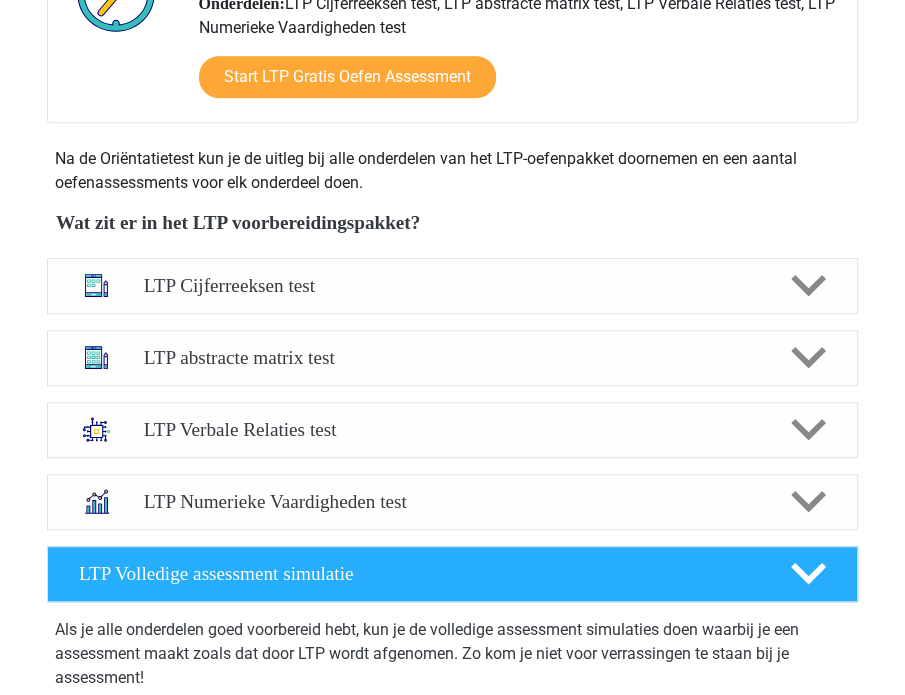scroll, scrollTop: 594, scrollLeft: 0, axis: vertical 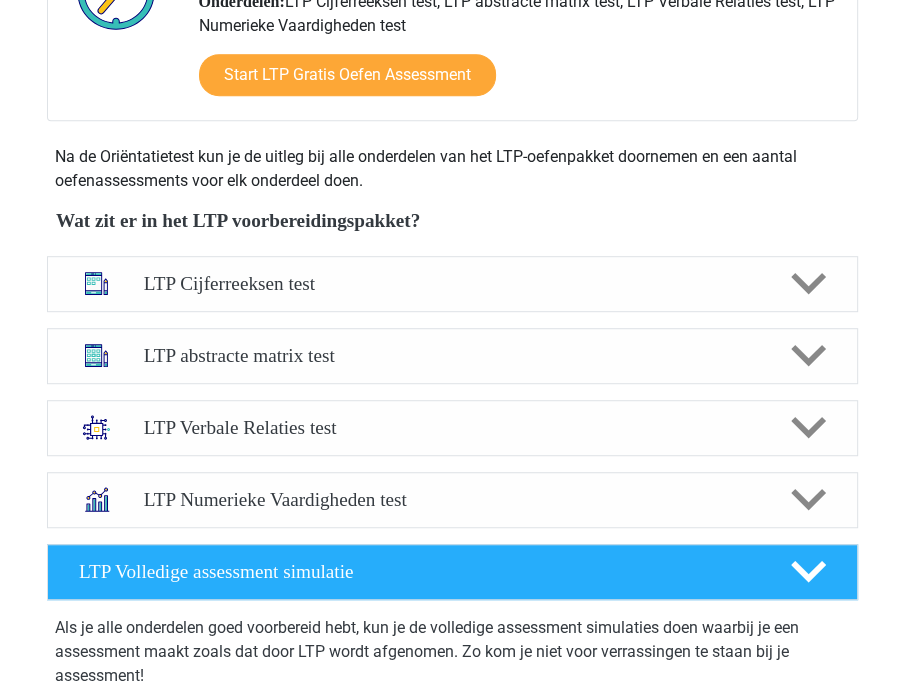 click on "LTP abstracte matrix test
Er zijn verschillende soorten patronen te herkennen die vaak worden toegepast bij Abstracte matrices. Door de uitleg met voorbeeldopgaven van de verschillende patronen goed te bestuderen, zul je de patronen makkelijker herkennen tijdens het assessment, sneller werken en minder fouten maken." at bounding box center [452, 356] 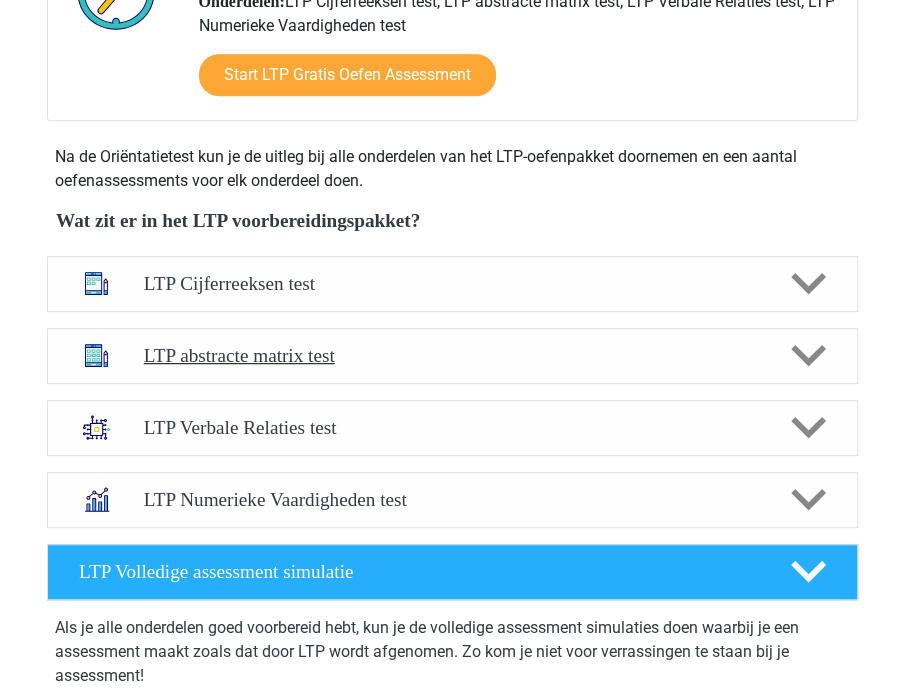 click on "LTP abstracte matrix test" at bounding box center (452, 356) 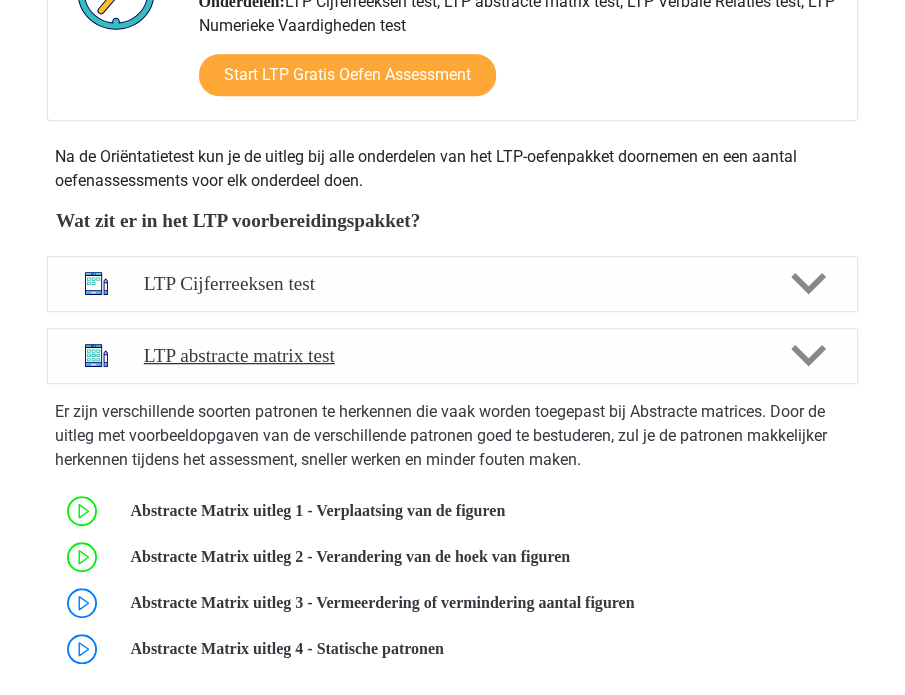 click on "LTP abstracte matrix test" at bounding box center (452, 356) 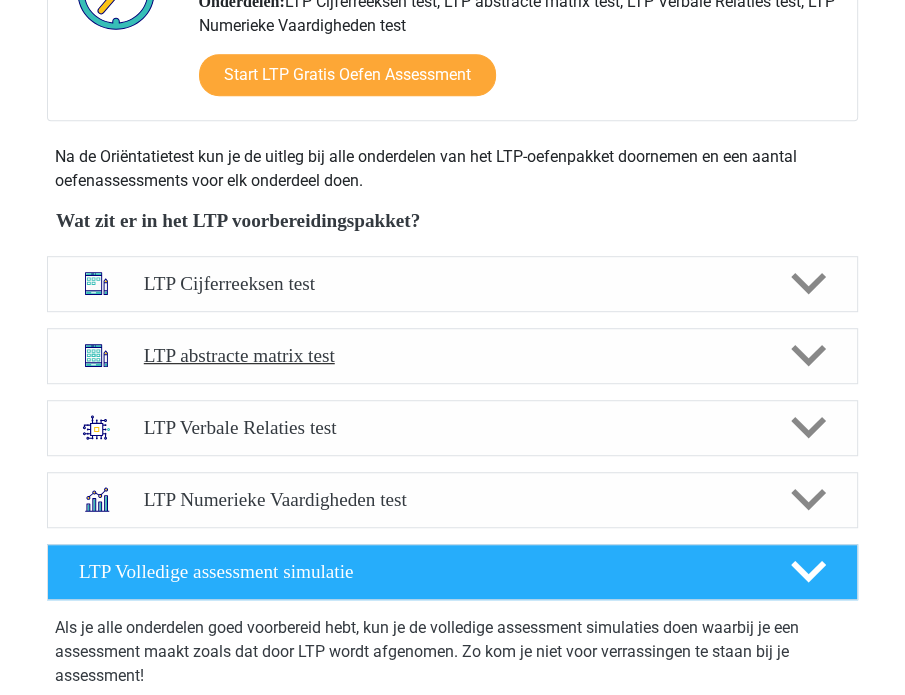 click on "LTP abstracte matrix test" at bounding box center (453, 355) 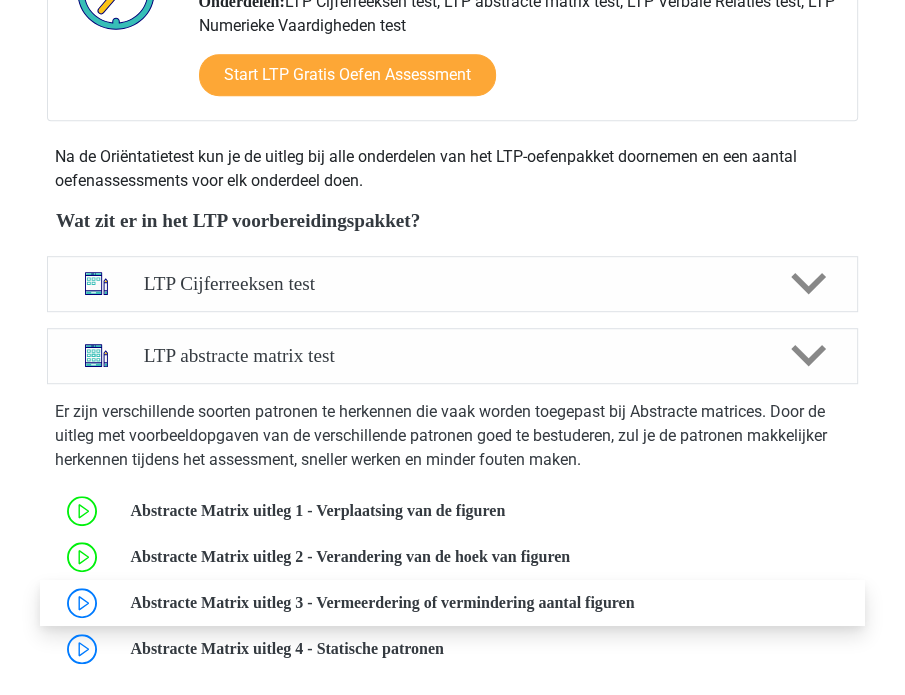 click at bounding box center (634, 602) 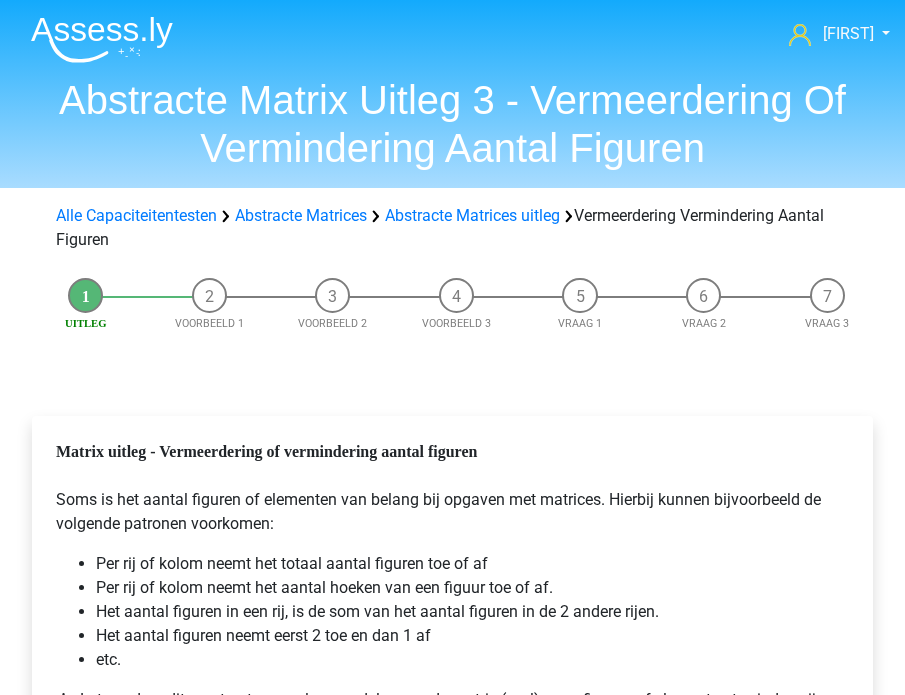 scroll, scrollTop: 318, scrollLeft: 0, axis: vertical 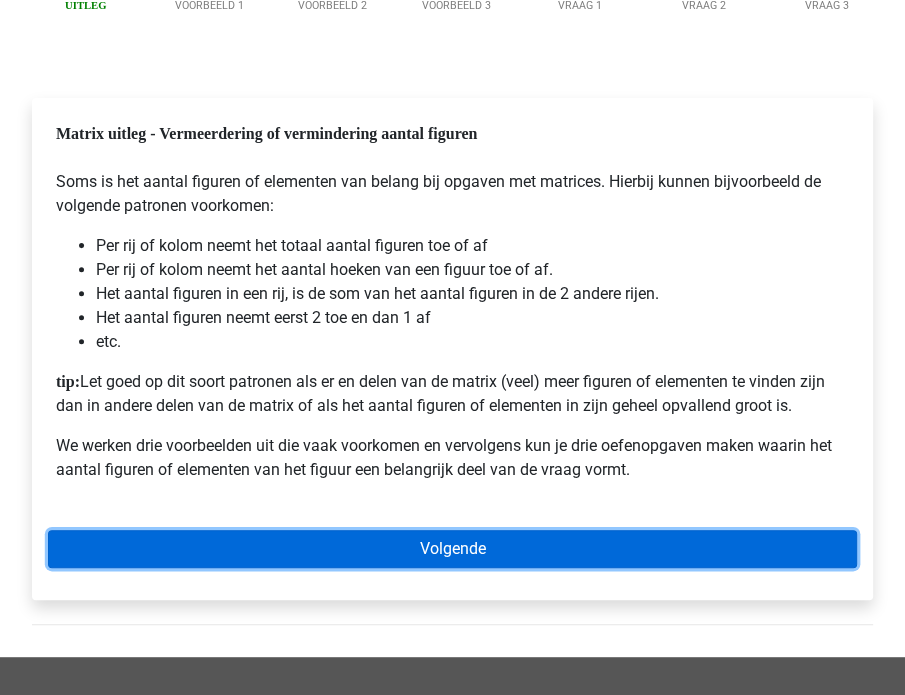 click on "Volgende" at bounding box center [452, 549] 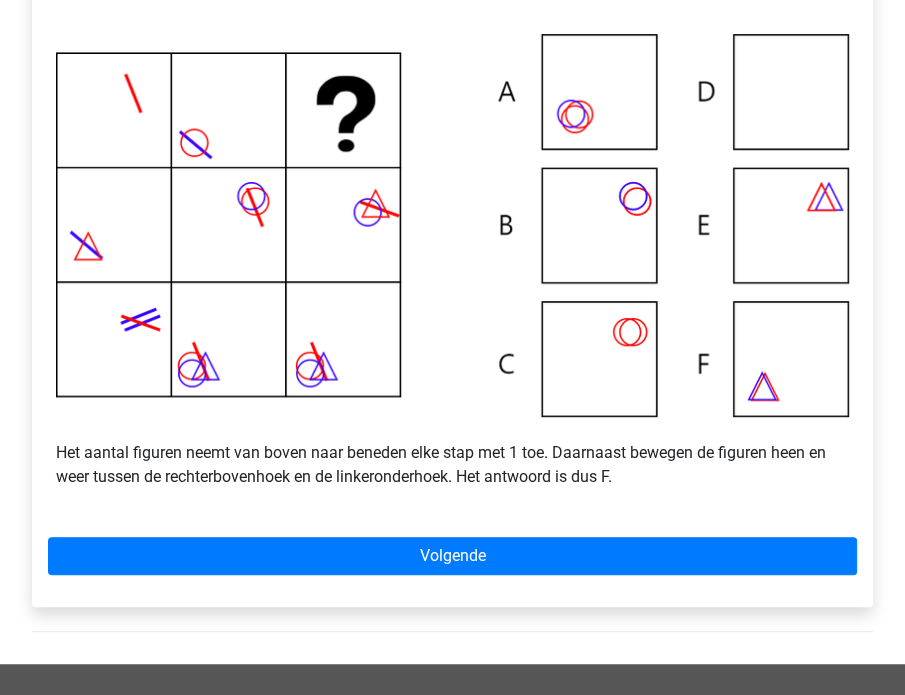 scroll, scrollTop: 463, scrollLeft: 0, axis: vertical 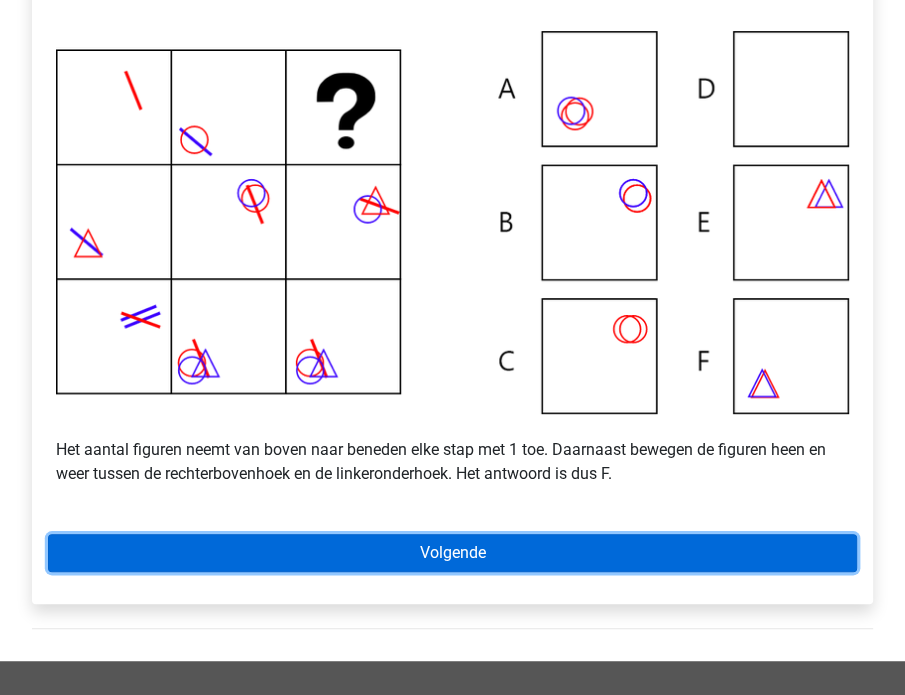 click on "Volgende" at bounding box center (452, 553) 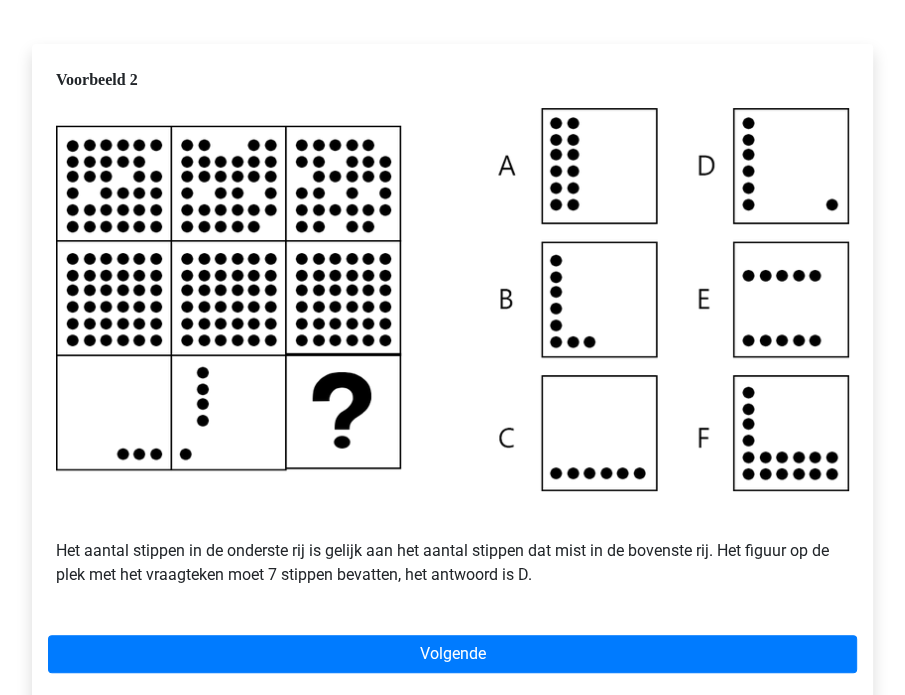 scroll, scrollTop: 372, scrollLeft: 0, axis: vertical 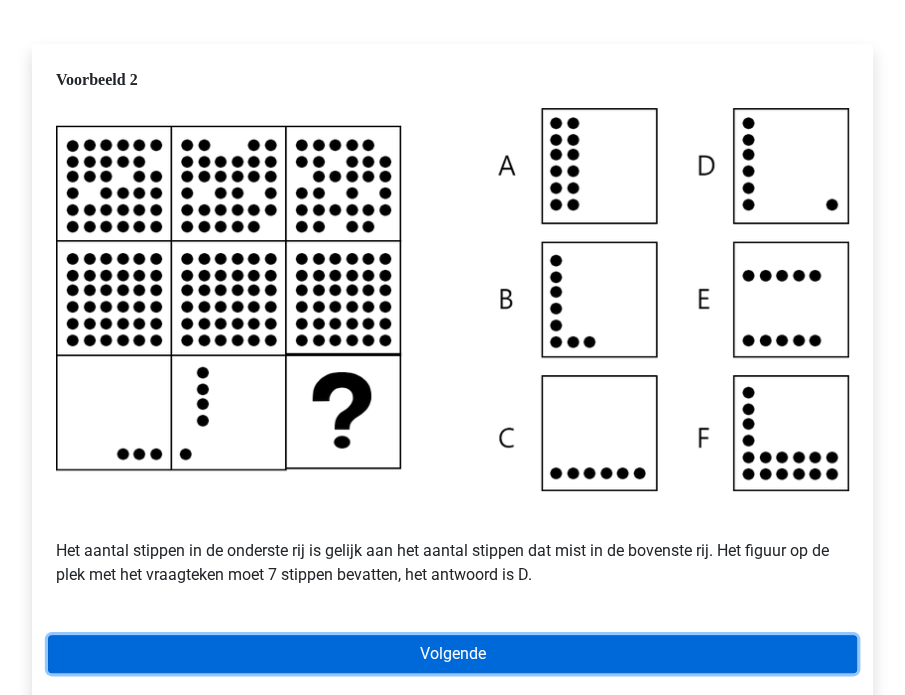 click on "Volgende" at bounding box center [452, 654] 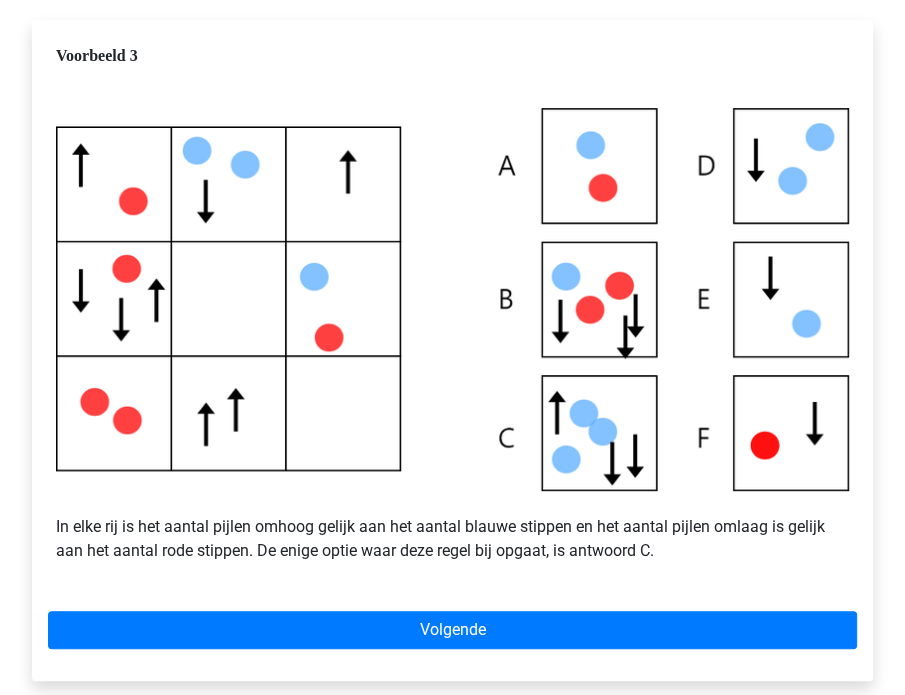 scroll, scrollTop: 398, scrollLeft: 0, axis: vertical 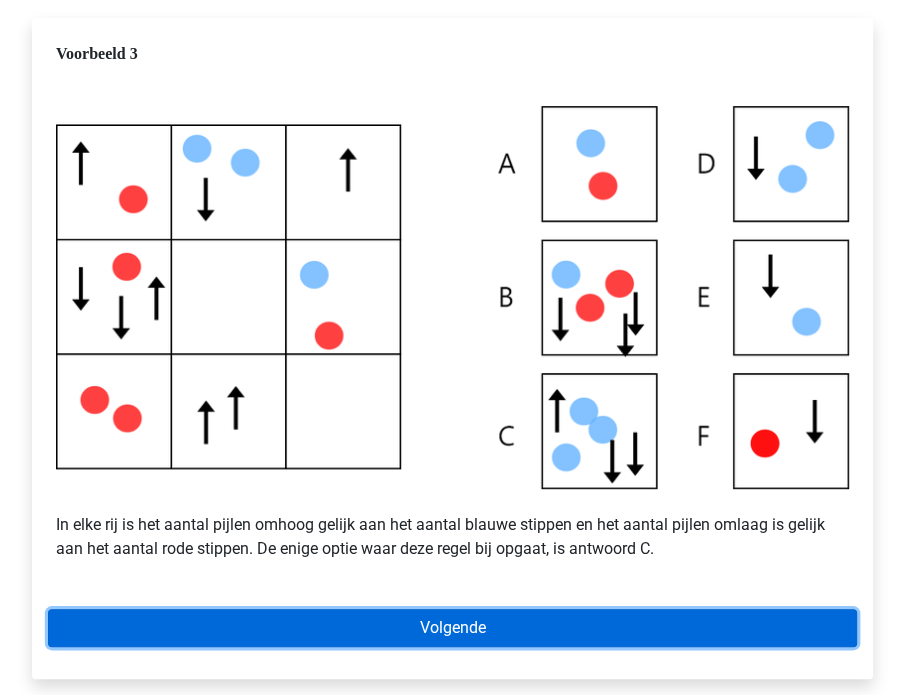 click on "Volgende" at bounding box center (452, 628) 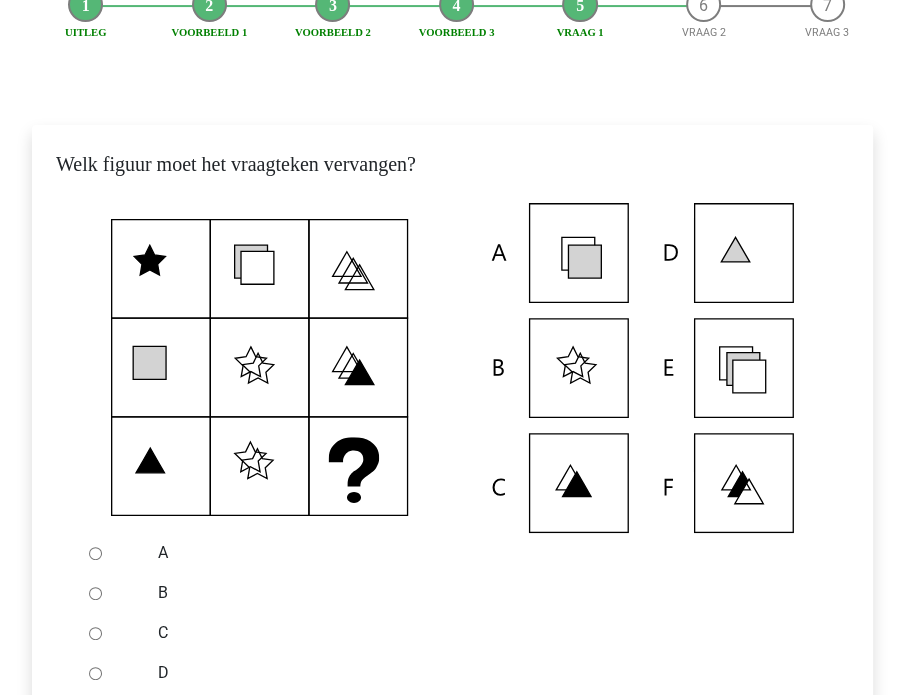 scroll, scrollTop: 550, scrollLeft: 0, axis: vertical 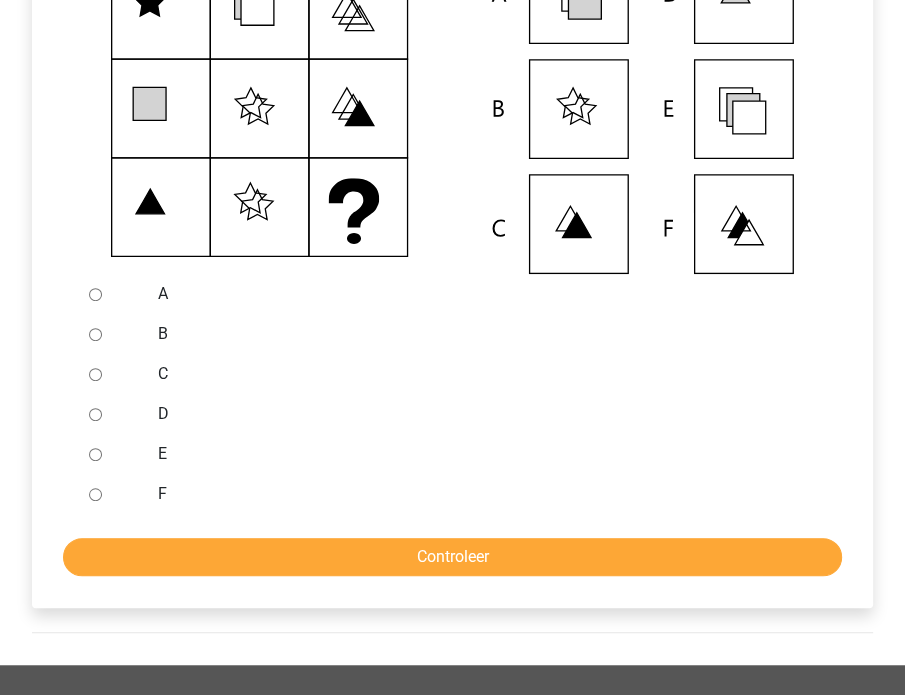 click on "E" at bounding box center (95, 454) 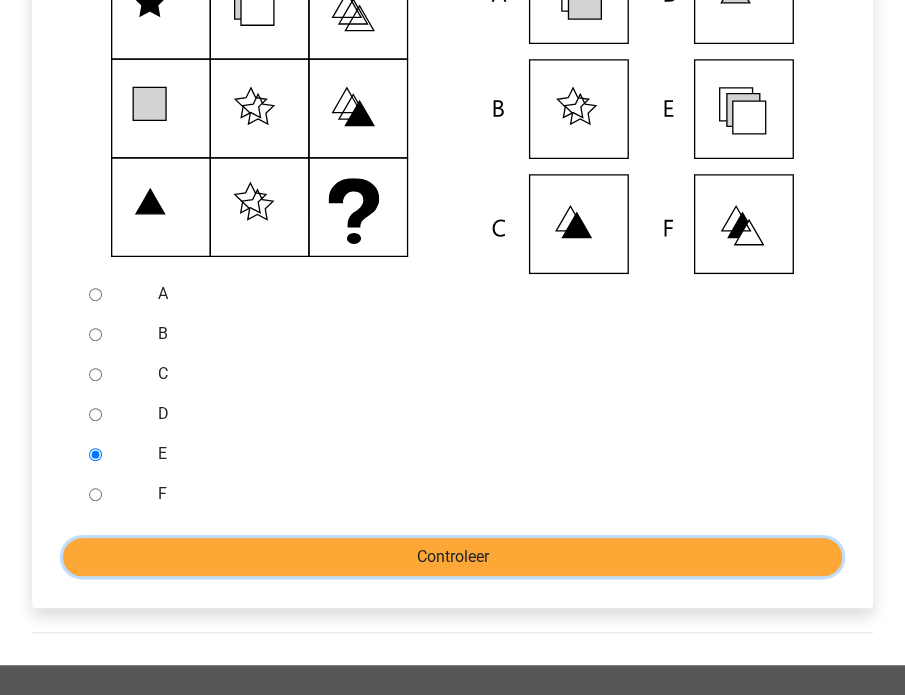 click on "Controleer" at bounding box center (452, 557) 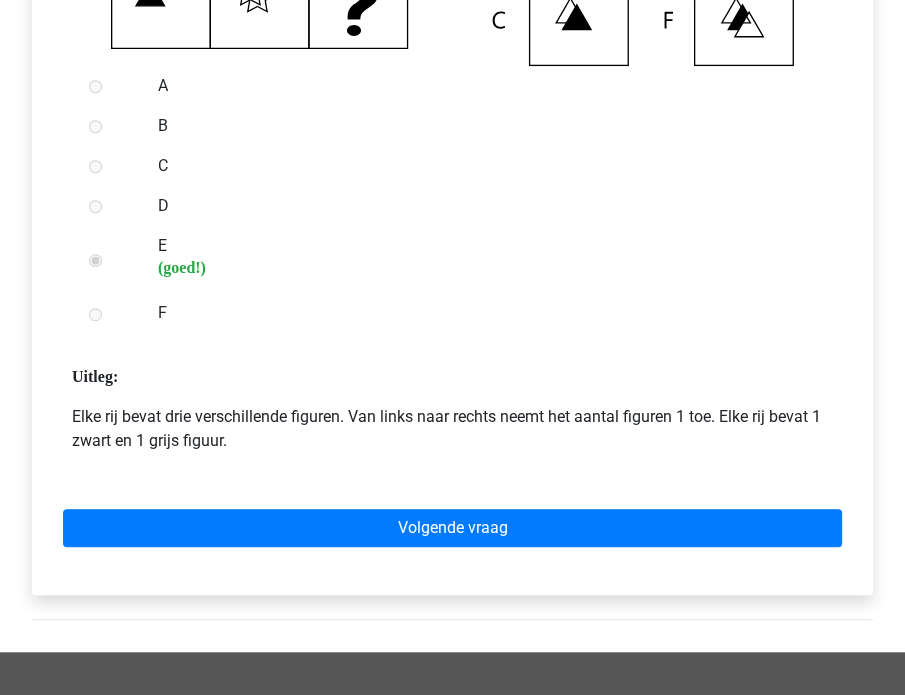 scroll, scrollTop: 822, scrollLeft: 0, axis: vertical 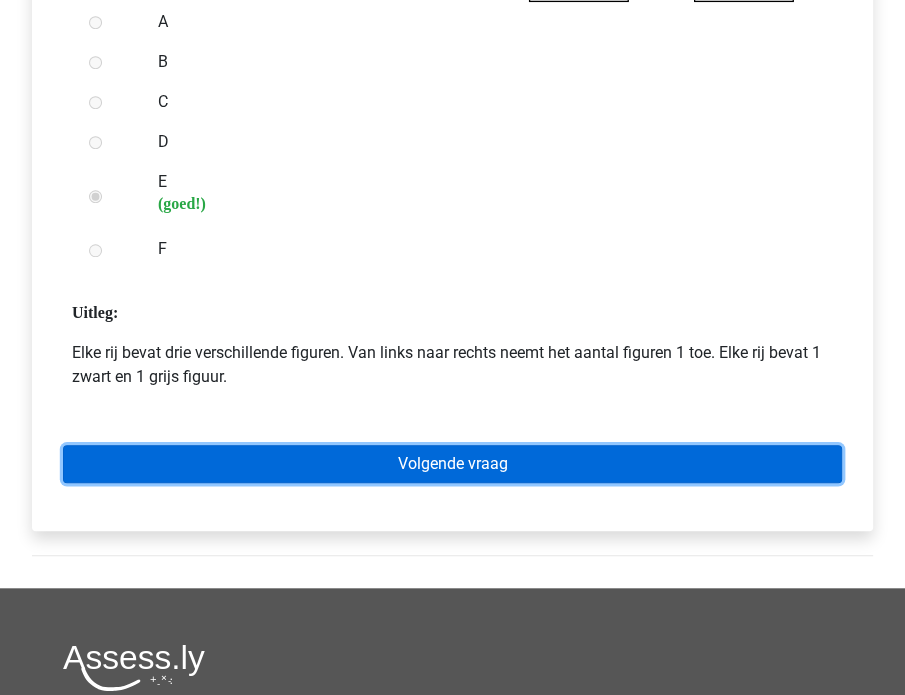 click on "Volgende vraag" at bounding box center [452, 464] 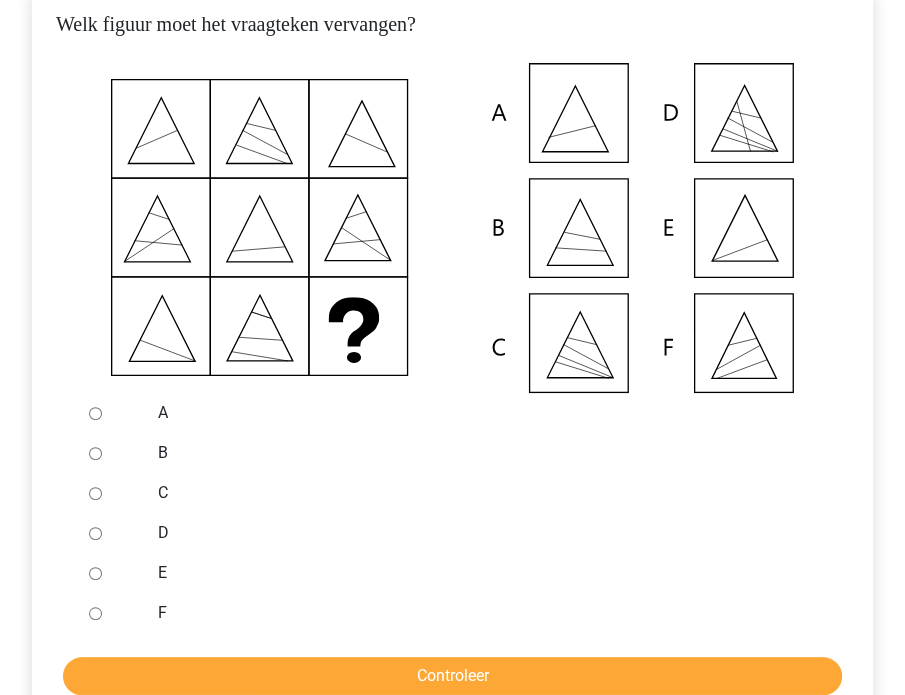 scroll, scrollTop: 432, scrollLeft: 0, axis: vertical 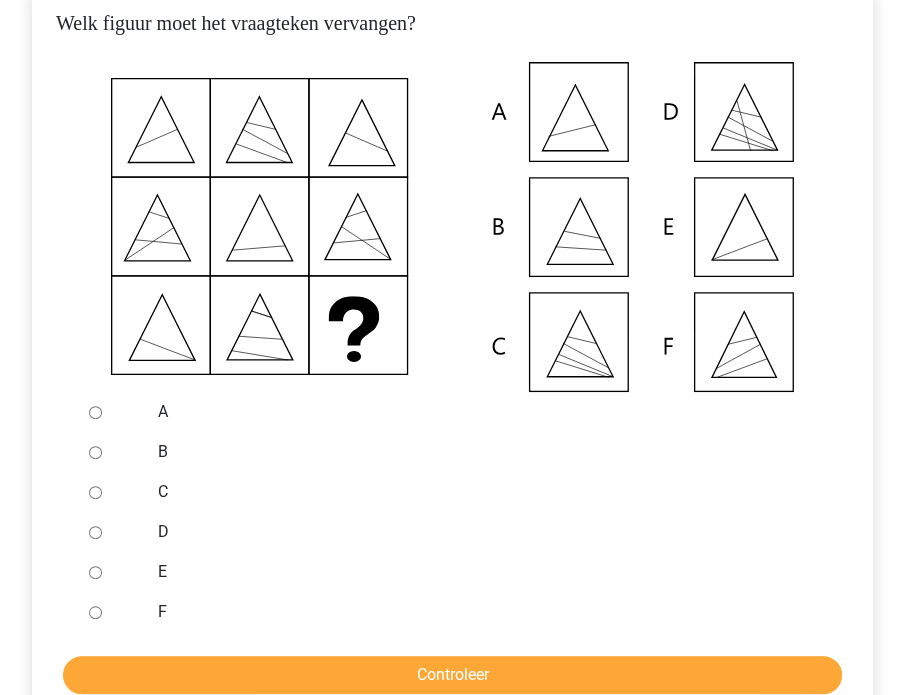 click at bounding box center [112, 572] 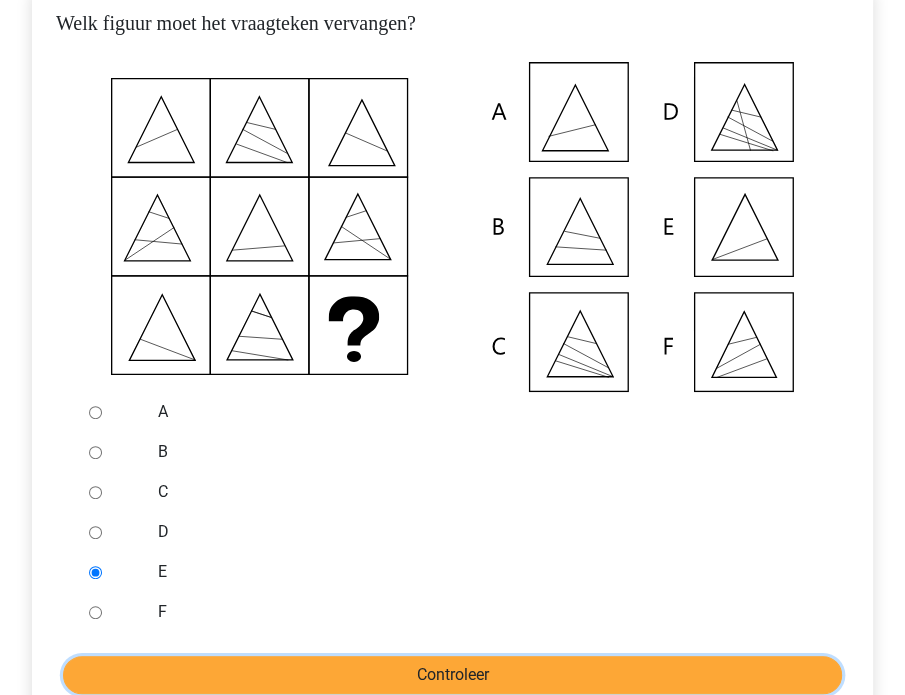 click on "Controleer" at bounding box center [452, 675] 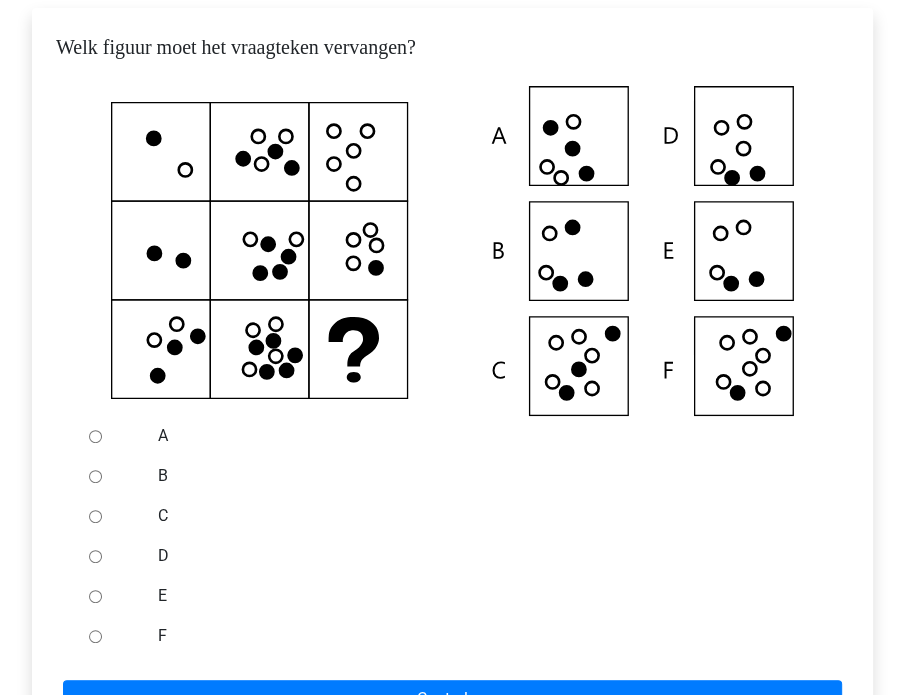 scroll, scrollTop: 411, scrollLeft: 0, axis: vertical 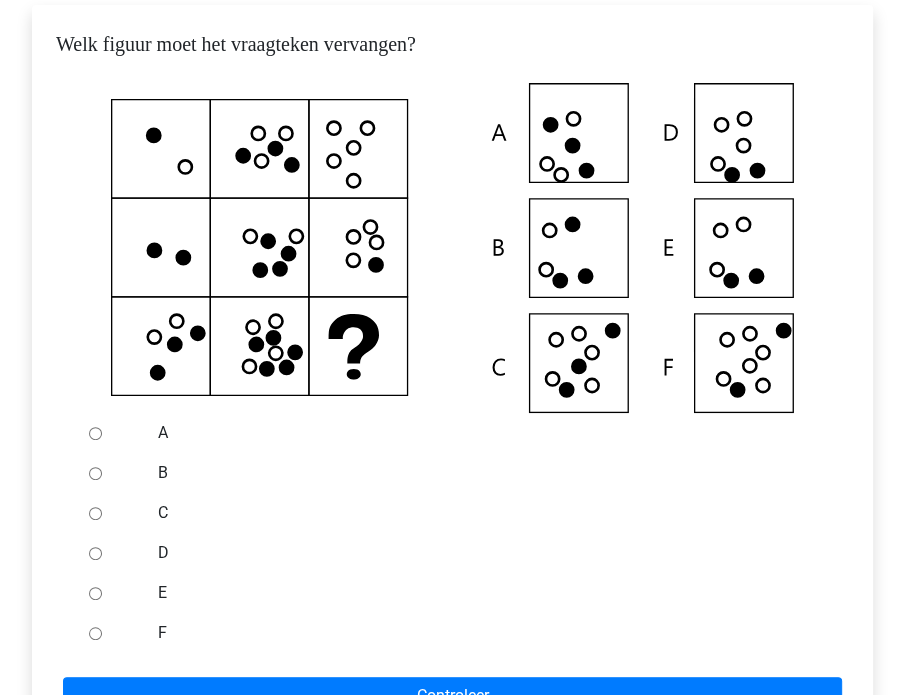 click on "E" at bounding box center (95, 593) 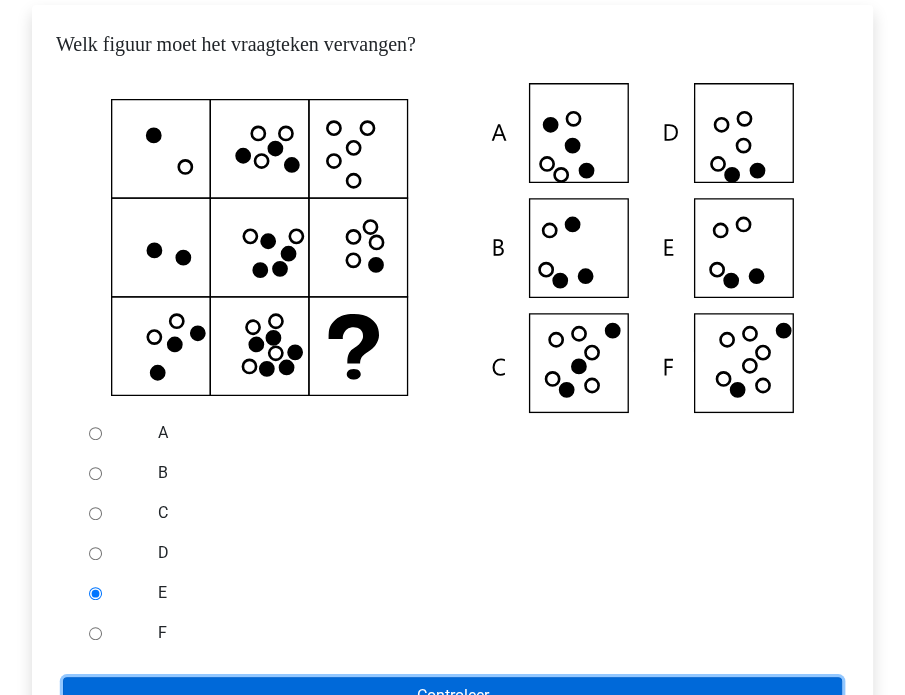 click on "Controleer" at bounding box center (452, 696) 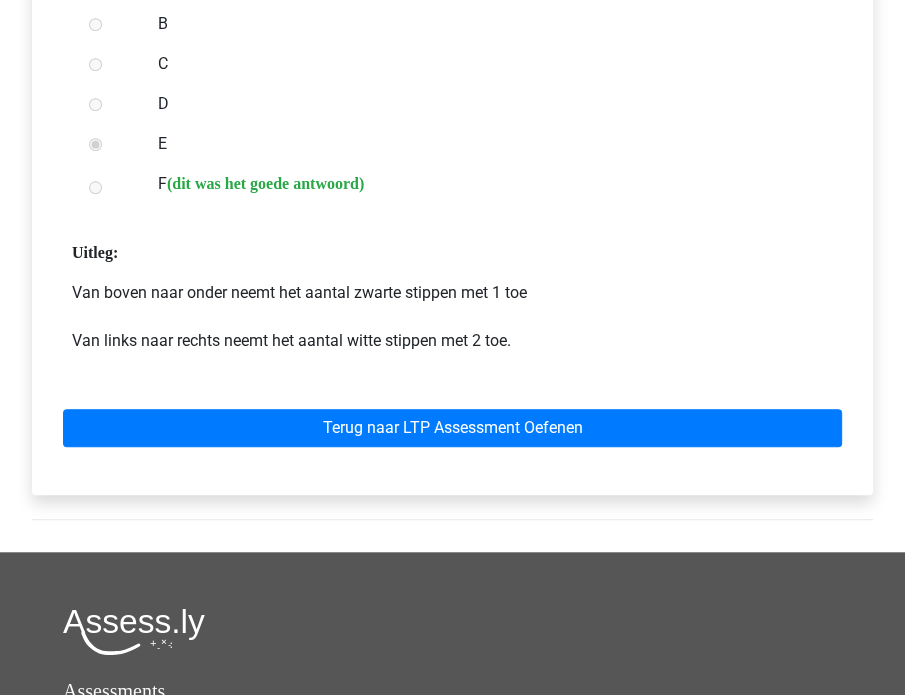 scroll, scrollTop: 860, scrollLeft: 0, axis: vertical 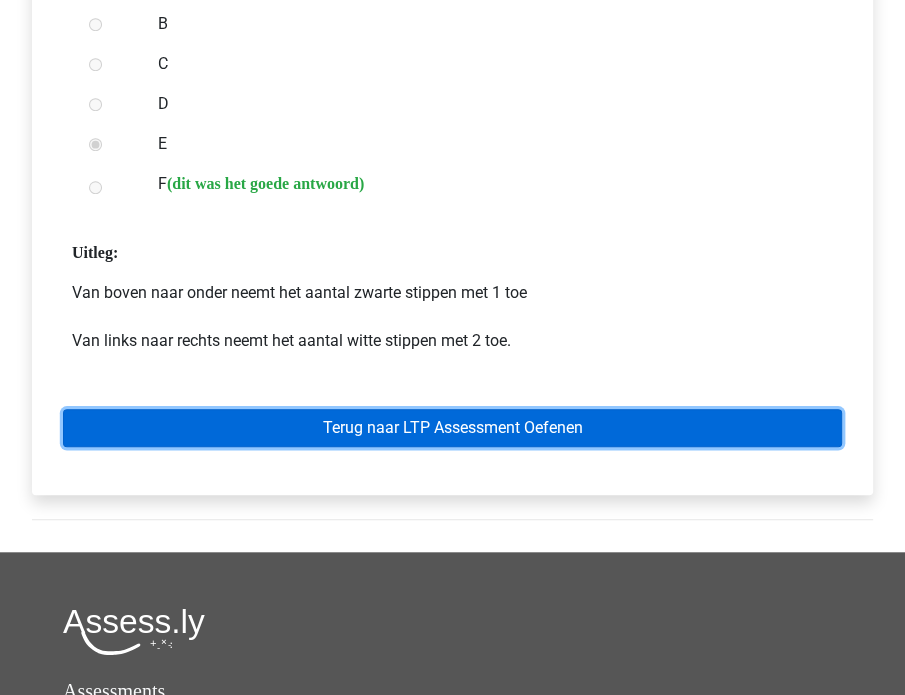click on "Terug naar LTP Assessment Oefenen" at bounding box center (452, 428) 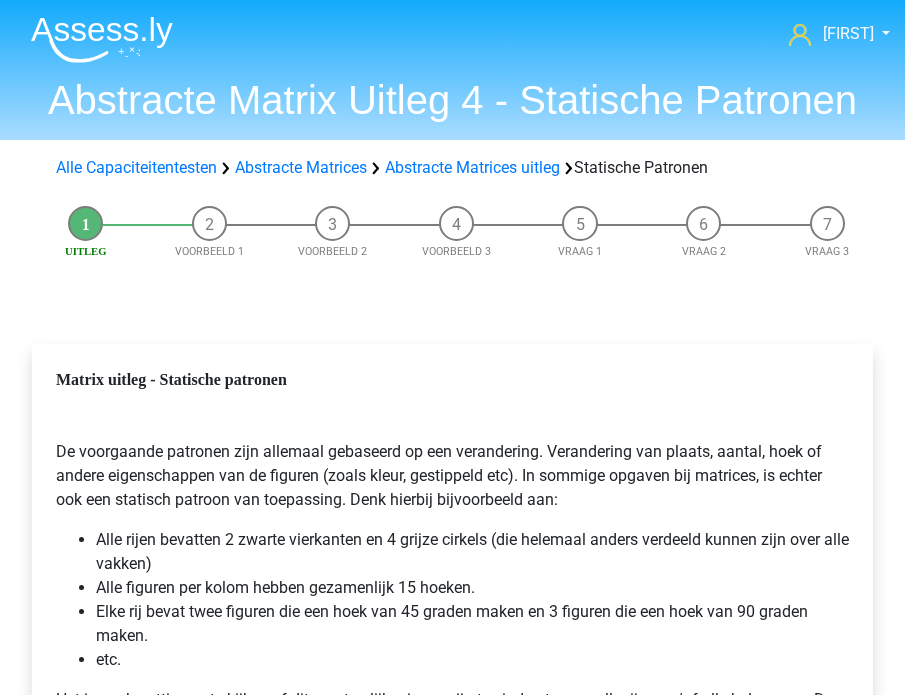 scroll, scrollTop: 314, scrollLeft: 0, axis: vertical 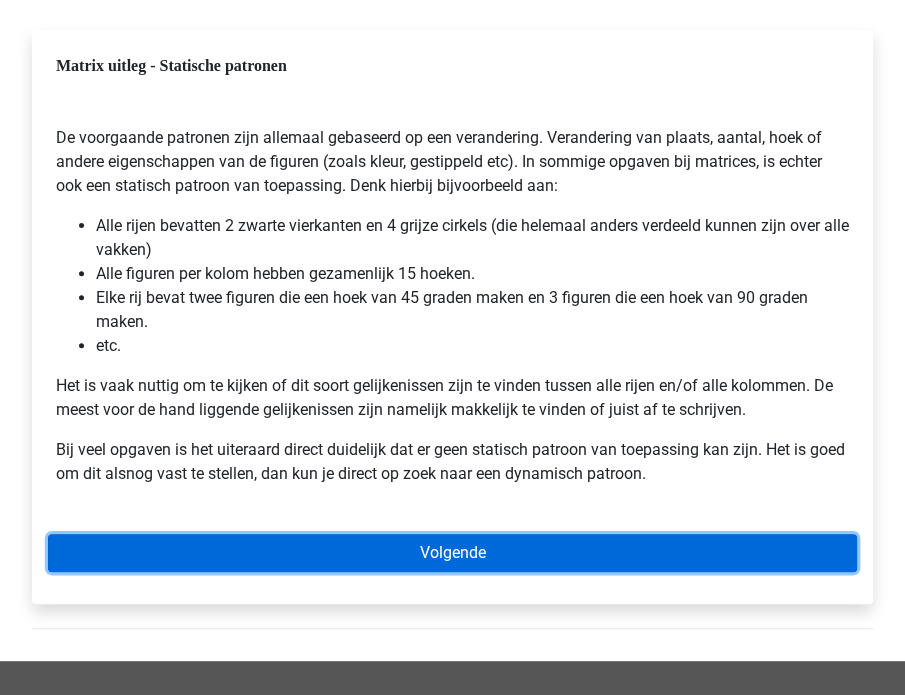 click on "Volgende" at bounding box center (452, 553) 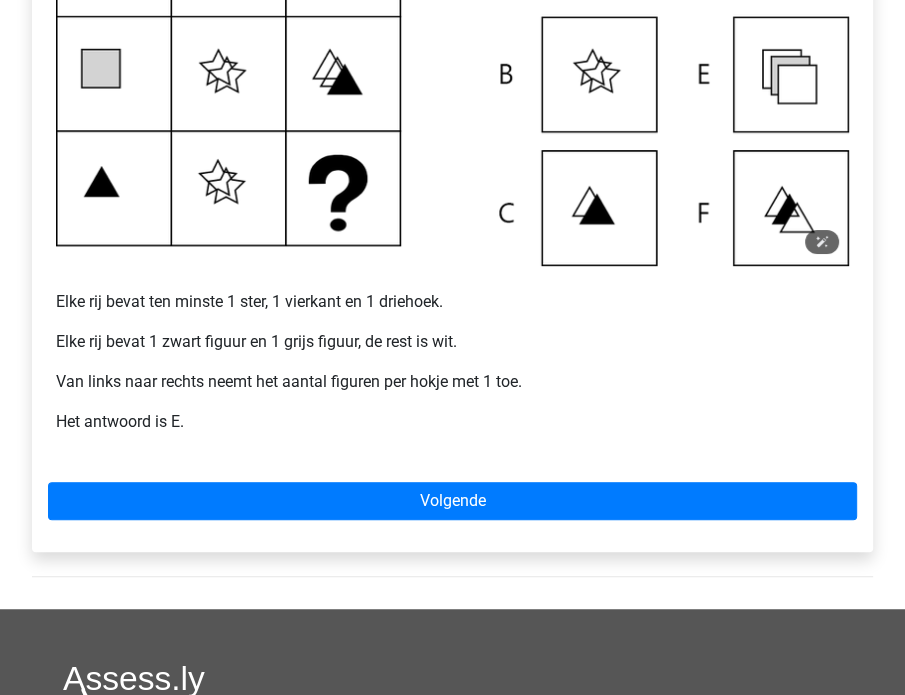 scroll, scrollTop: 540, scrollLeft: 0, axis: vertical 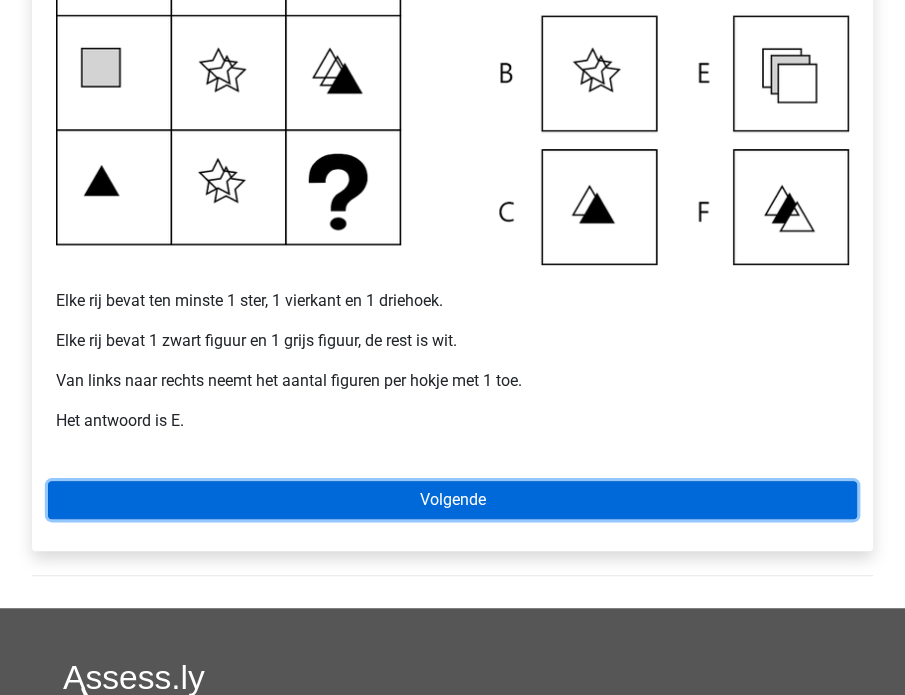 click on "Volgende" at bounding box center (452, 500) 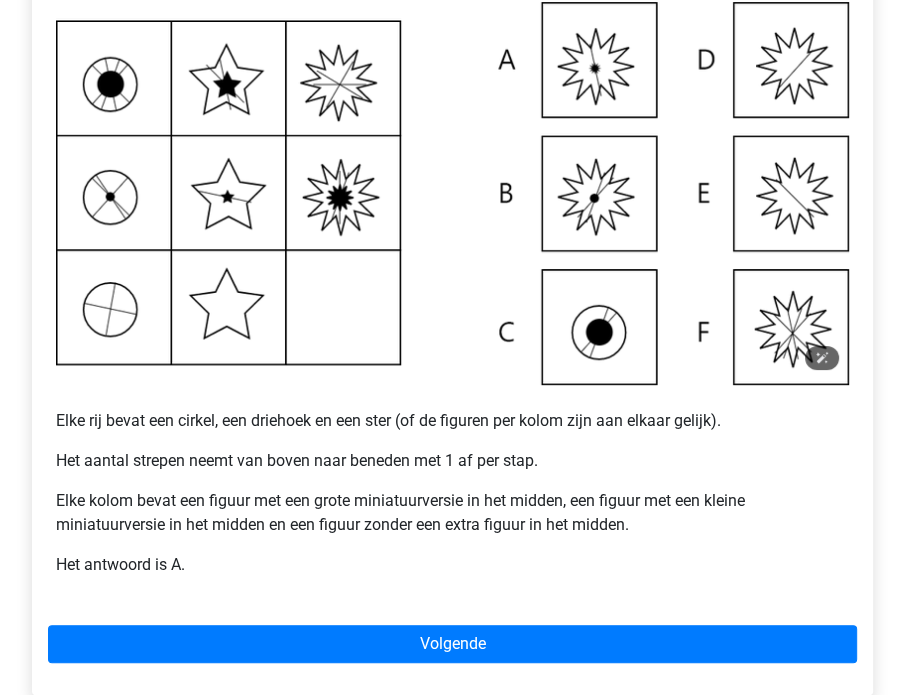 scroll, scrollTop: 418, scrollLeft: 0, axis: vertical 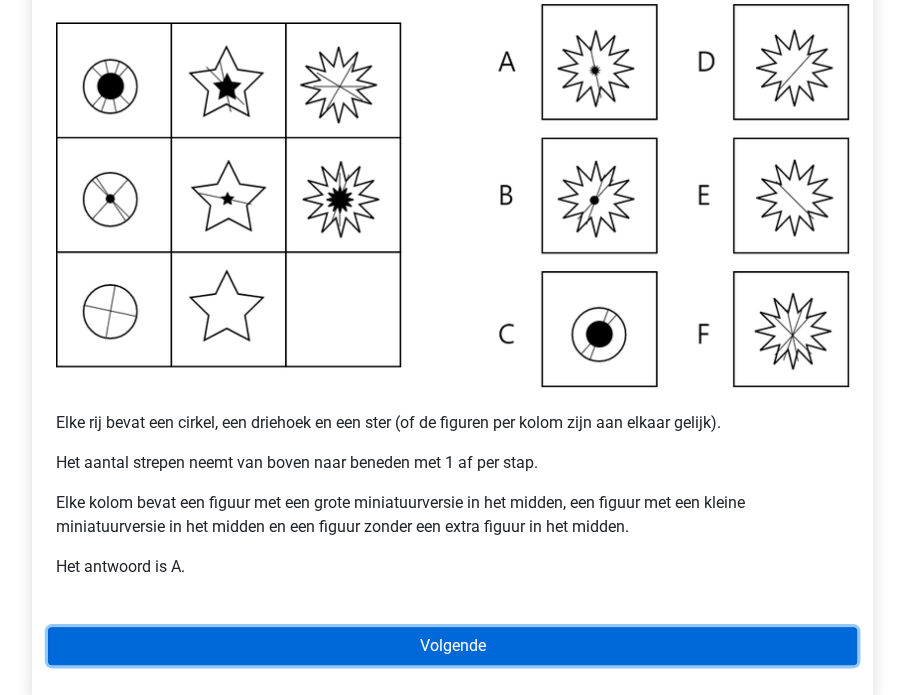 click on "Volgende" at bounding box center (452, 646) 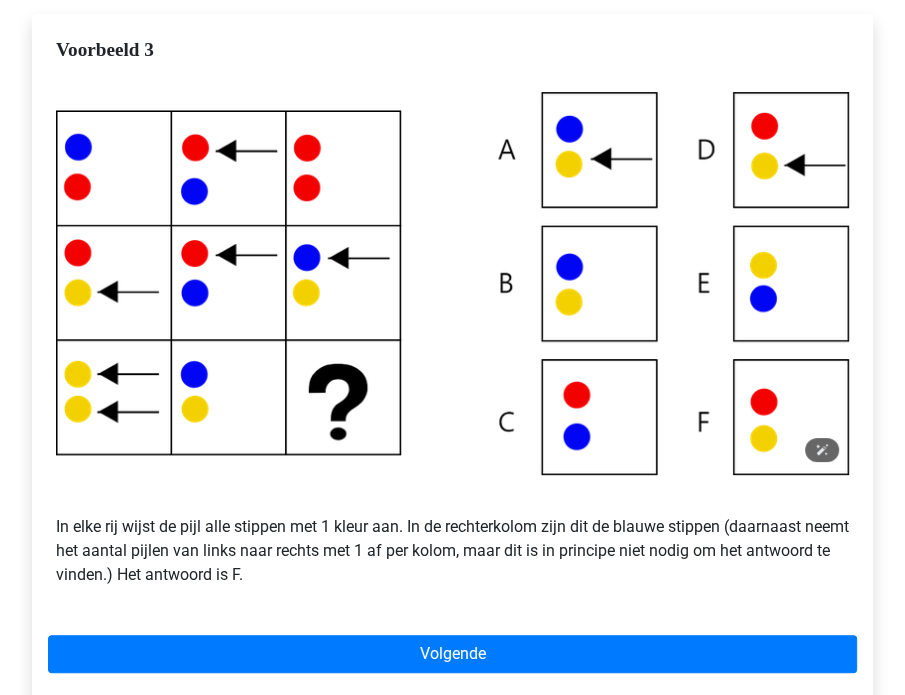scroll, scrollTop: 331, scrollLeft: 0, axis: vertical 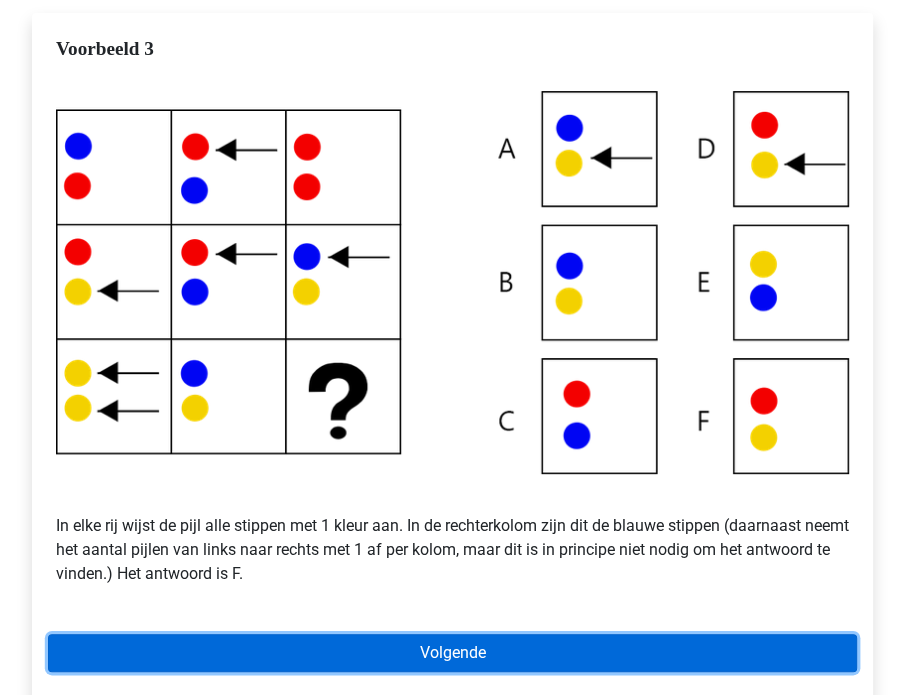 click on "Volgende" at bounding box center [452, 653] 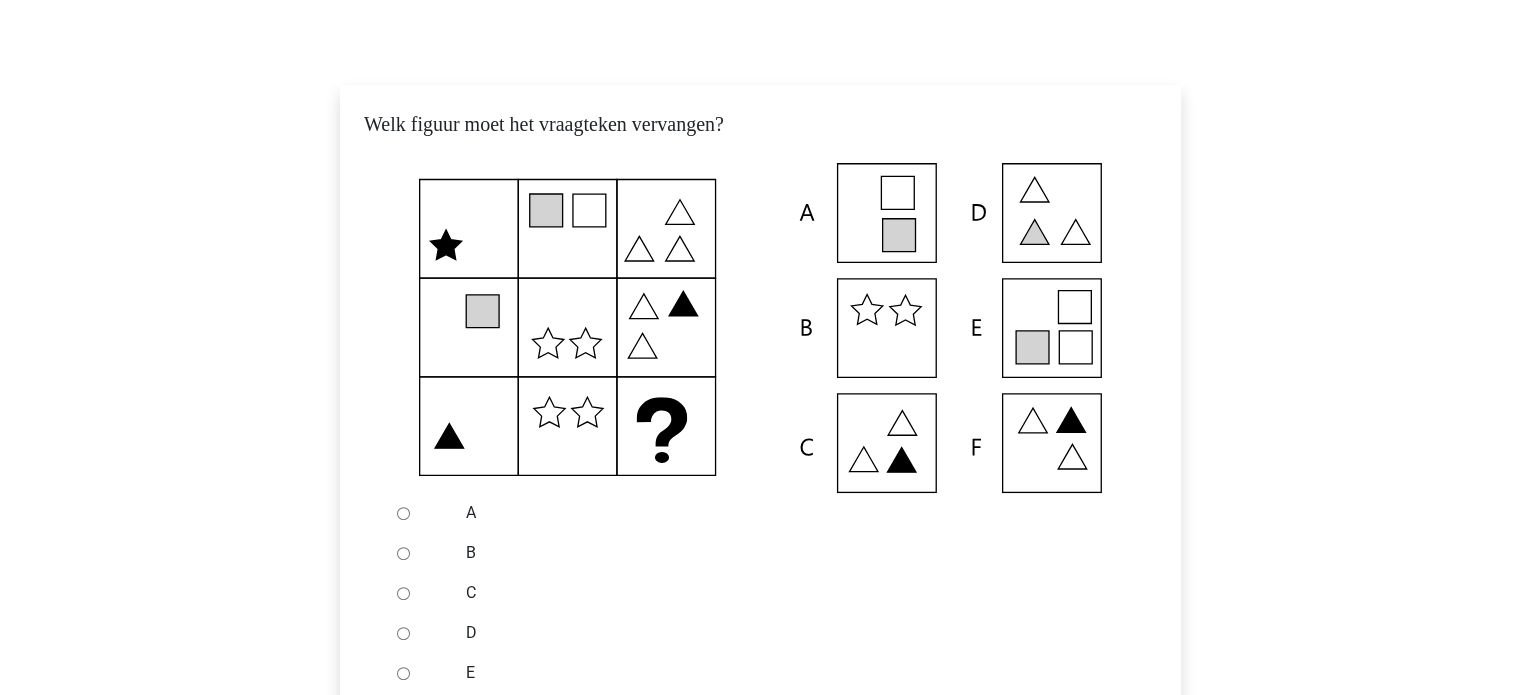 scroll, scrollTop: 260, scrollLeft: 0, axis: vertical 